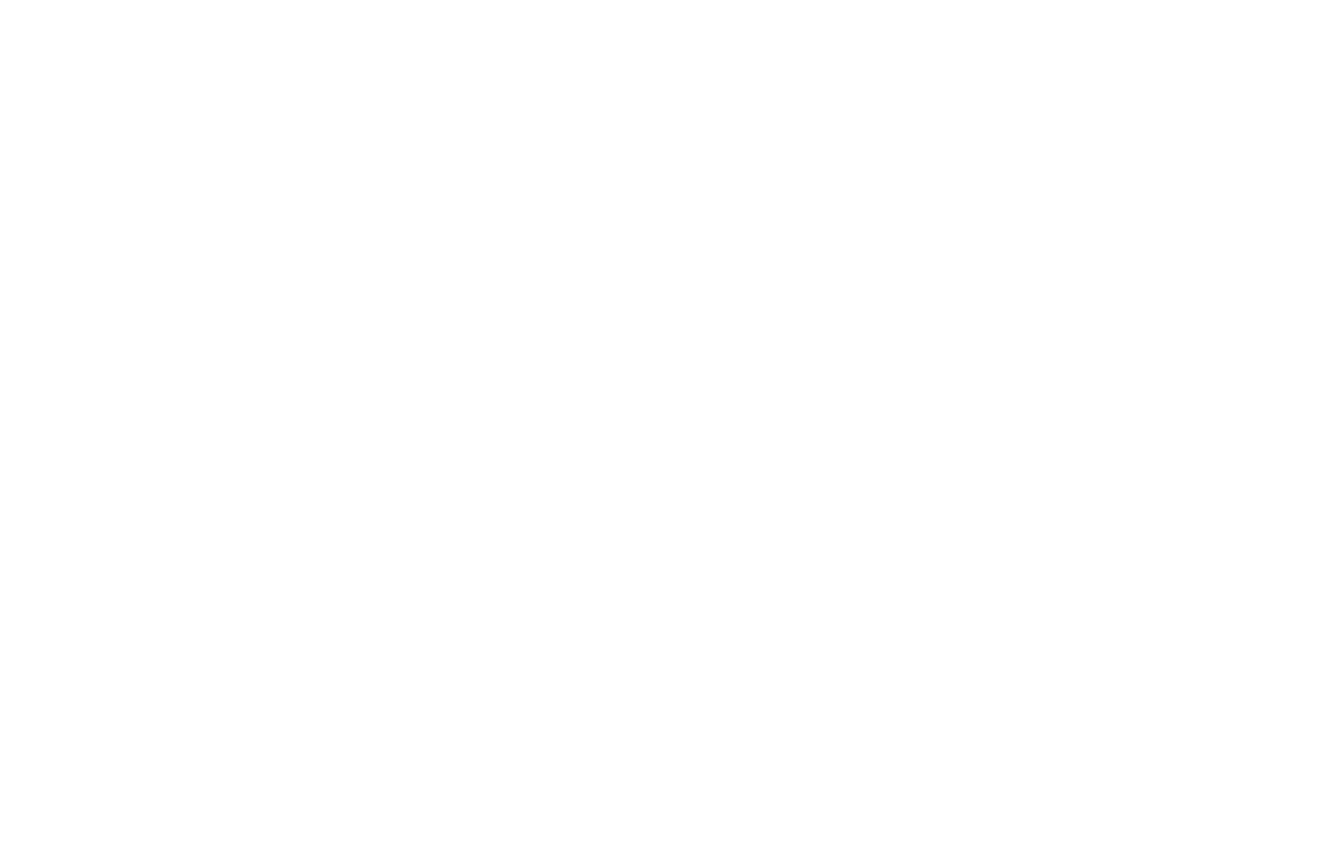 scroll, scrollTop: 0, scrollLeft: 0, axis: both 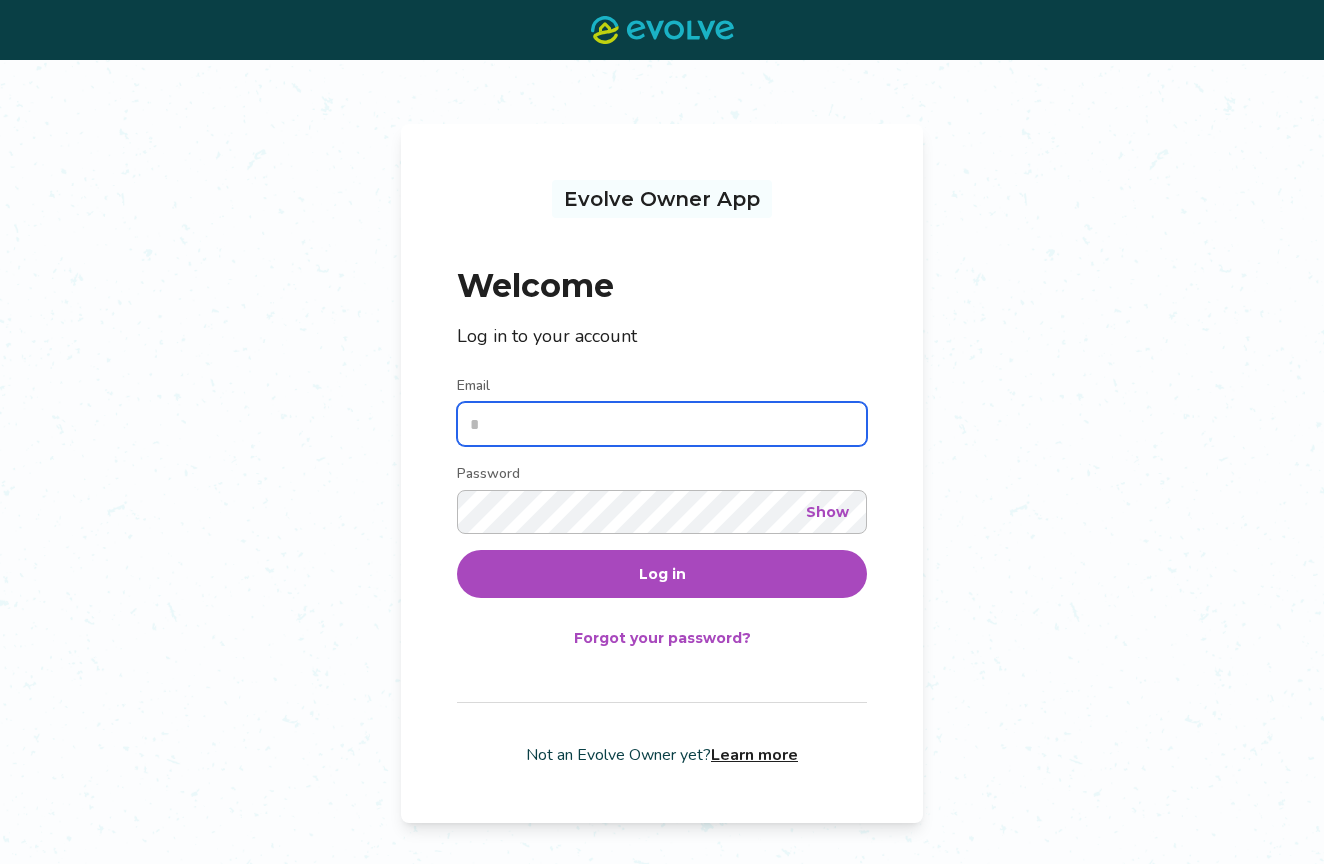type on "**********" 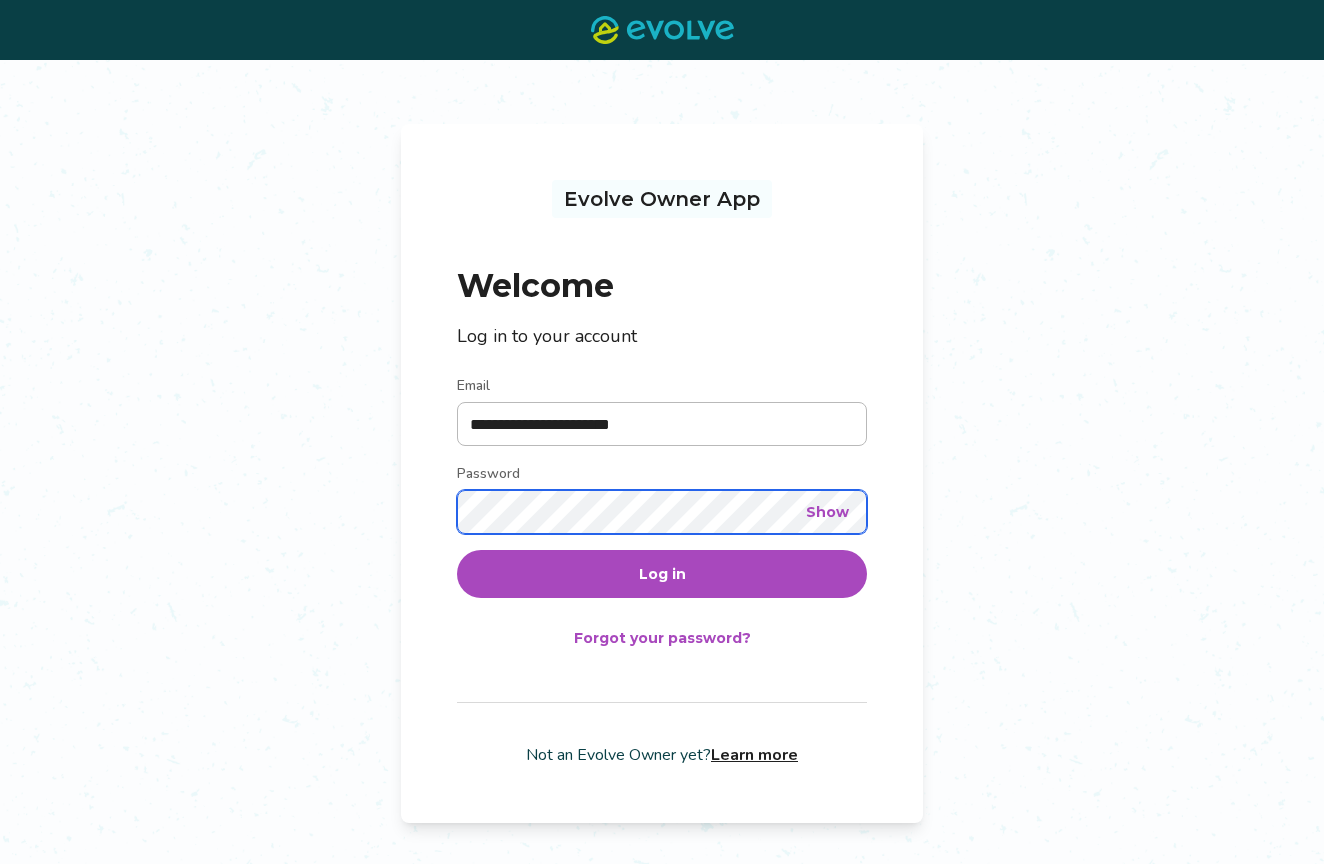 click on "Log in" at bounding box center [662, 574] 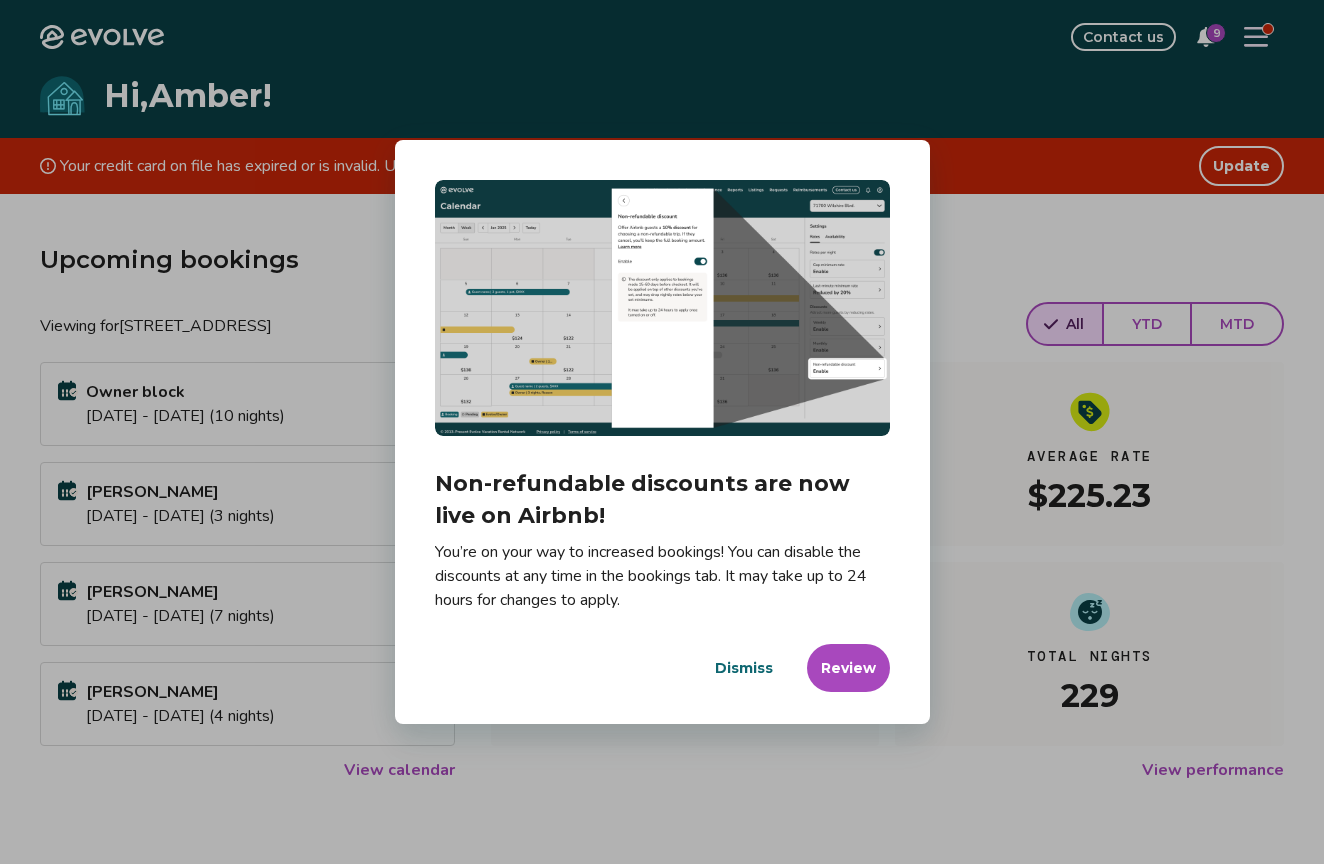 click on "Dismiss" at bounding box center [744, 668] 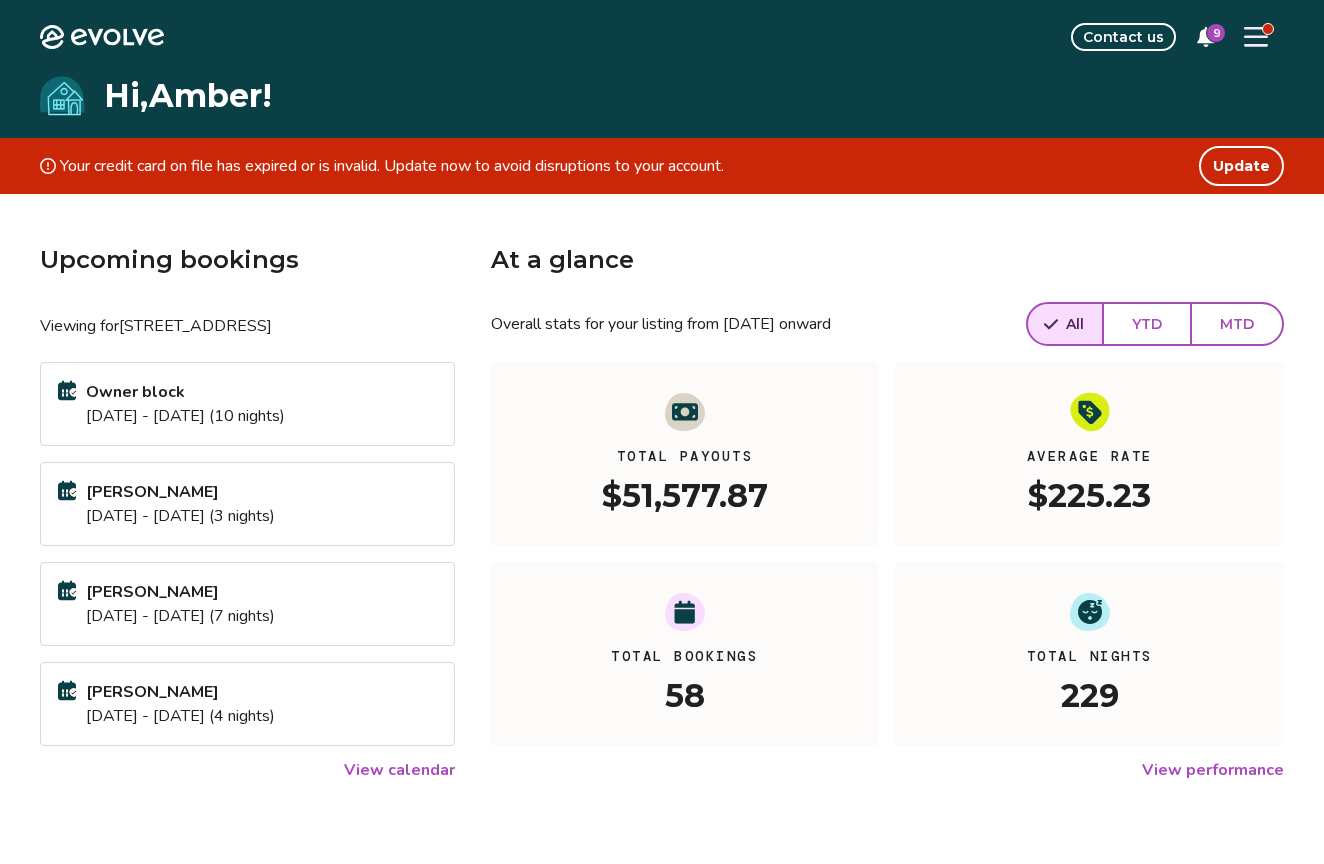 click on "View calendar" at bounding box center (399, 770) 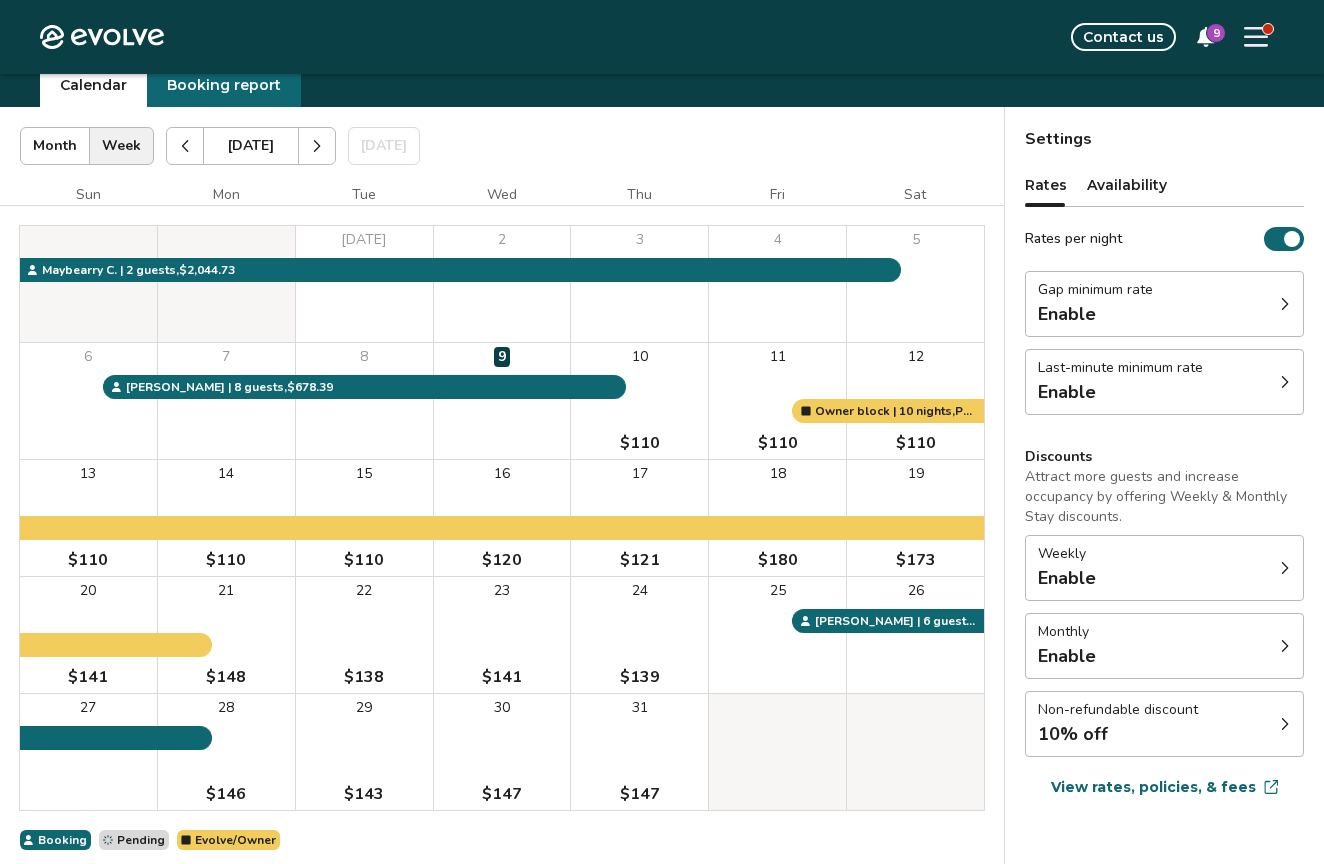 scroll, scrollTop: 99, scrollLeft: 0, axis: vertical 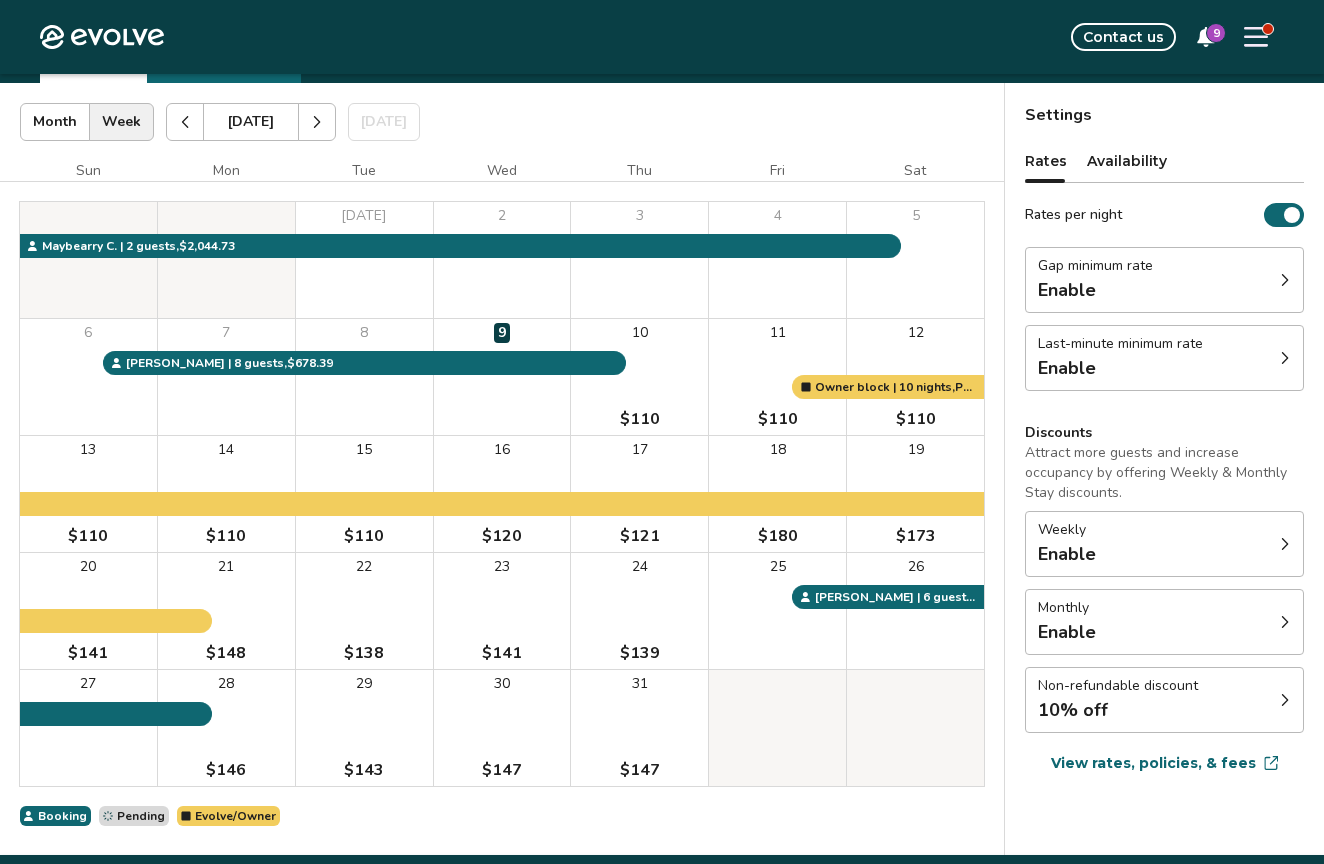 click 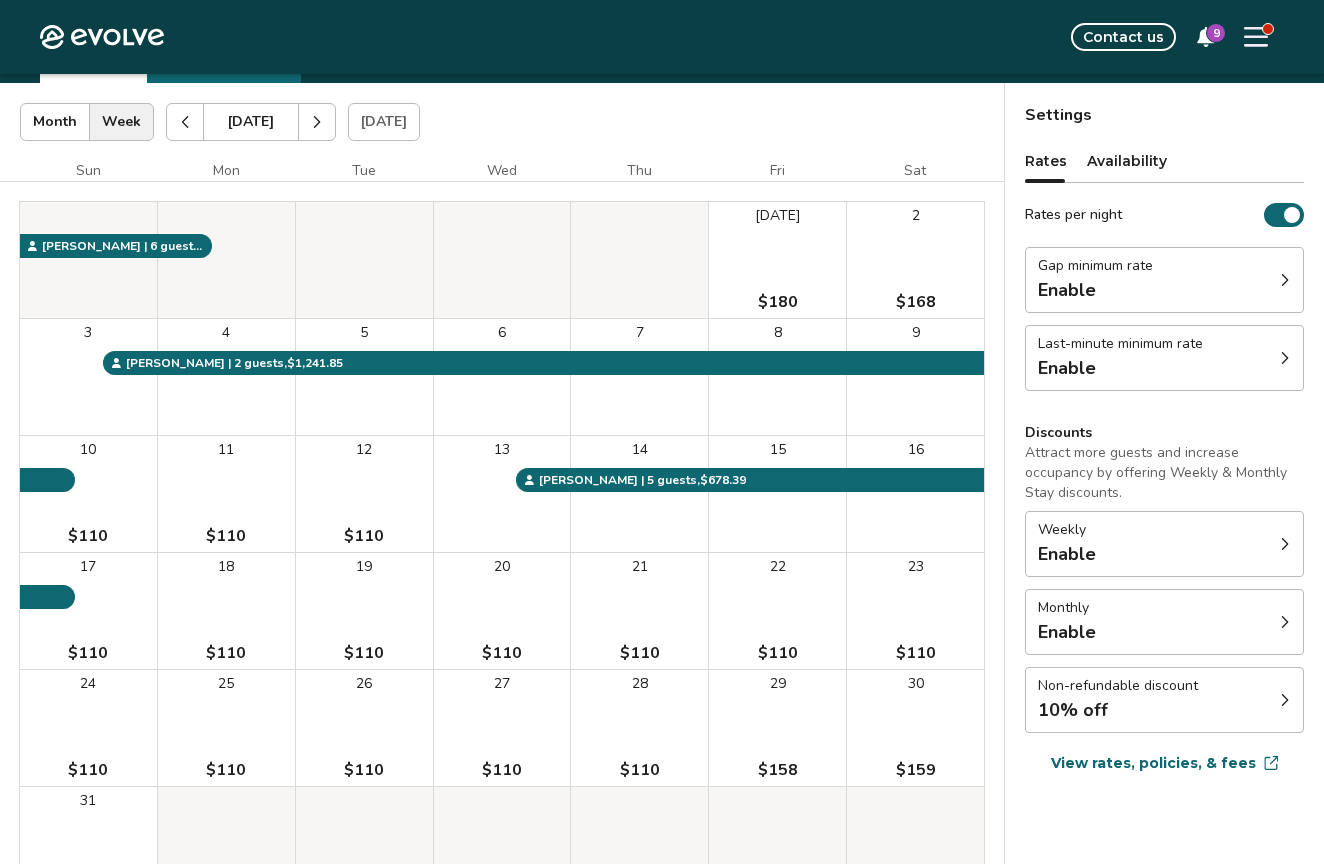 click 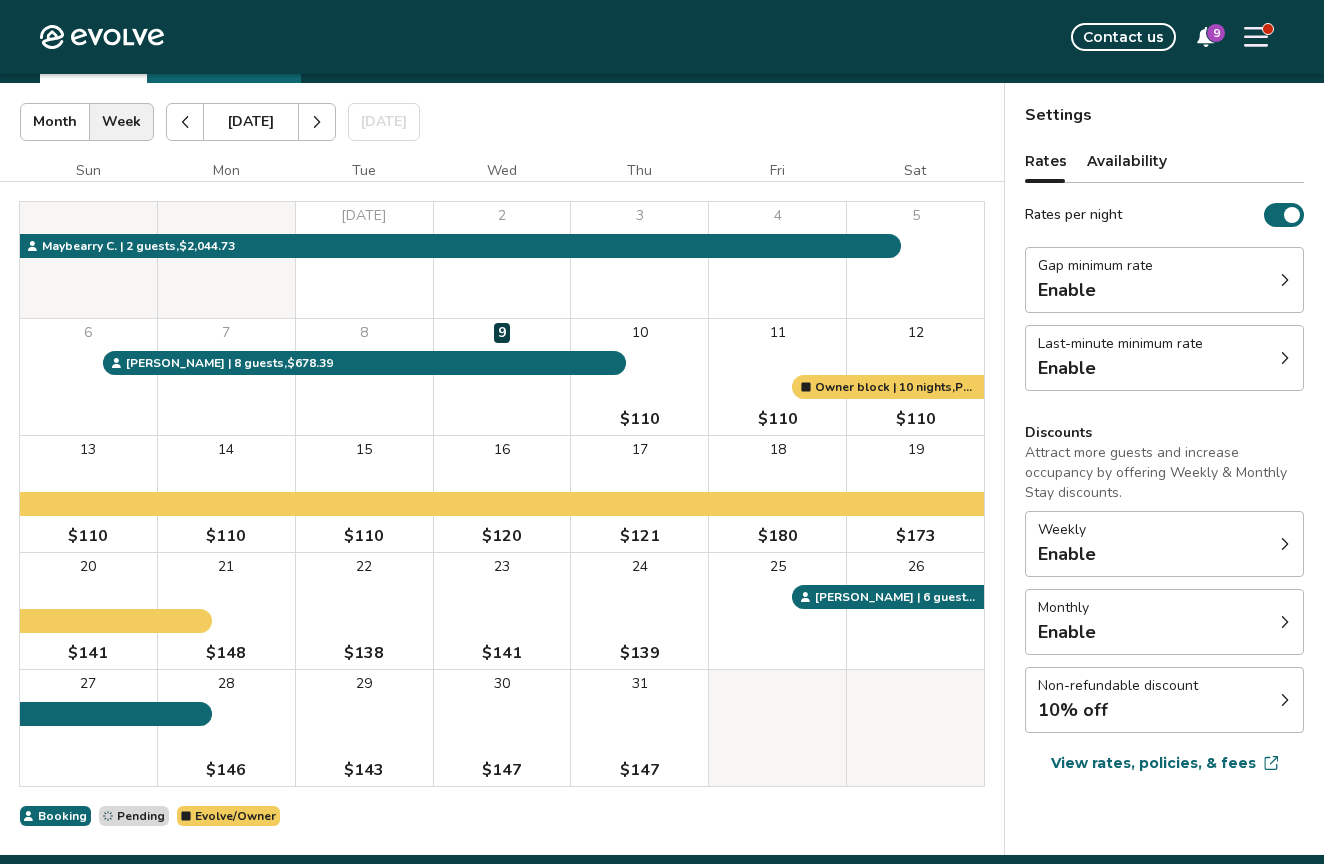 click at bounding box center (185, 122) 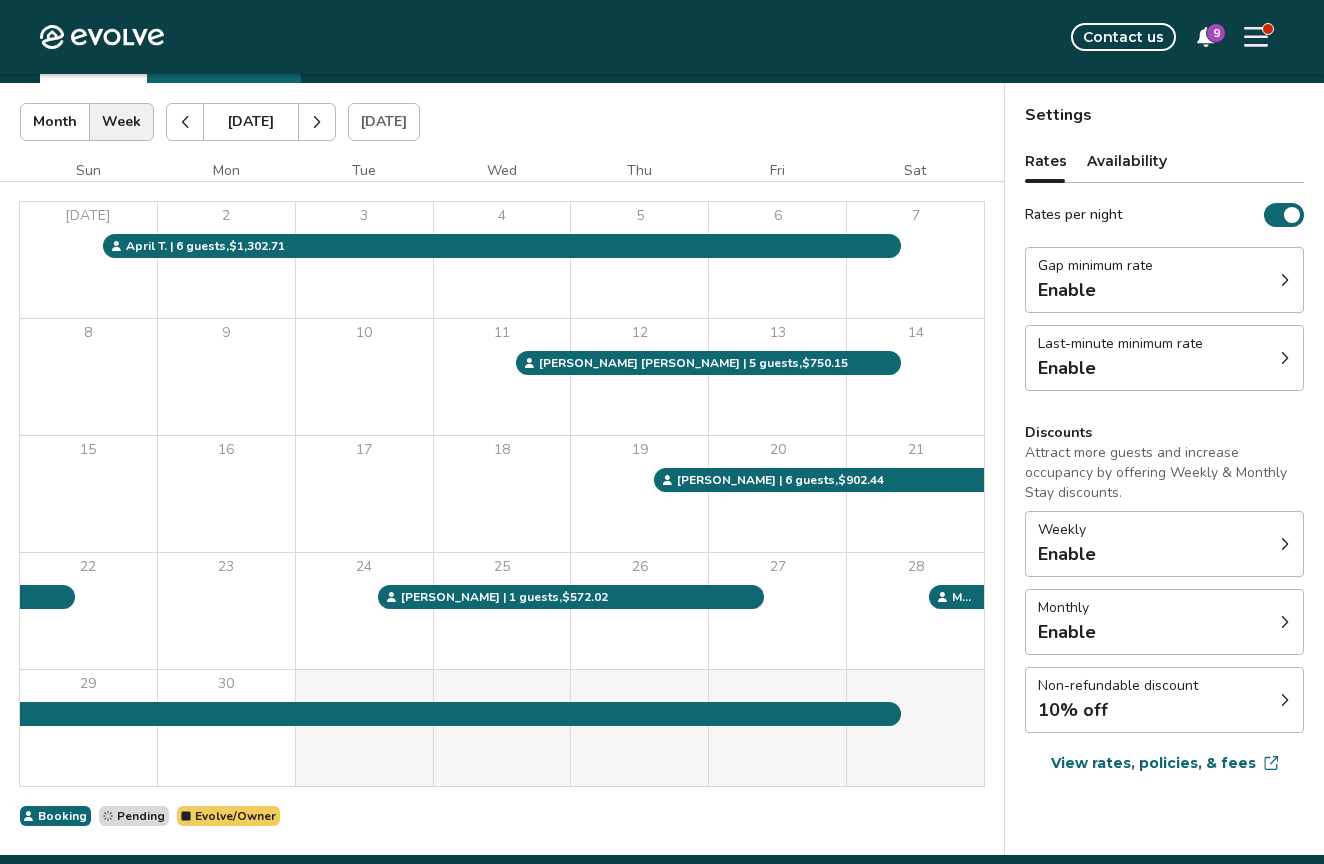 scroll, scrollTop: 122, scrollLeft: 0, axis: vertical 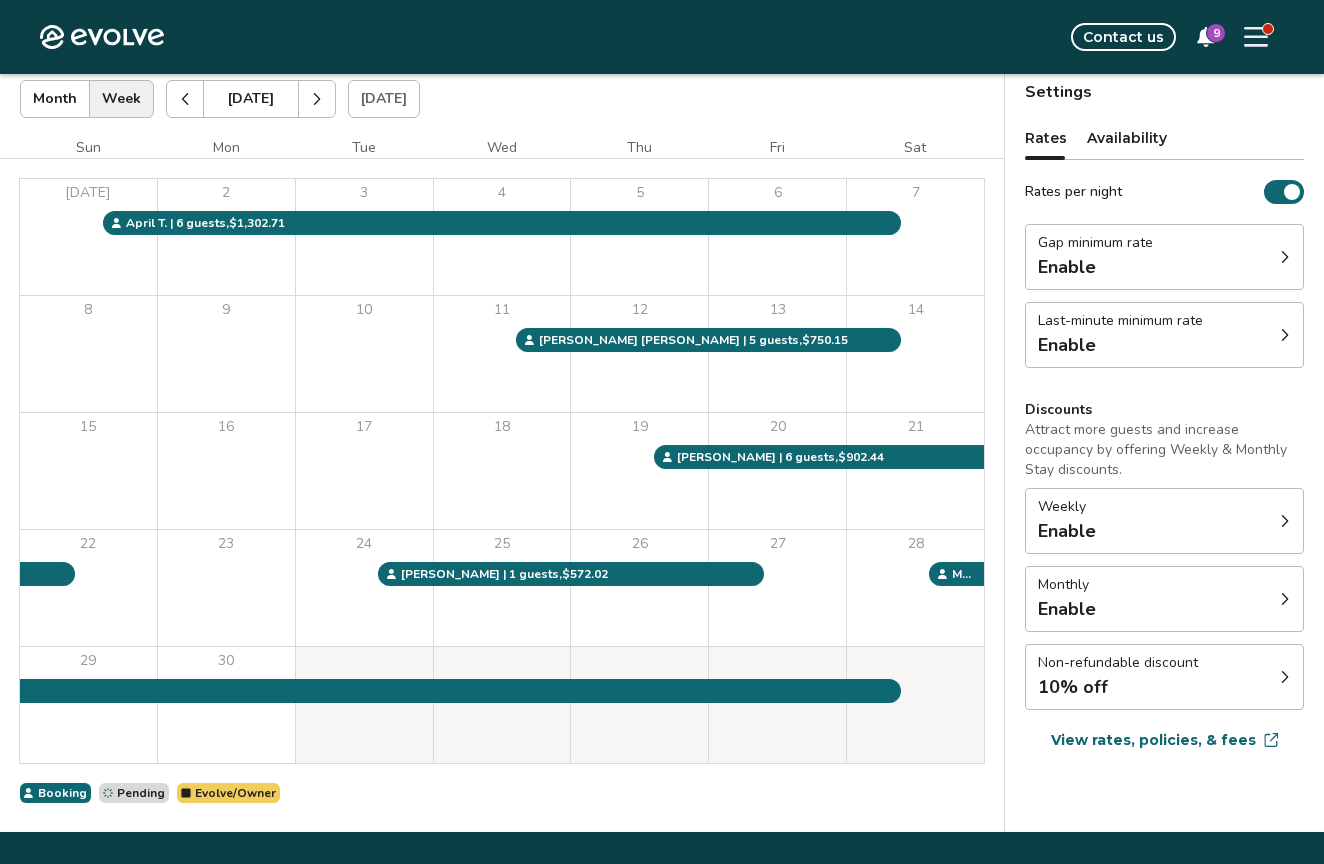 click at bounding box center (185, 99) 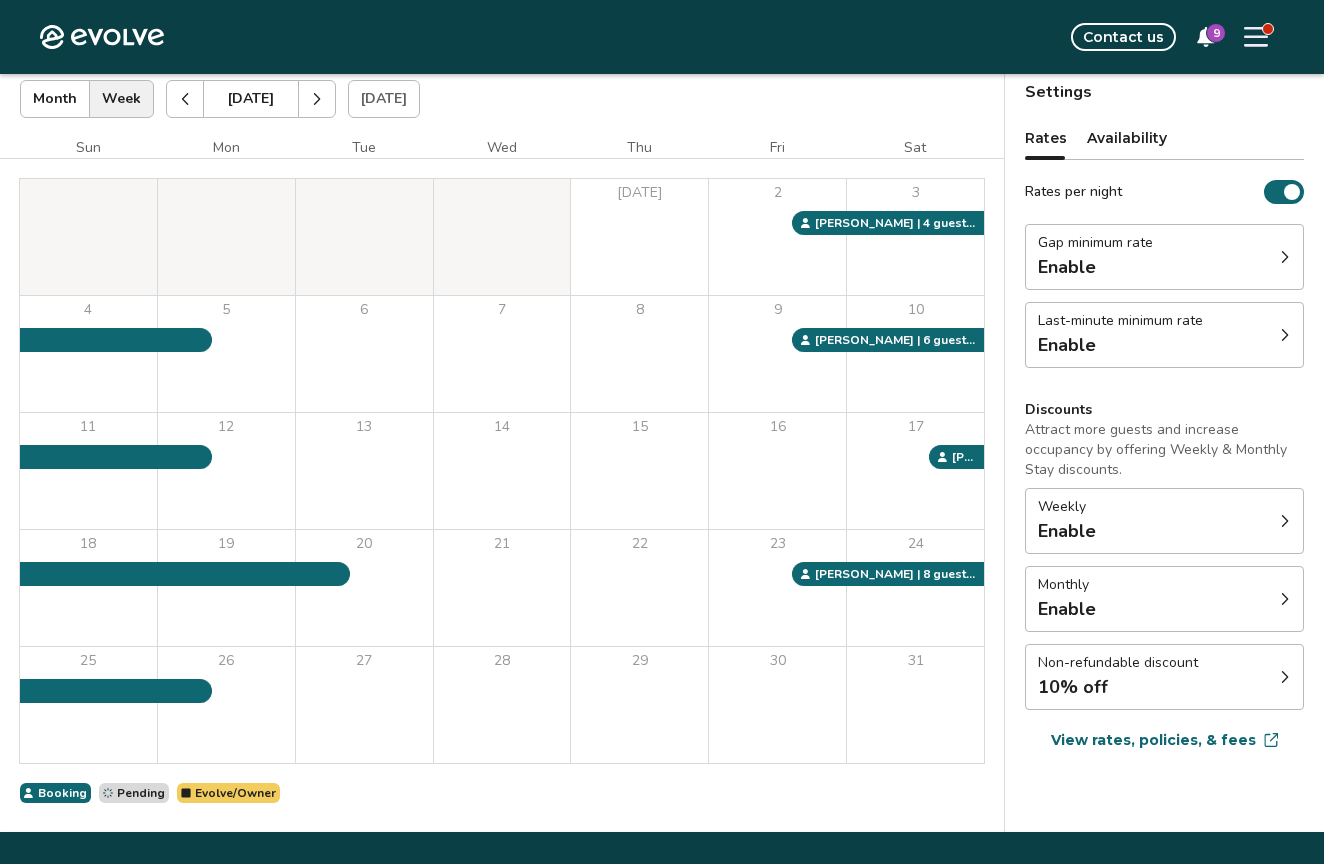 click 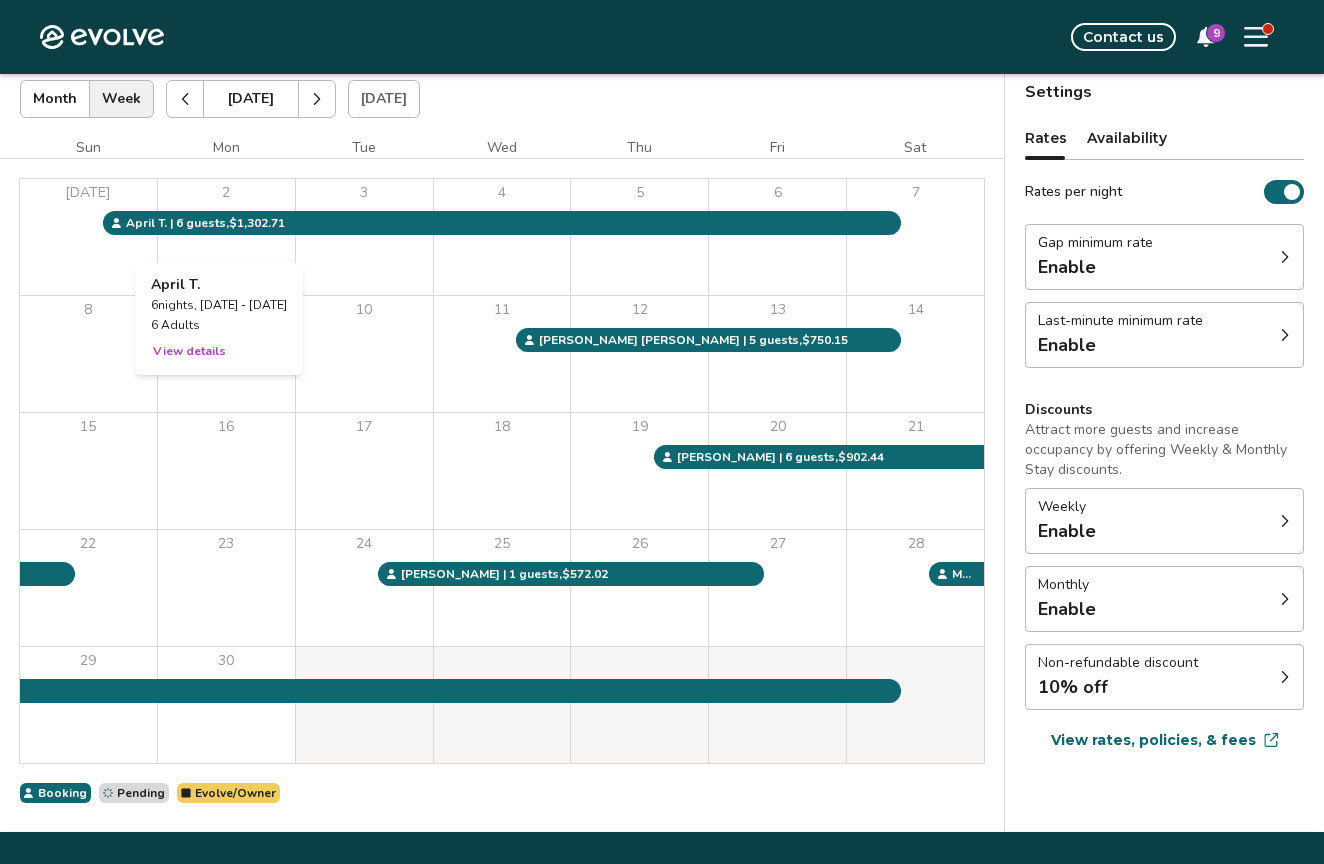 click on "2" at bounding box center [226, 237] 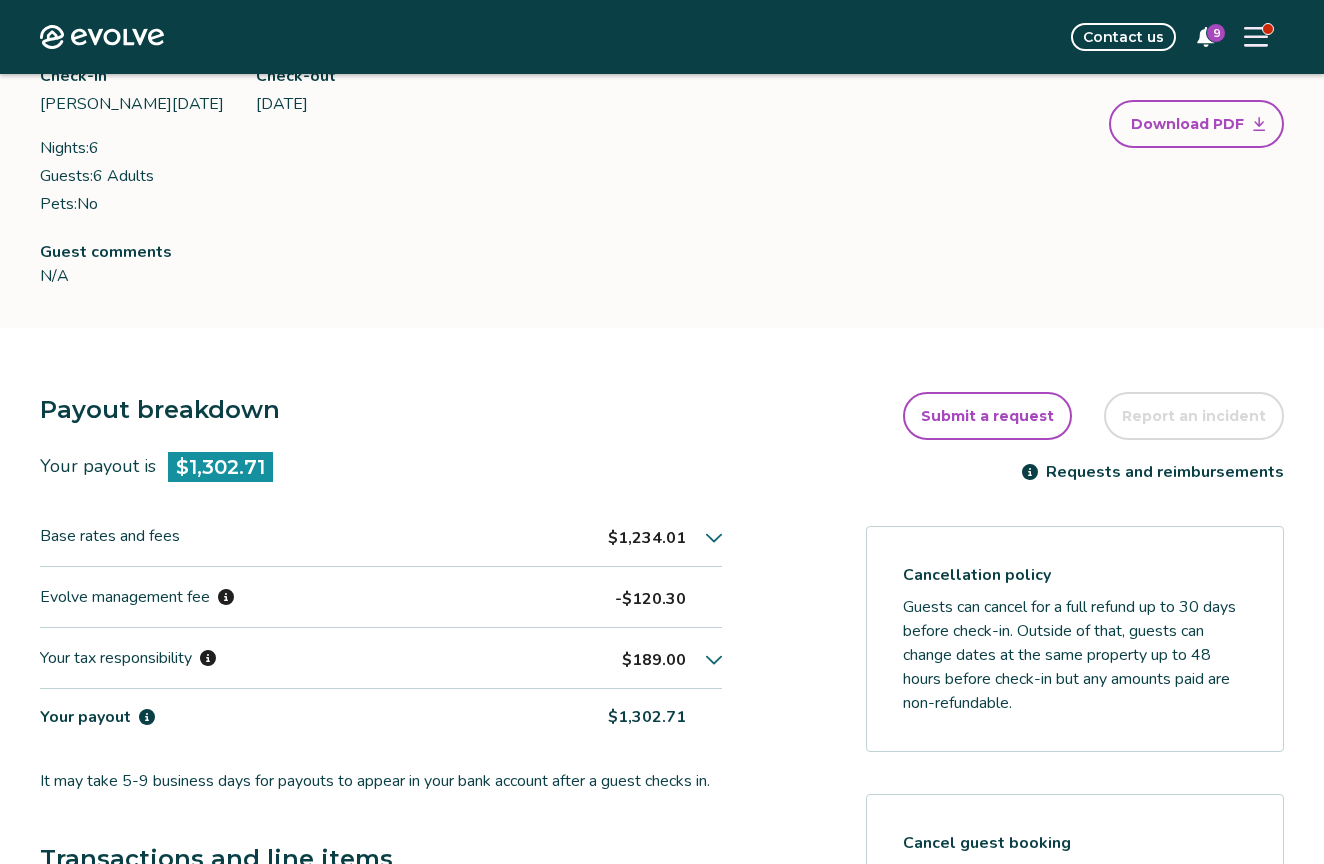 scroll, scrollTop: 229, scrollLeft: 0, axis: vertical 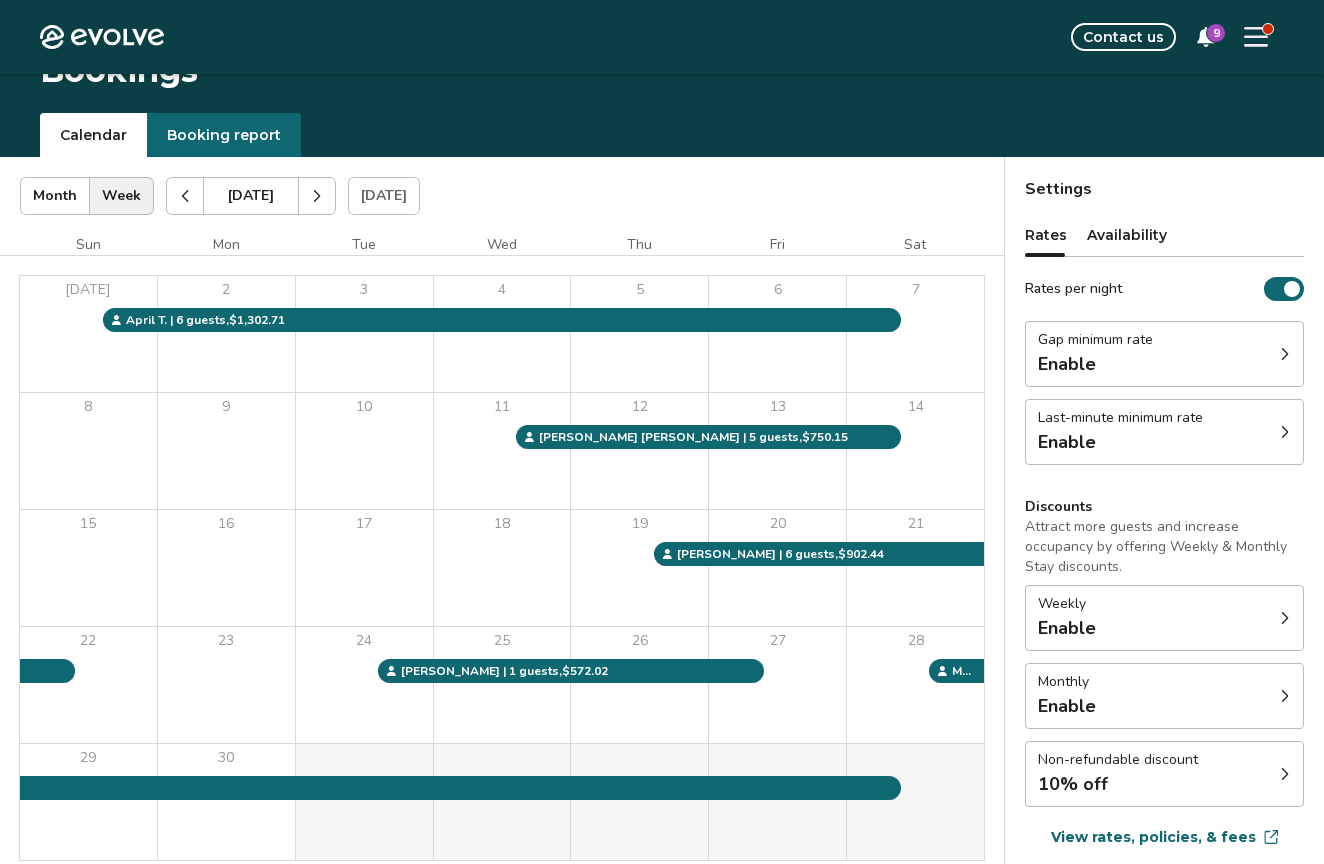 click on "[DATE]" at bounding box center (251, 196) 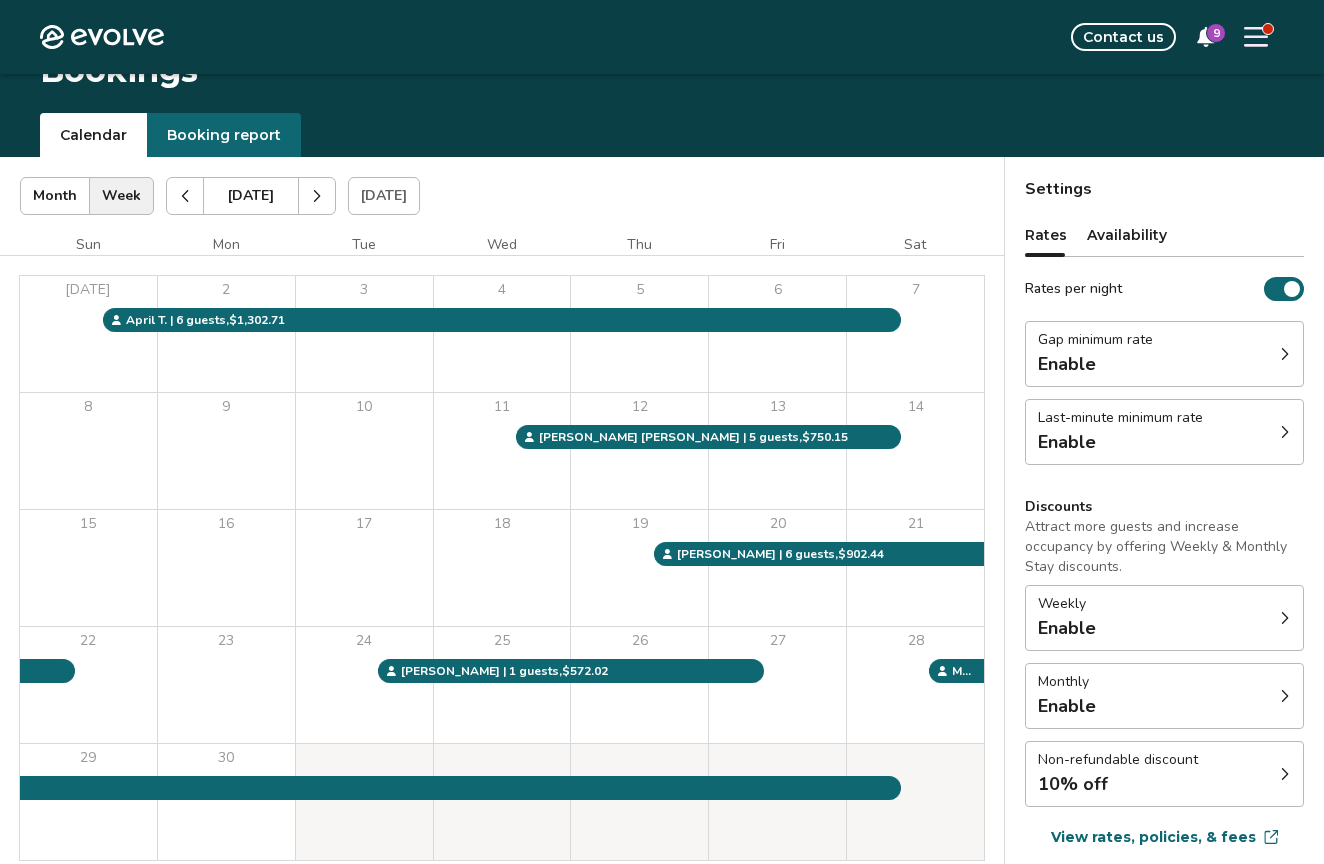 click at bounding box center [185, 196] 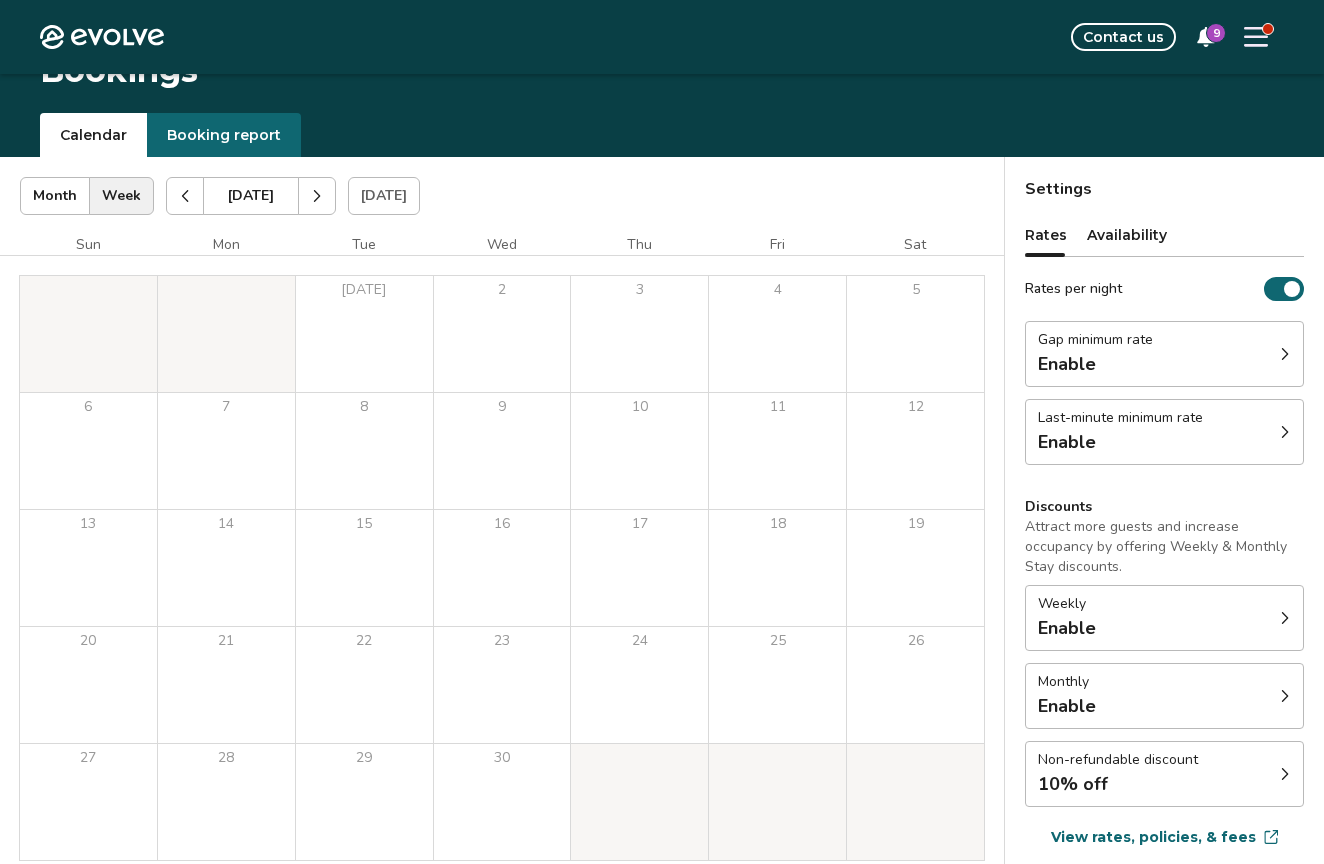 click at bounding box center (185, 196) 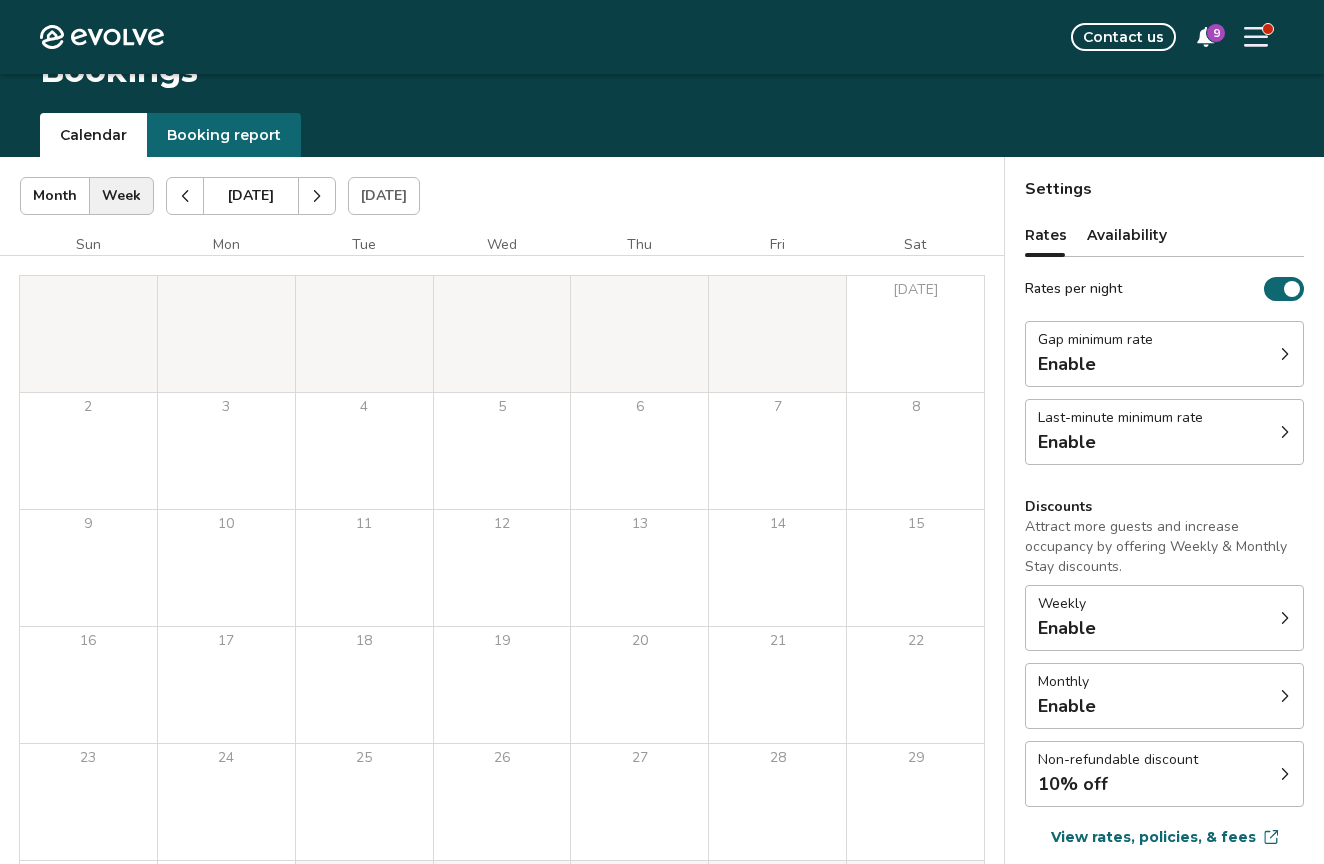 click at bounding box center (185, 196) 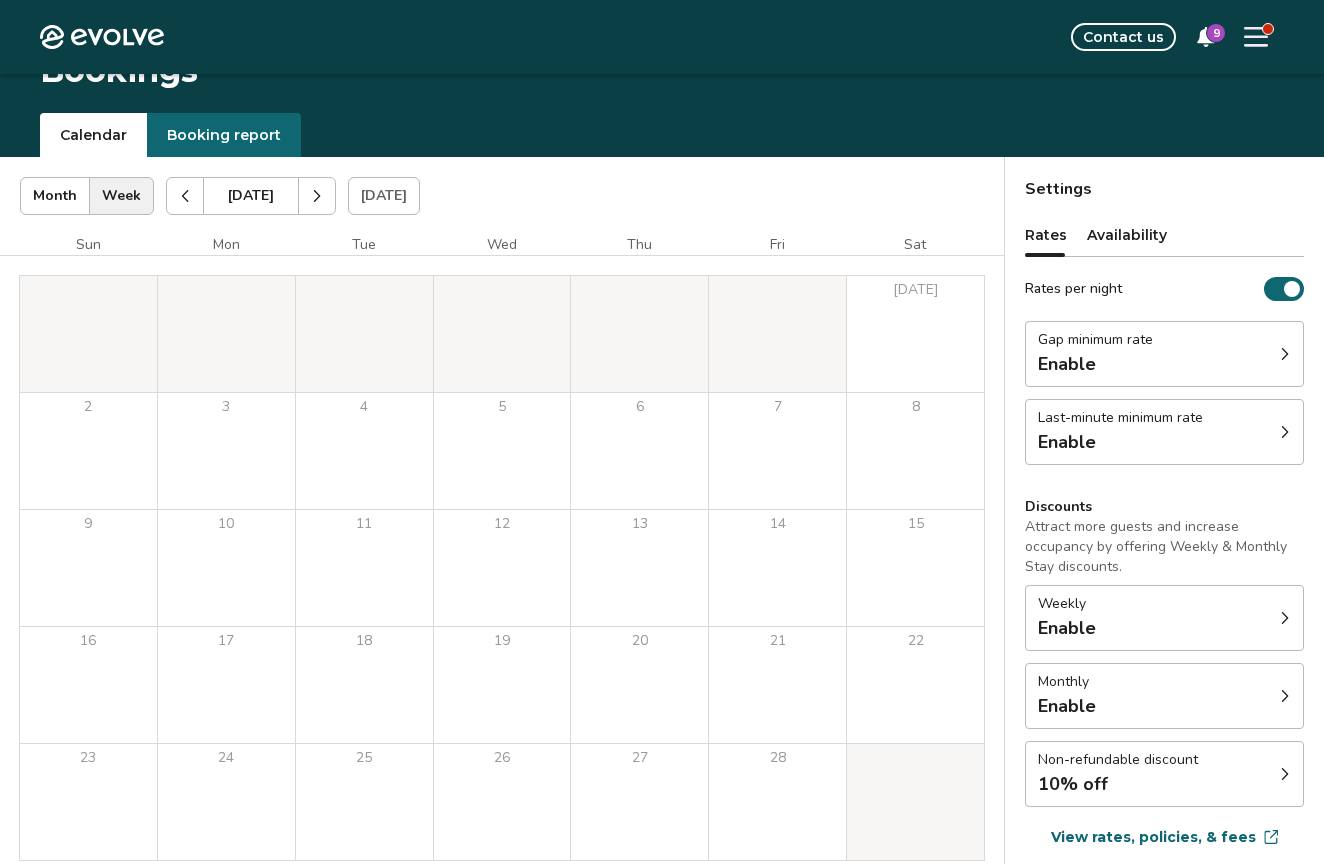 click at bounding box center [185, 196] 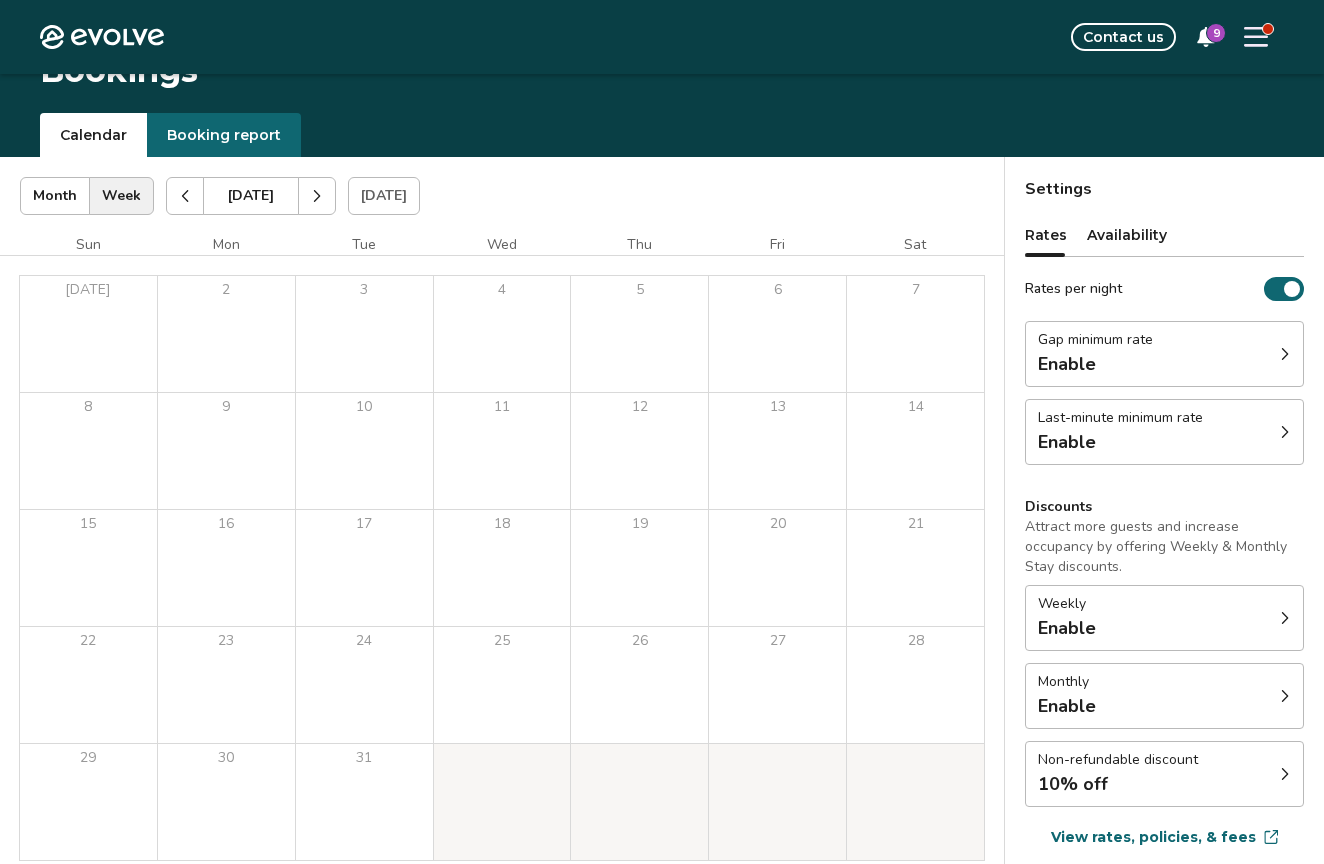 click at bounding box center [185, 196] 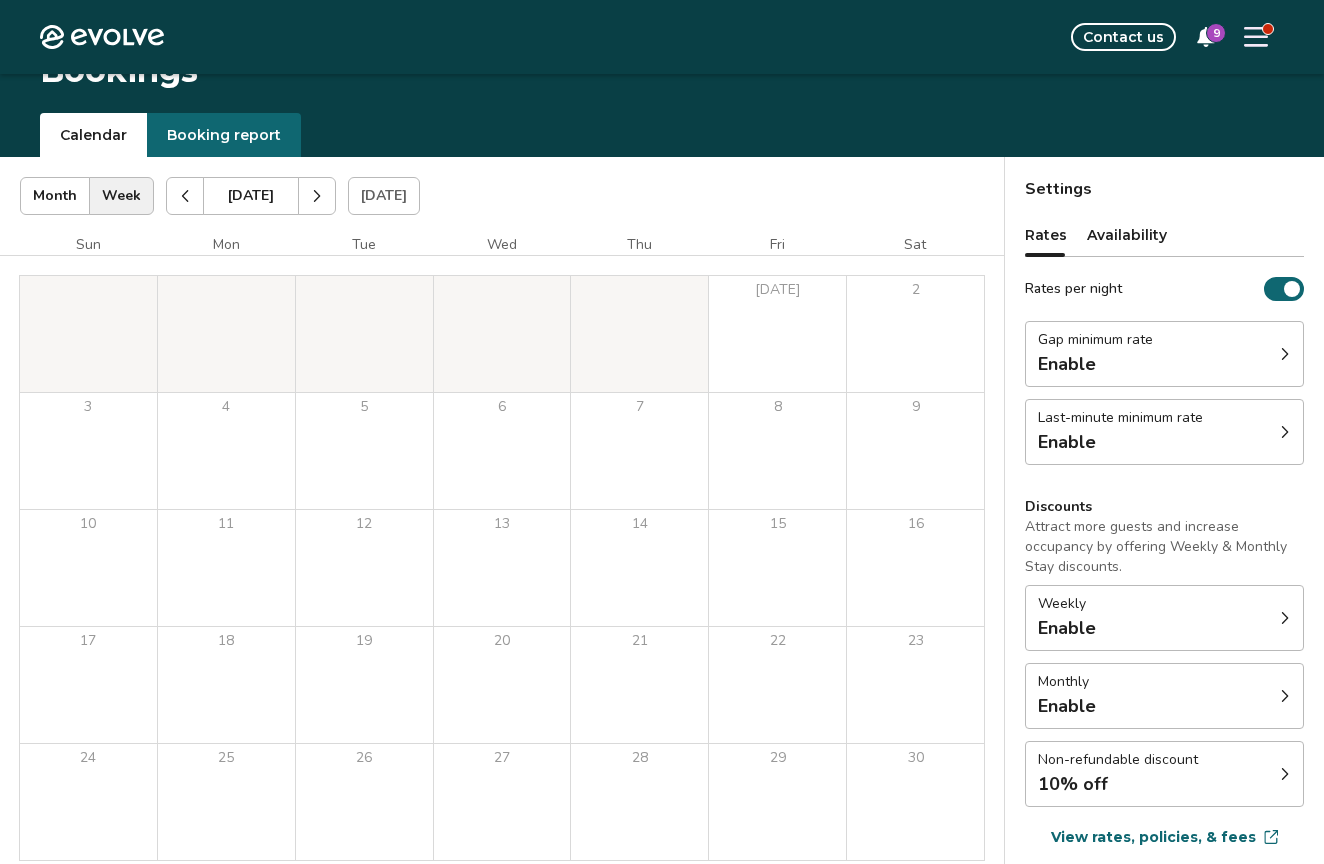 click at bounding box center (185, 196) 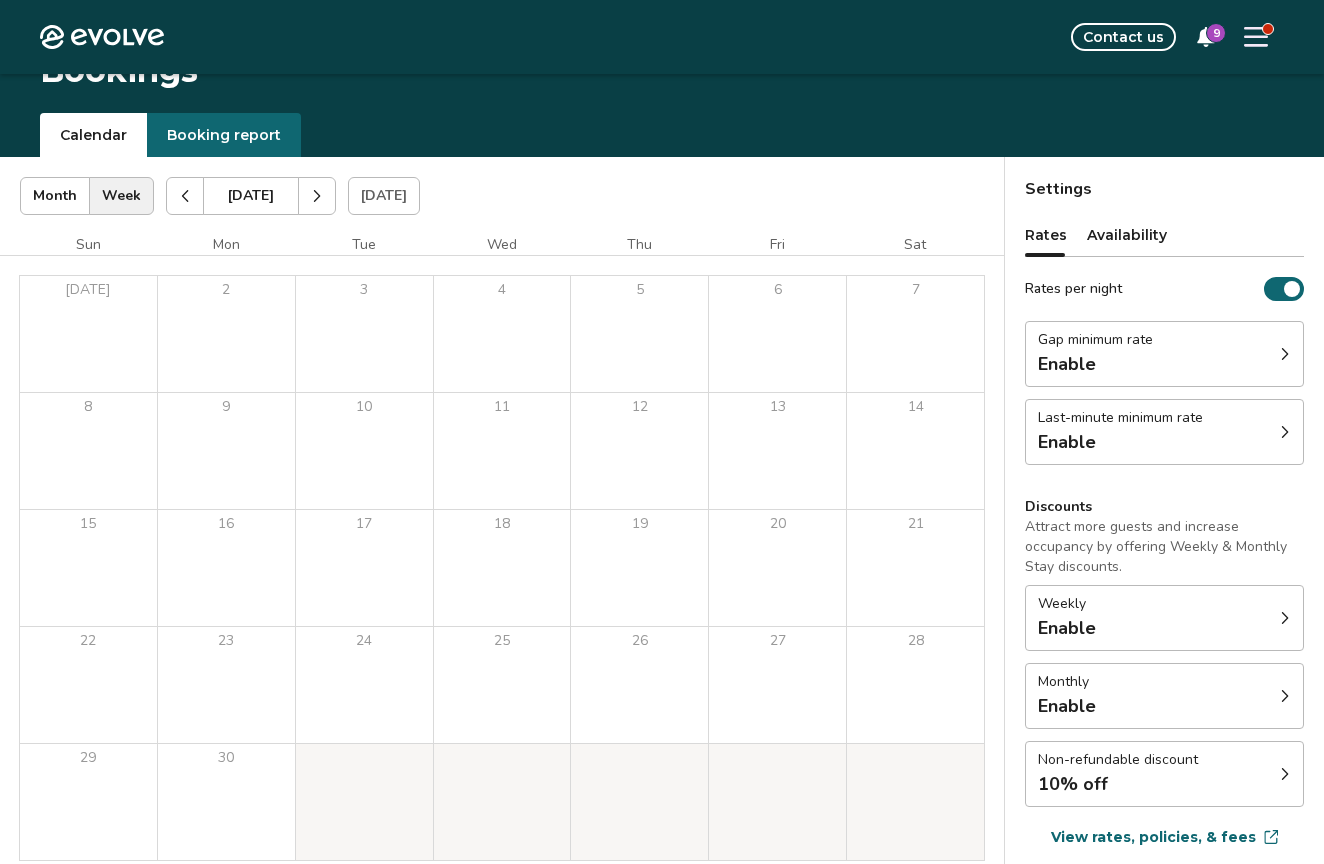 click at bounding box center [185, 196] 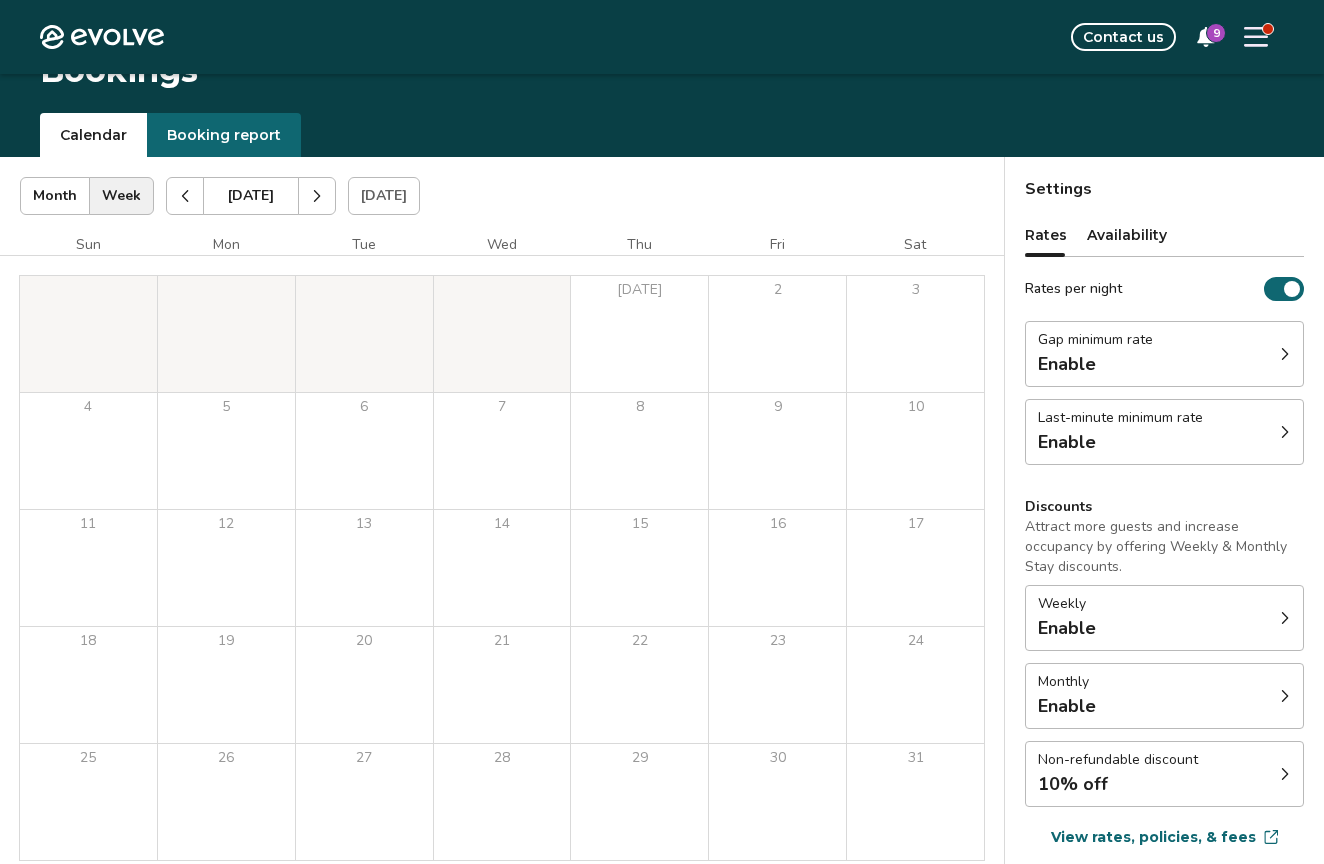 click at bounding box center (185, 196) 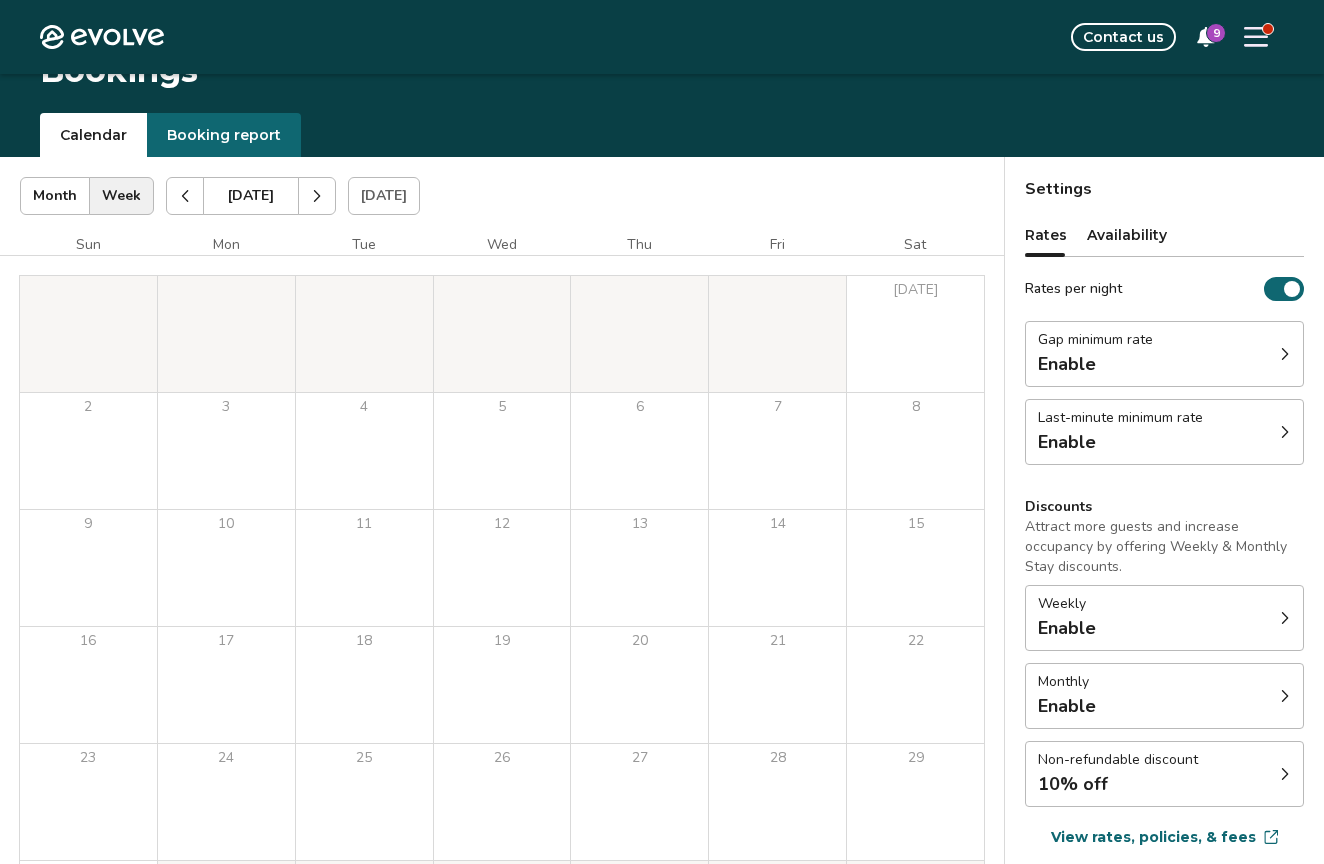 click at bounding box center [185, 196] 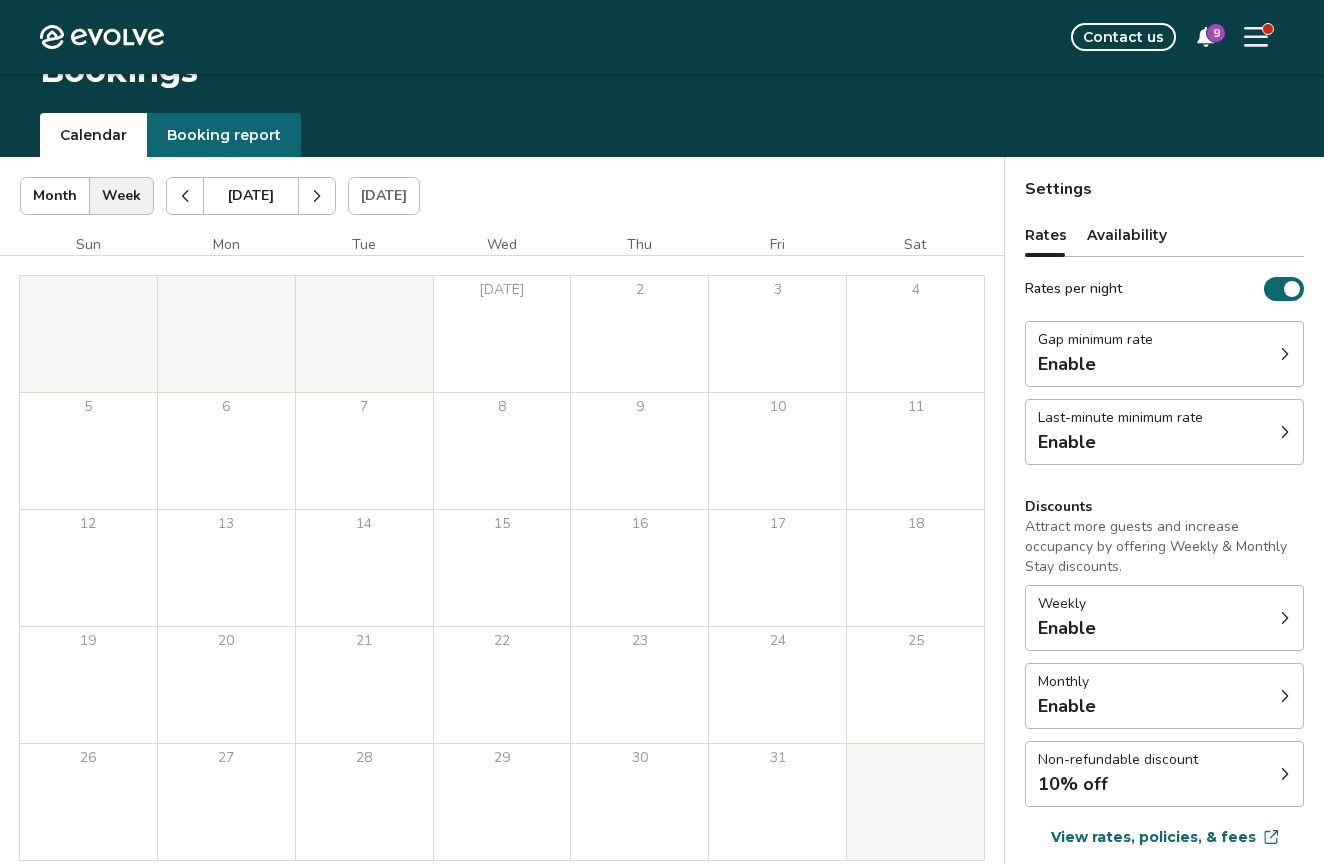 click at bounding box center [317, 196] 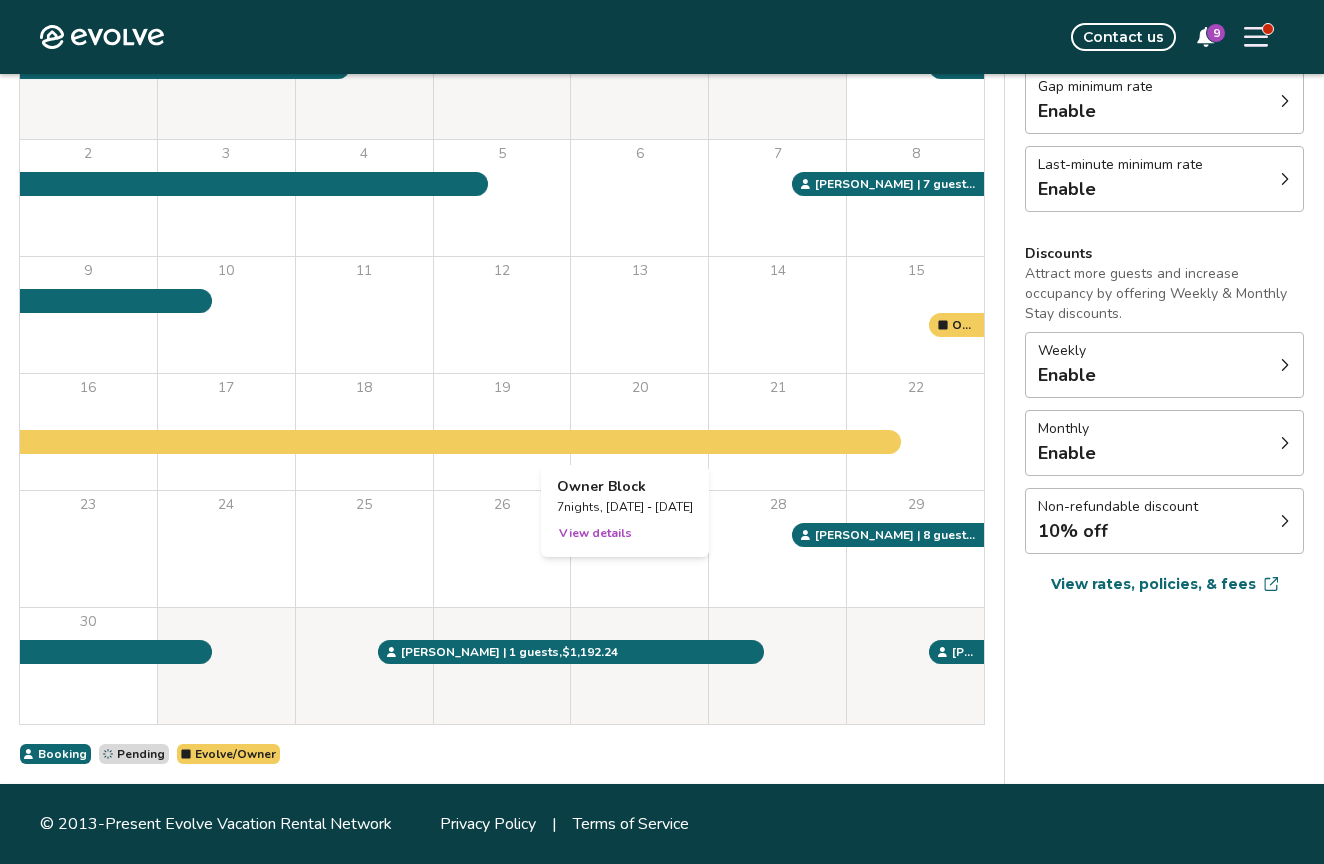 scroll, scrollTop: 0, scrollLeft: 0, axis: both 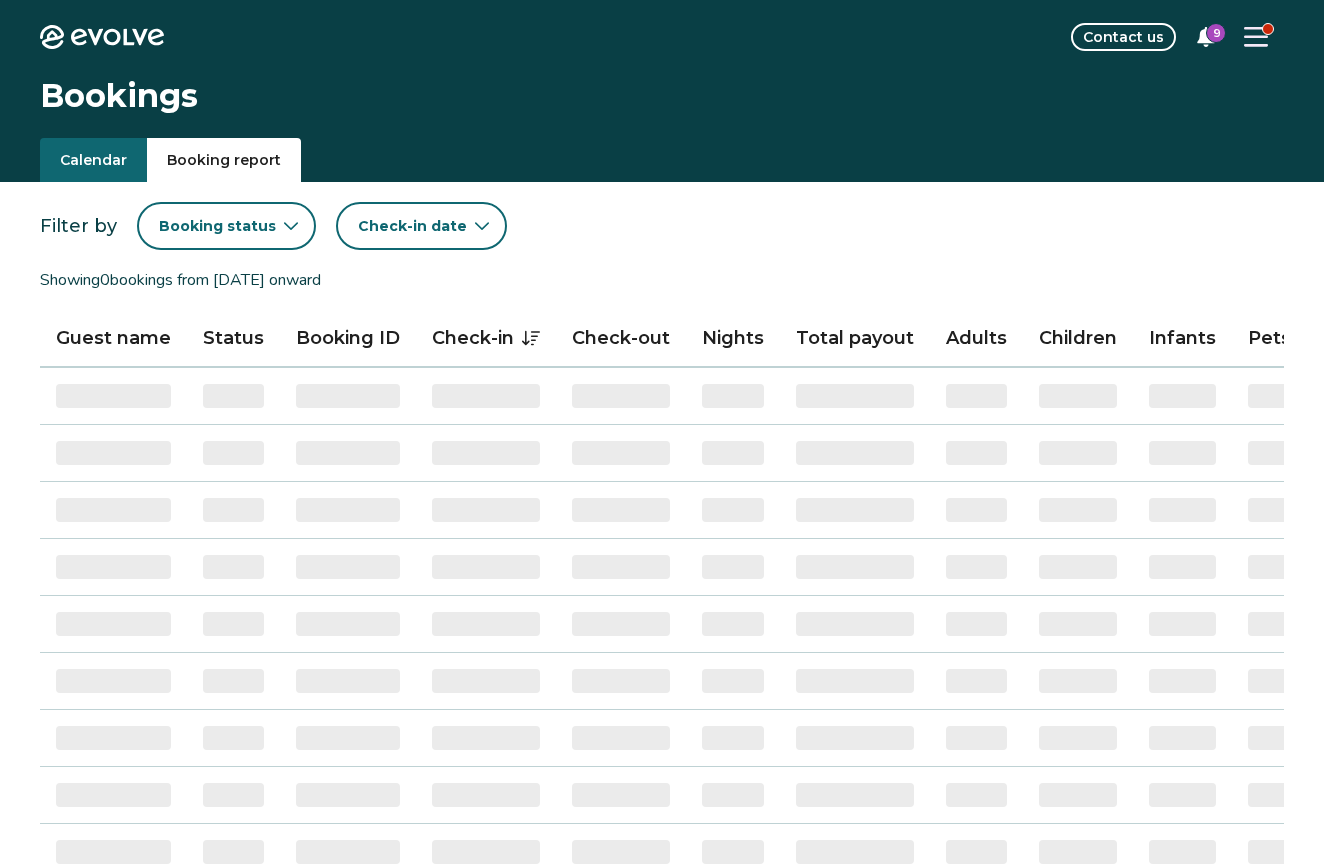 click on "Booking report" at bounding box center [224, 160] 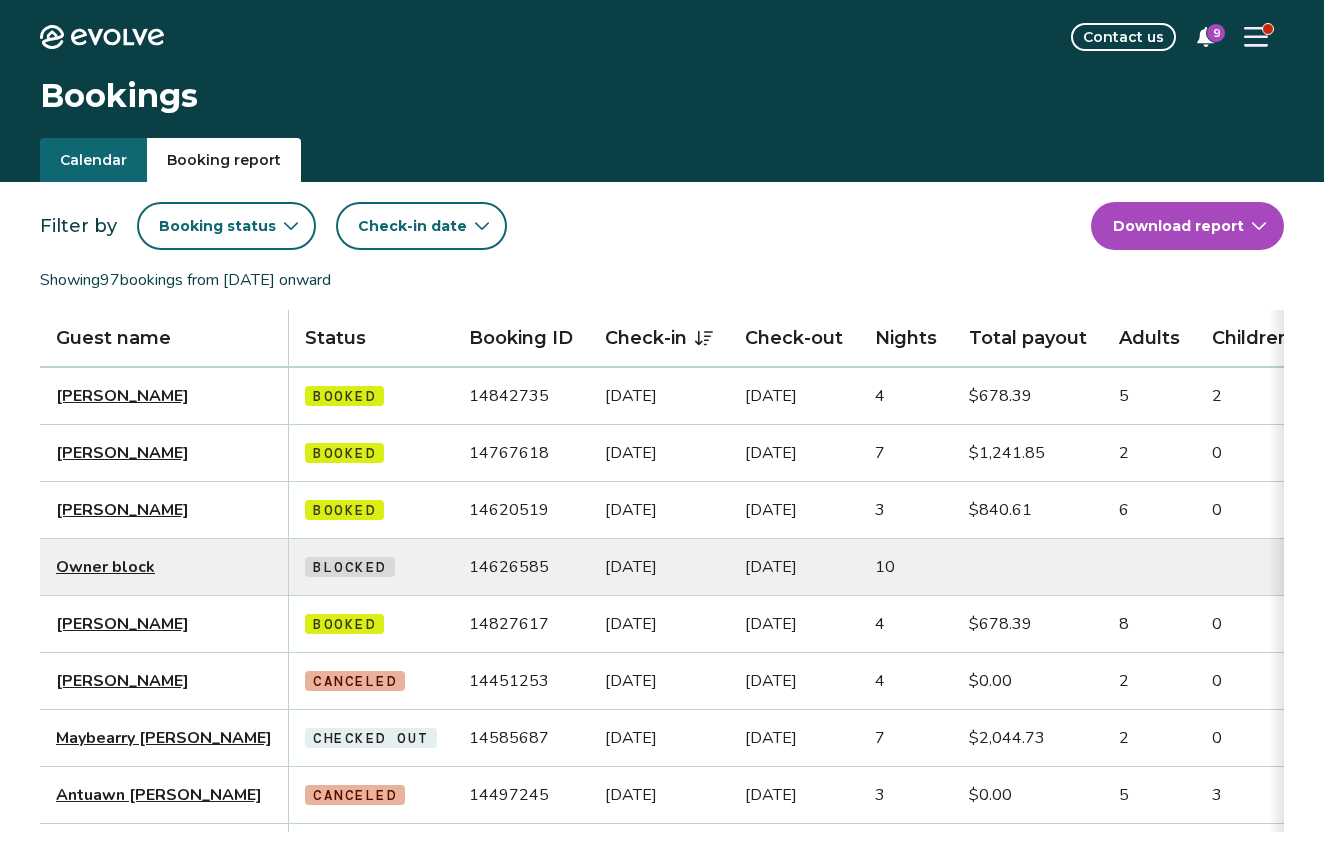 click on "9" at bounding box center [1216, 33] 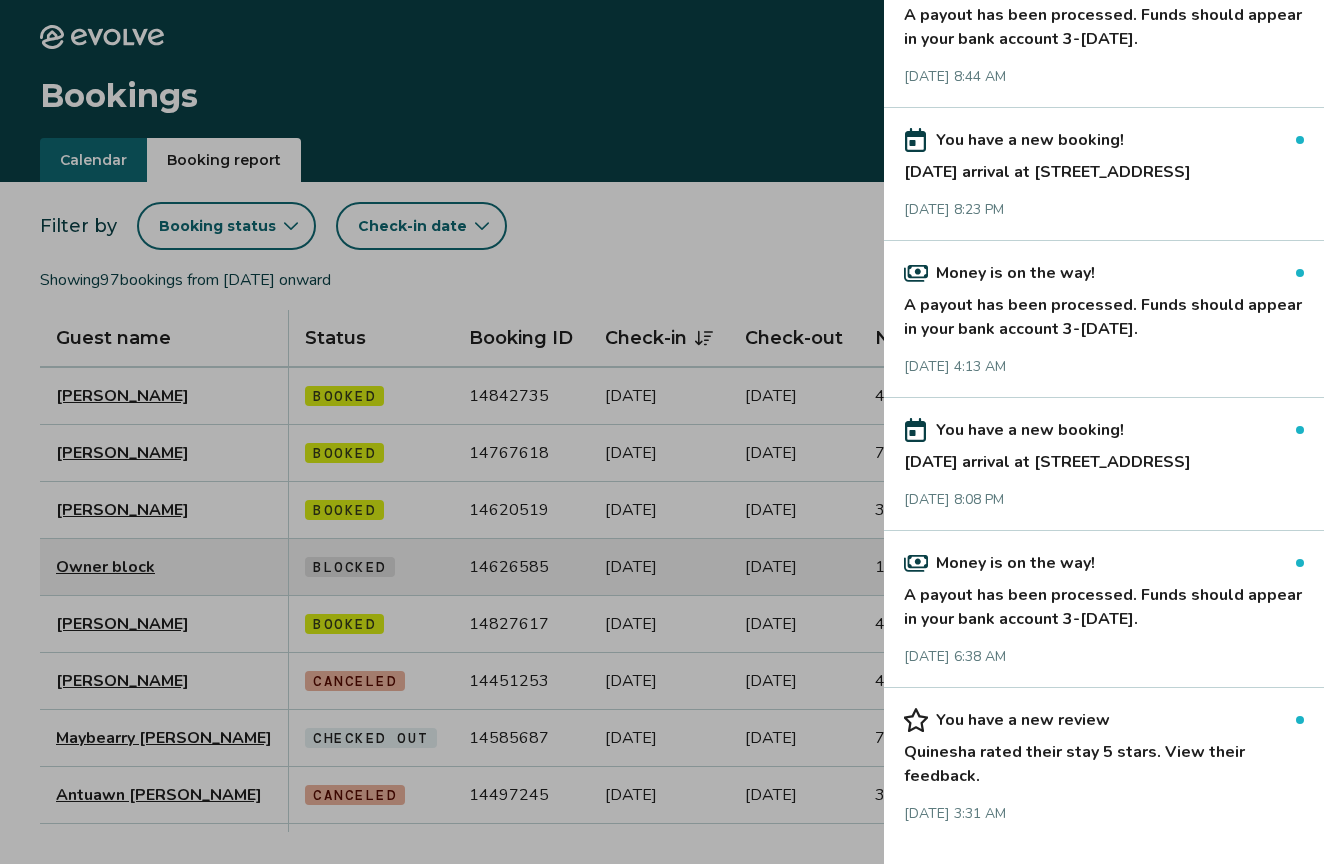 scroll, scrollTop: 607, scrollLeft: 0, axis: vertical 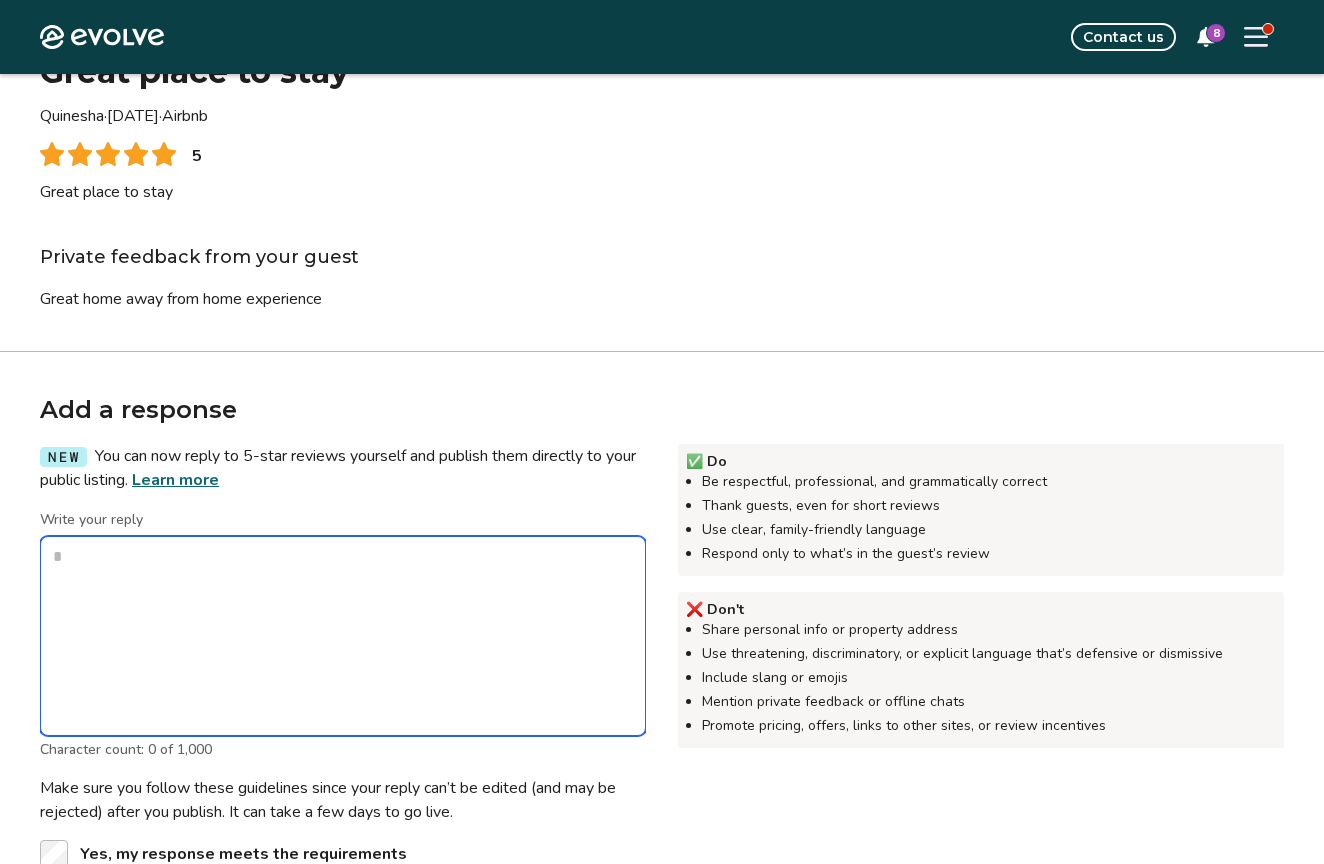 click on "Write your reply" at bounding box center [343, 636] 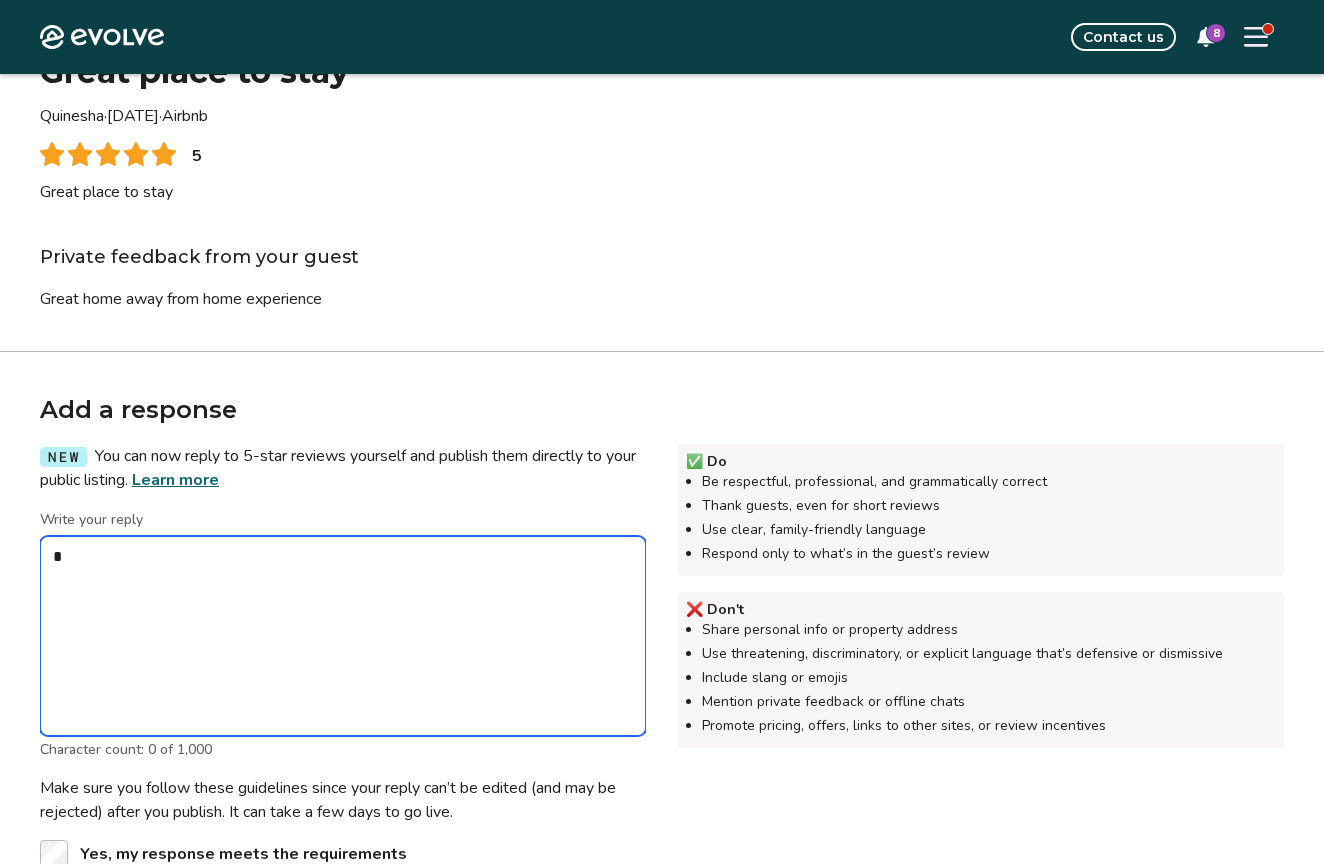 type on "*" 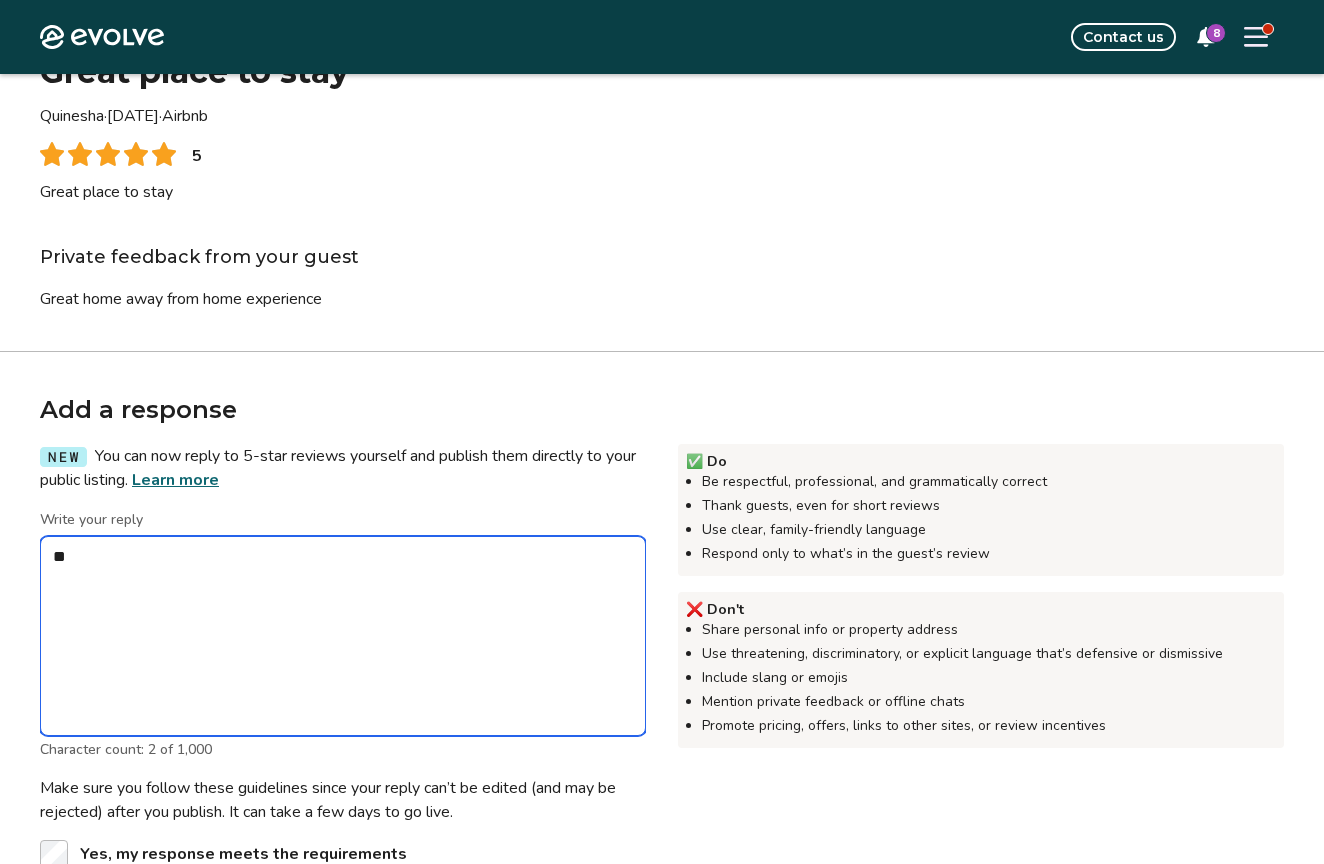 type on "*" 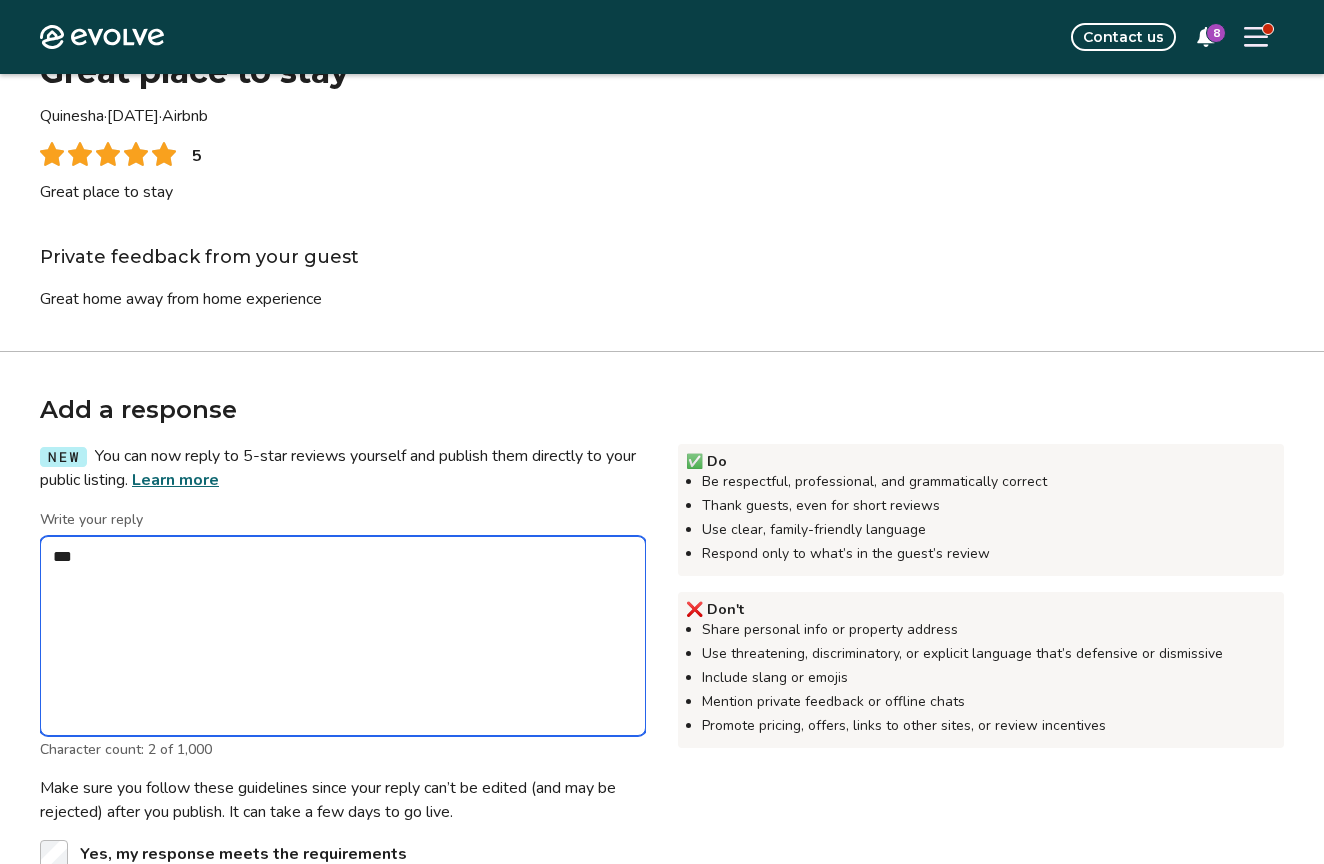 type on "*" 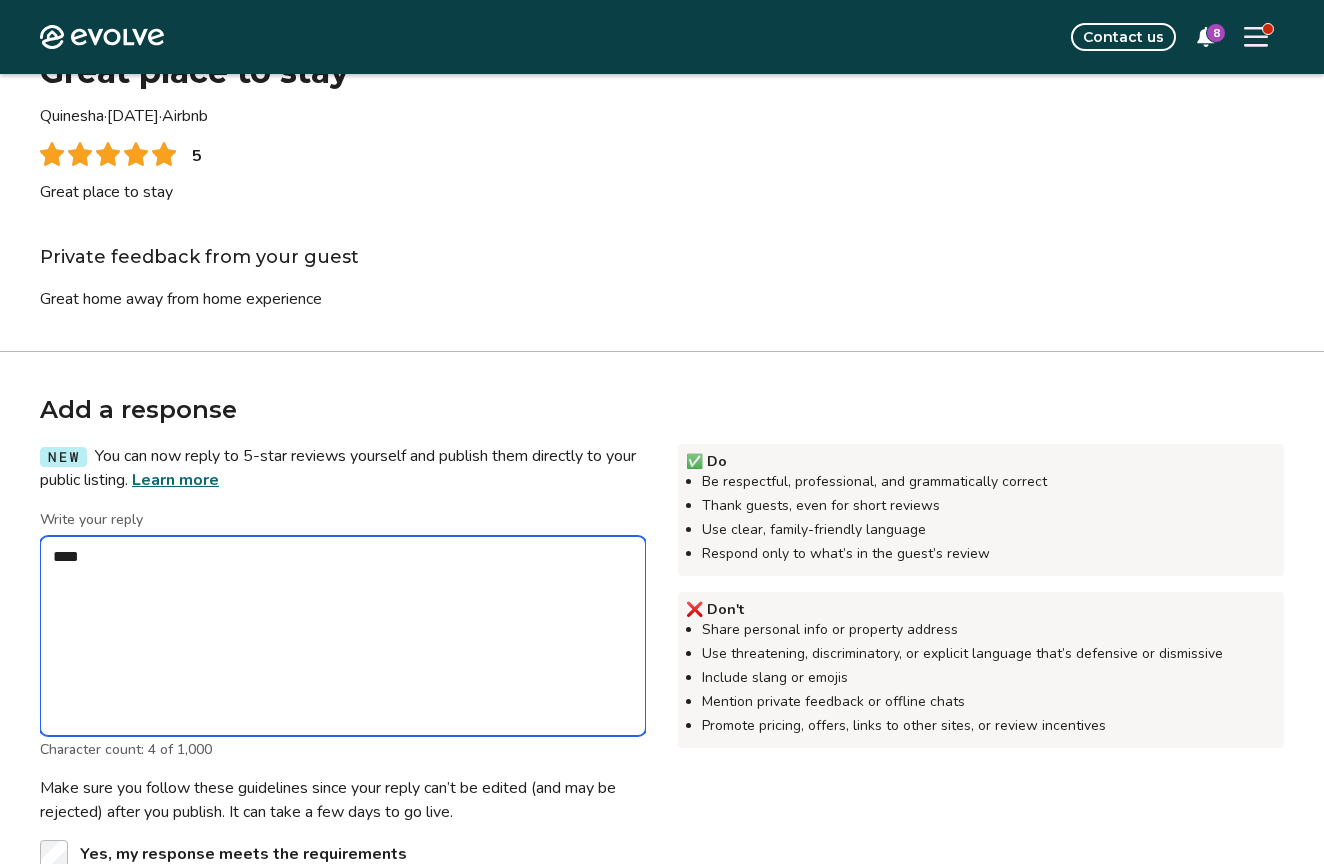type on "*" 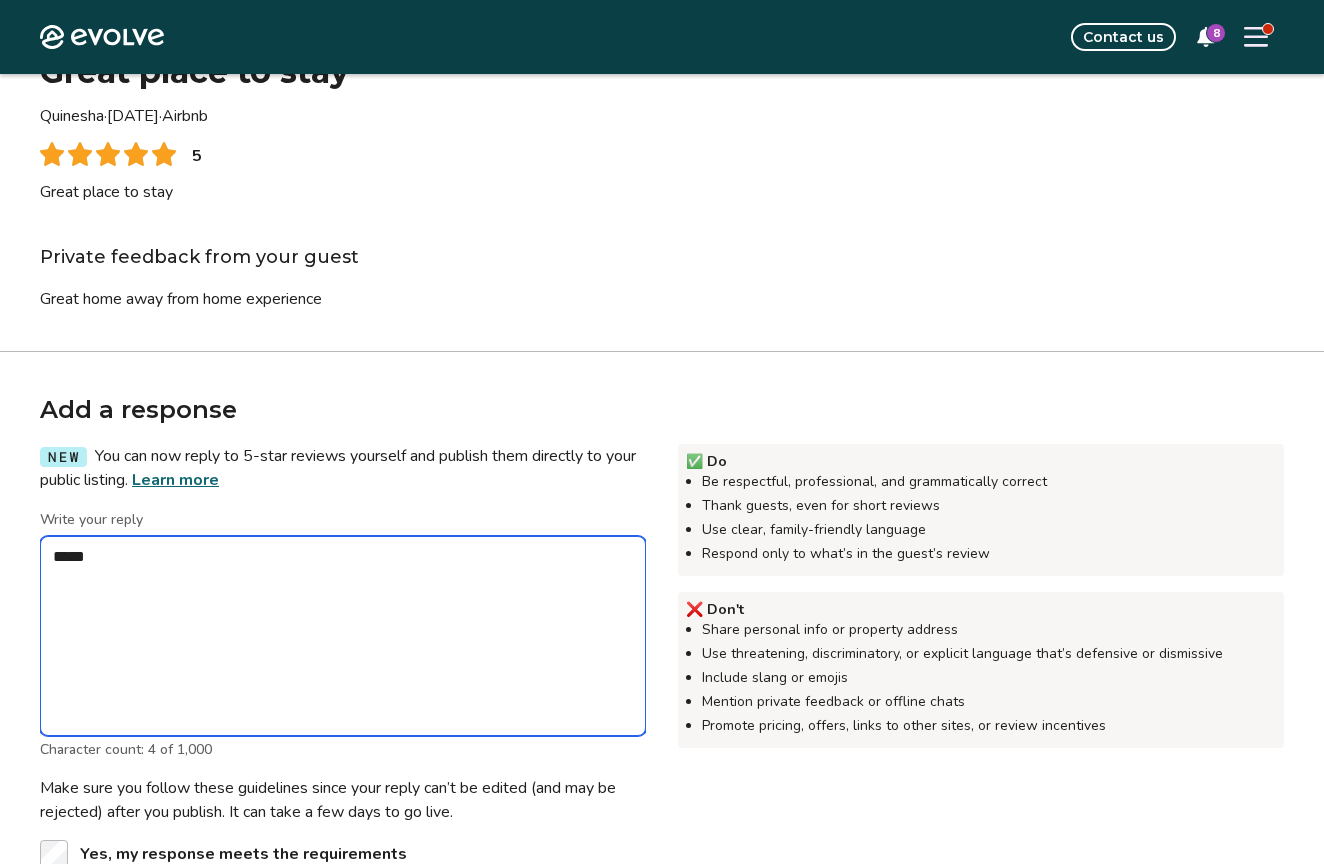 type on "*" 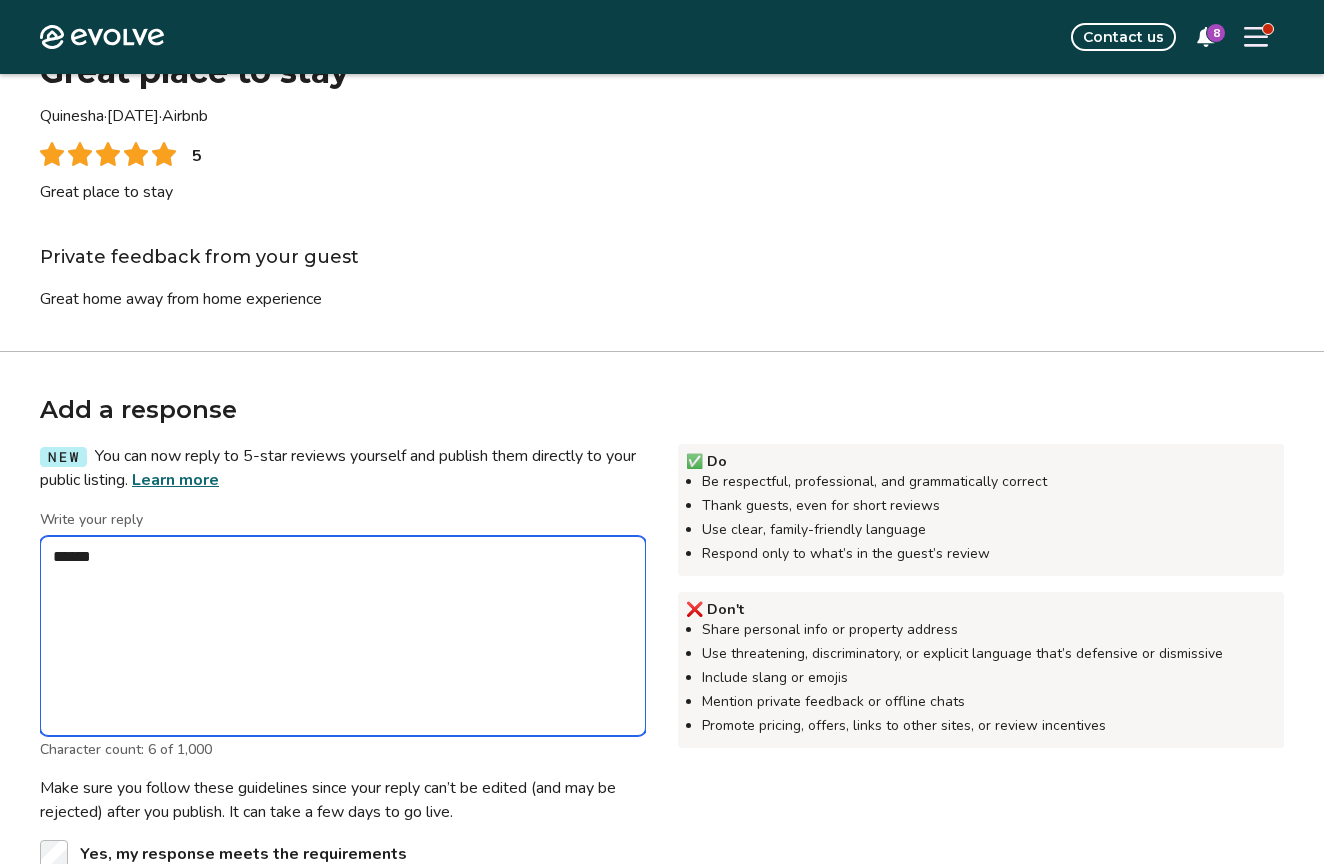 type on "*" 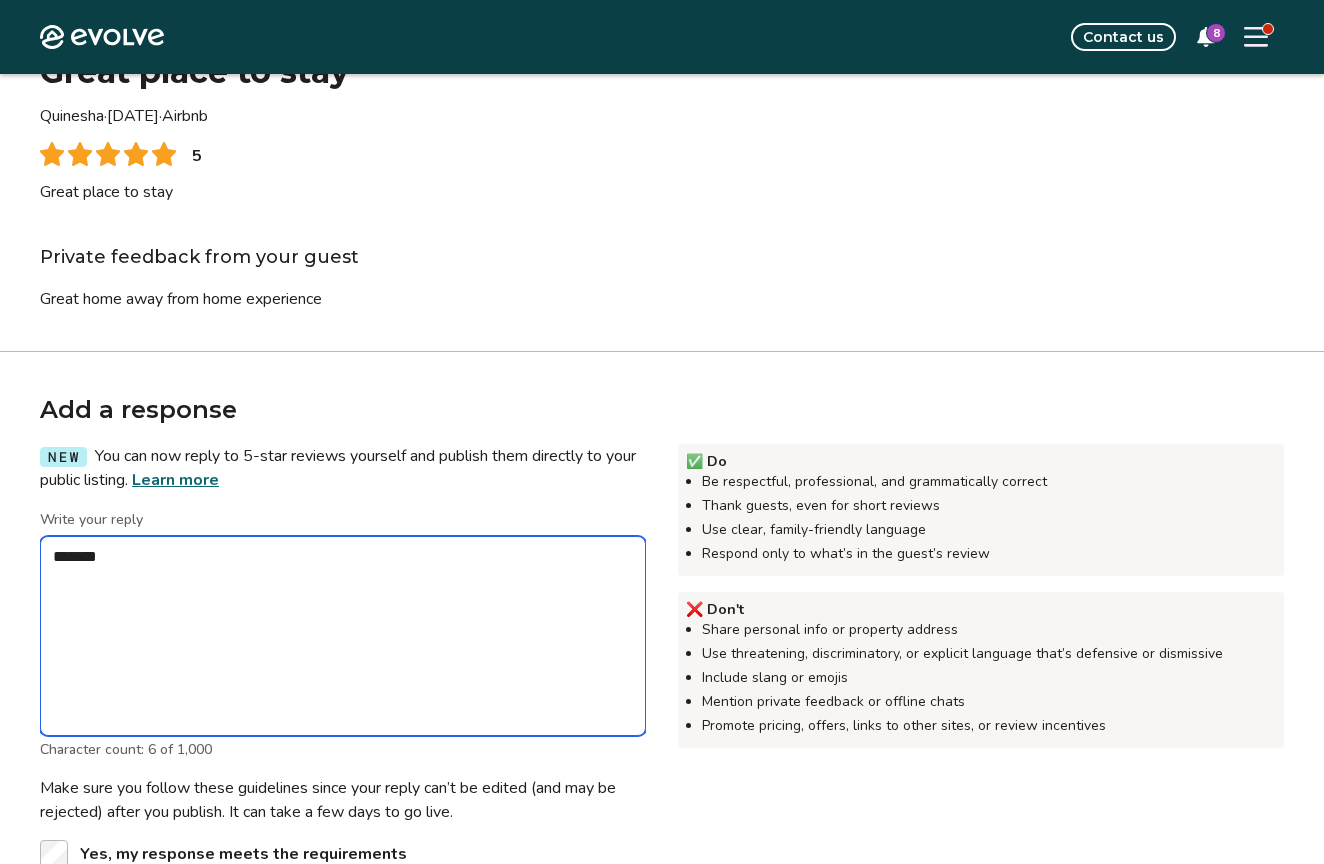 type on "*" 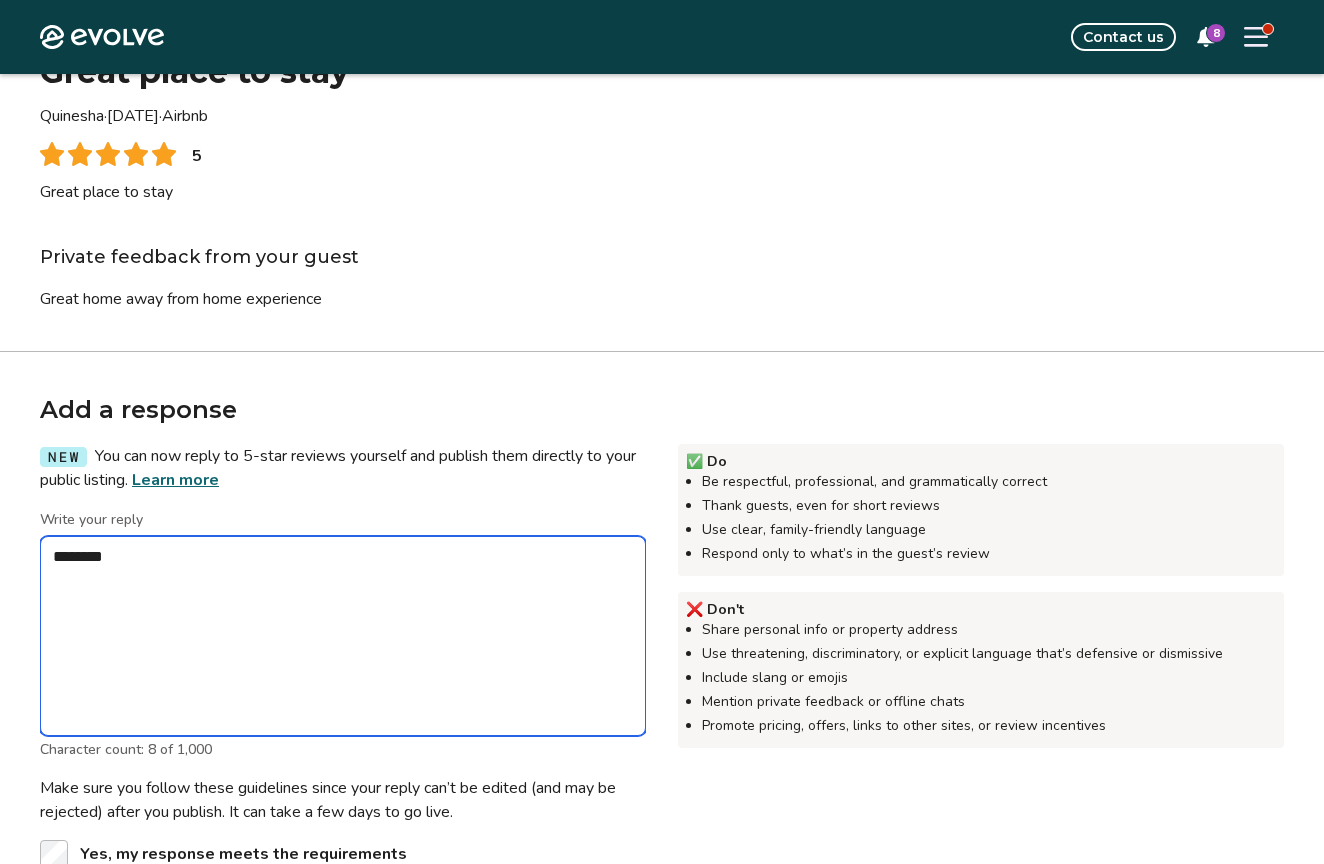 type on "*" 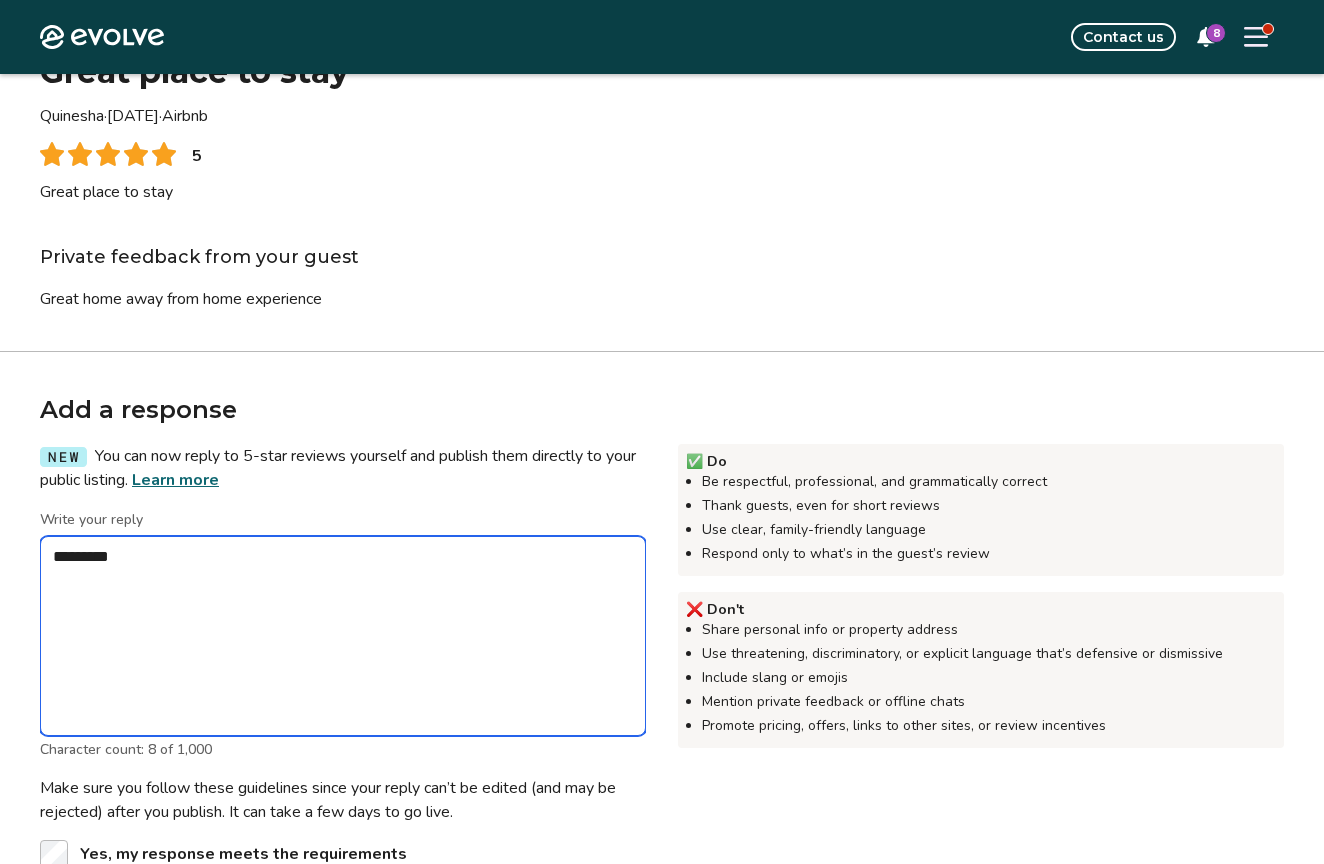 type on "*" 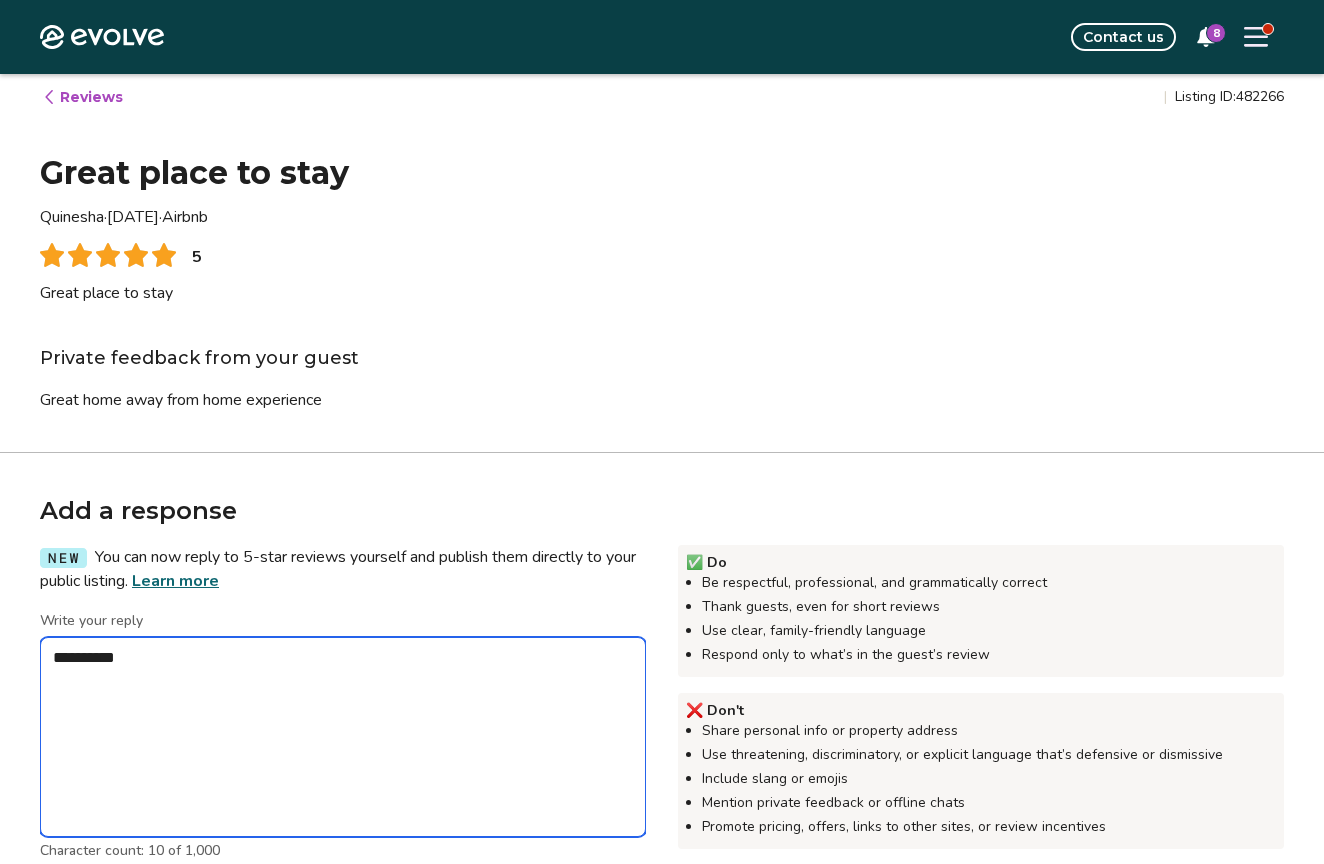 scroll, scrollTop: 17, scrollLeft: 0, axis: vertical 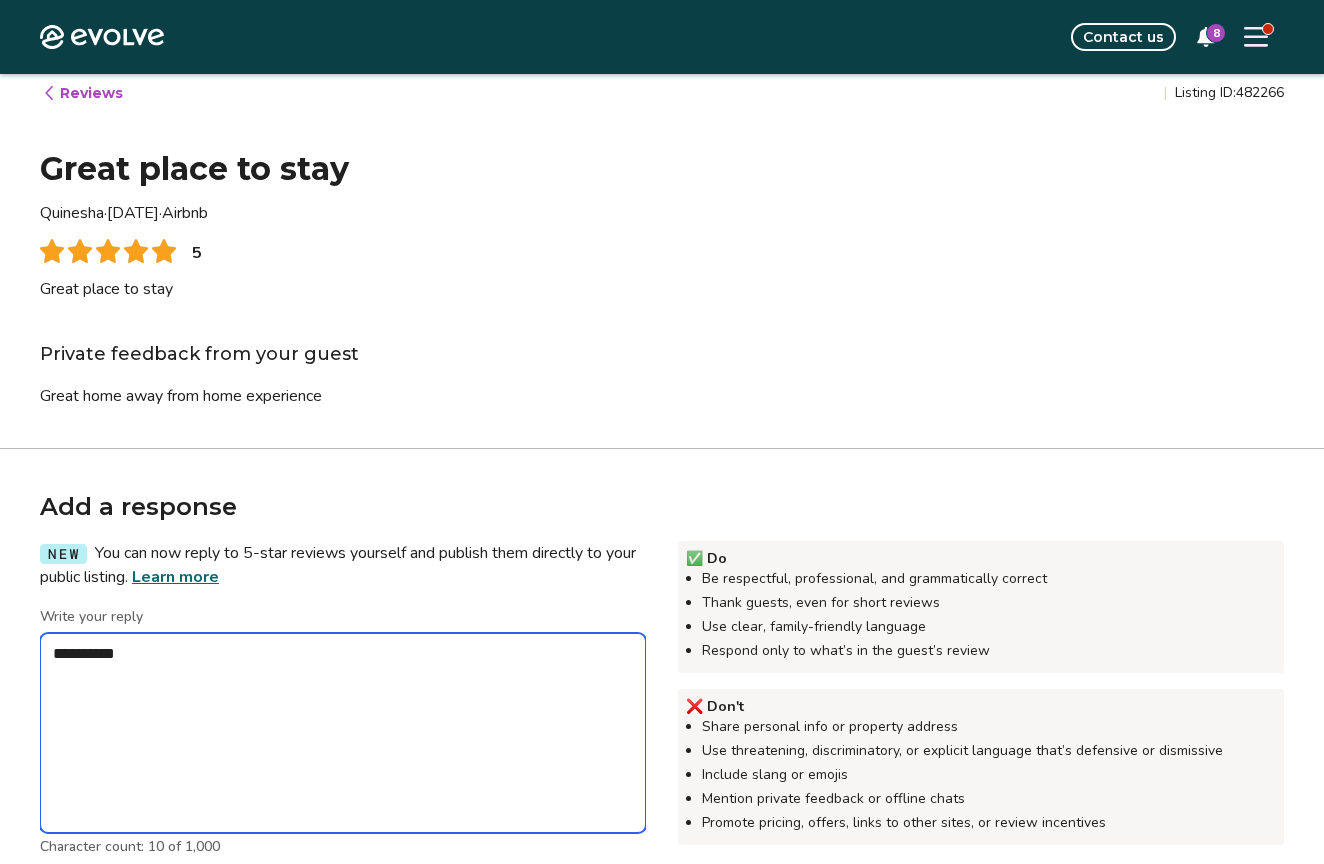 type on "*" 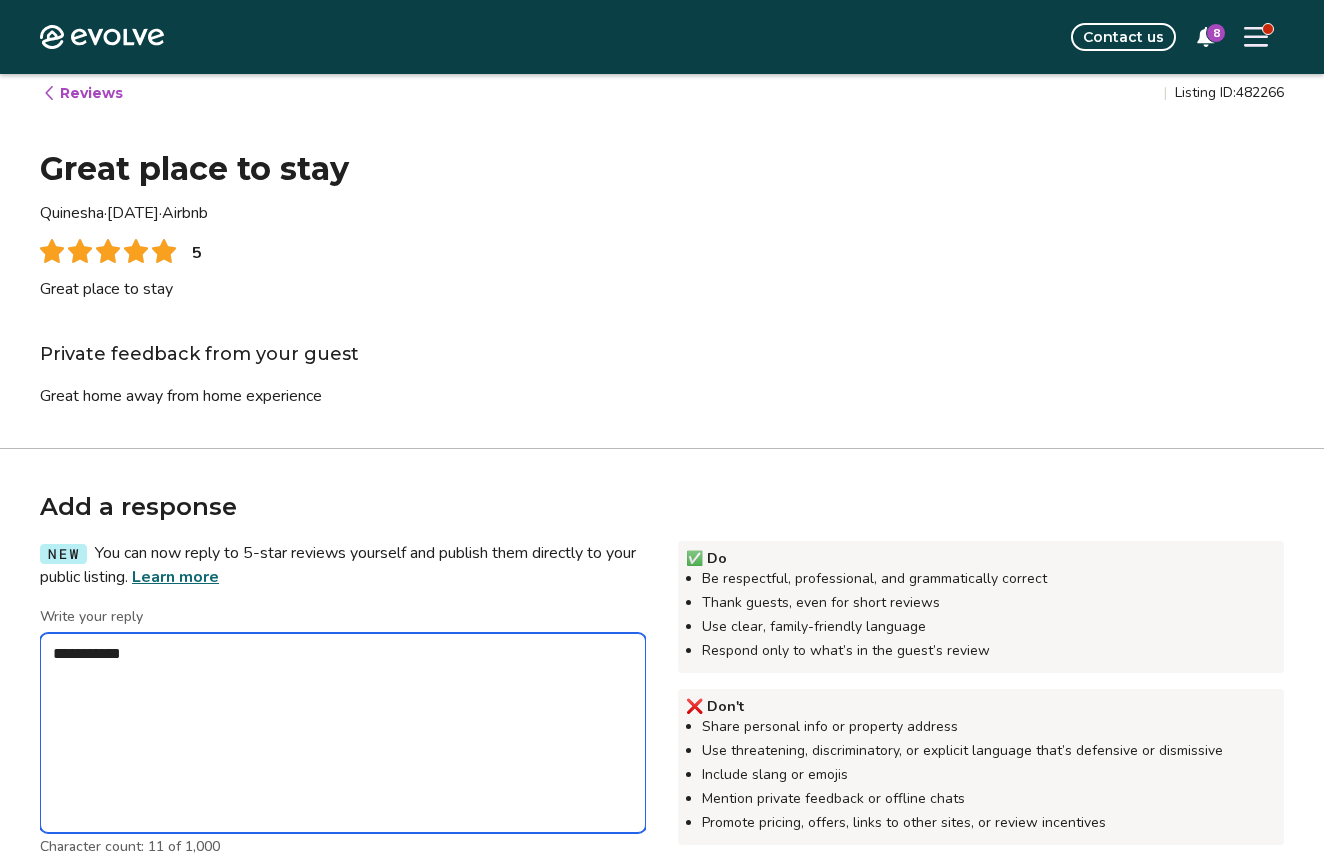 type on "*" 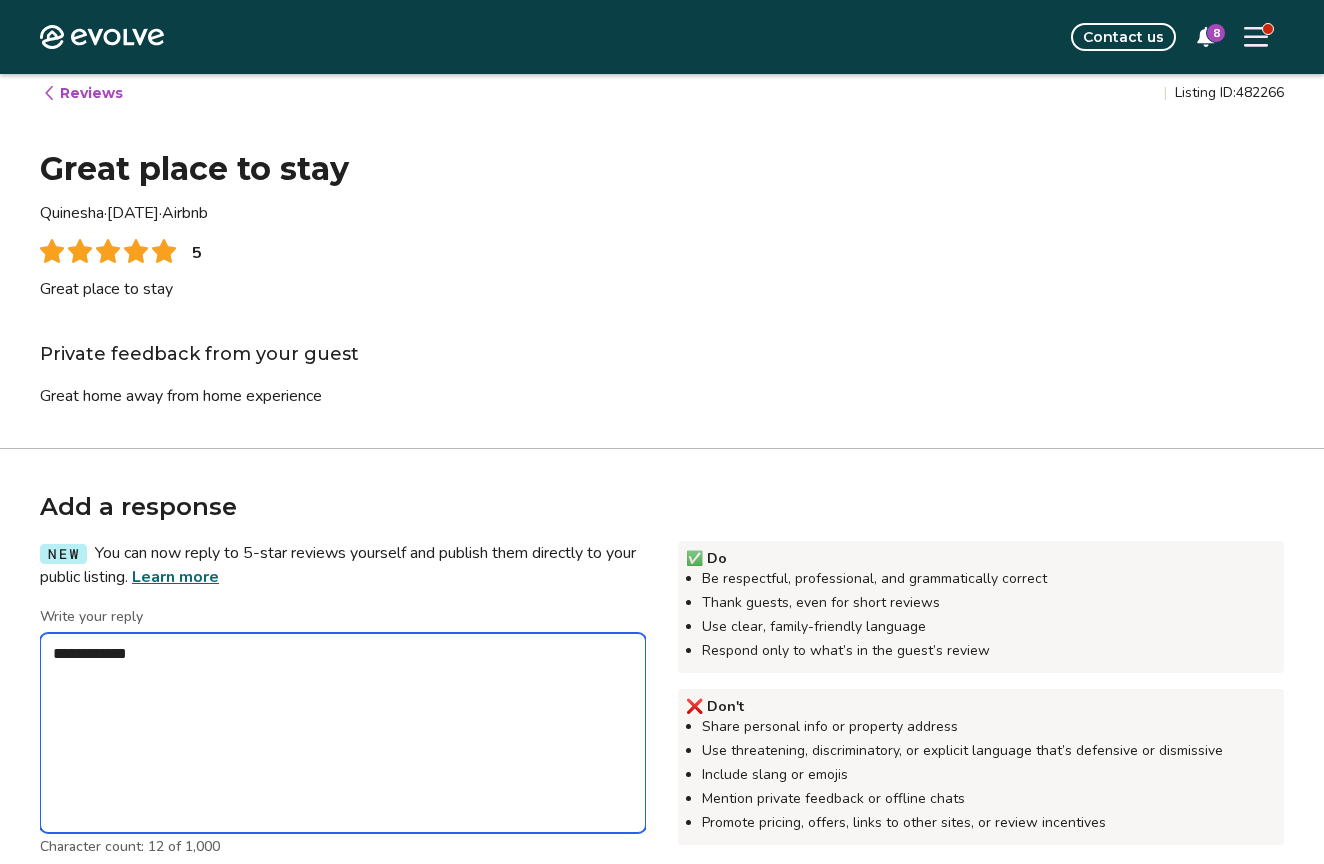 type on "*" 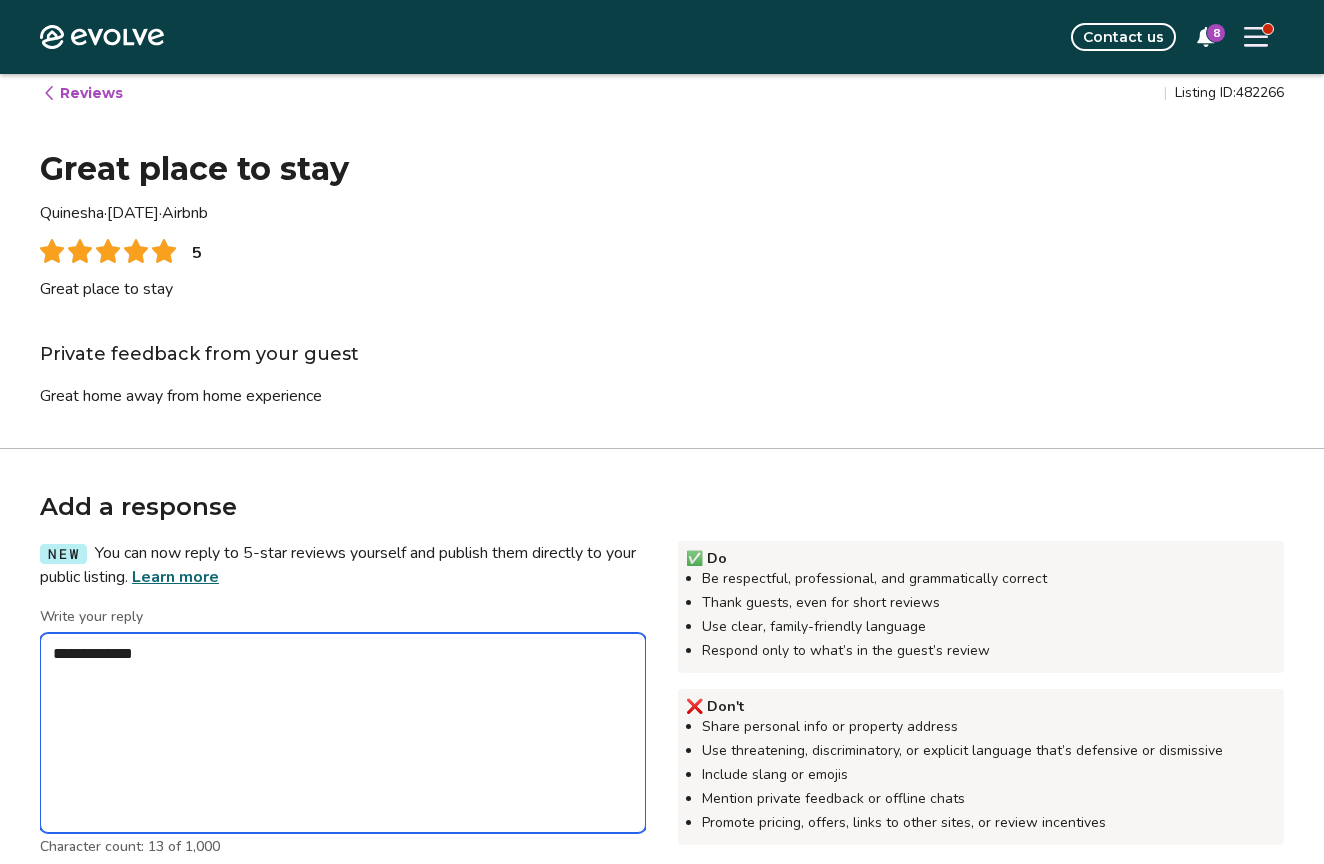 type on "*" 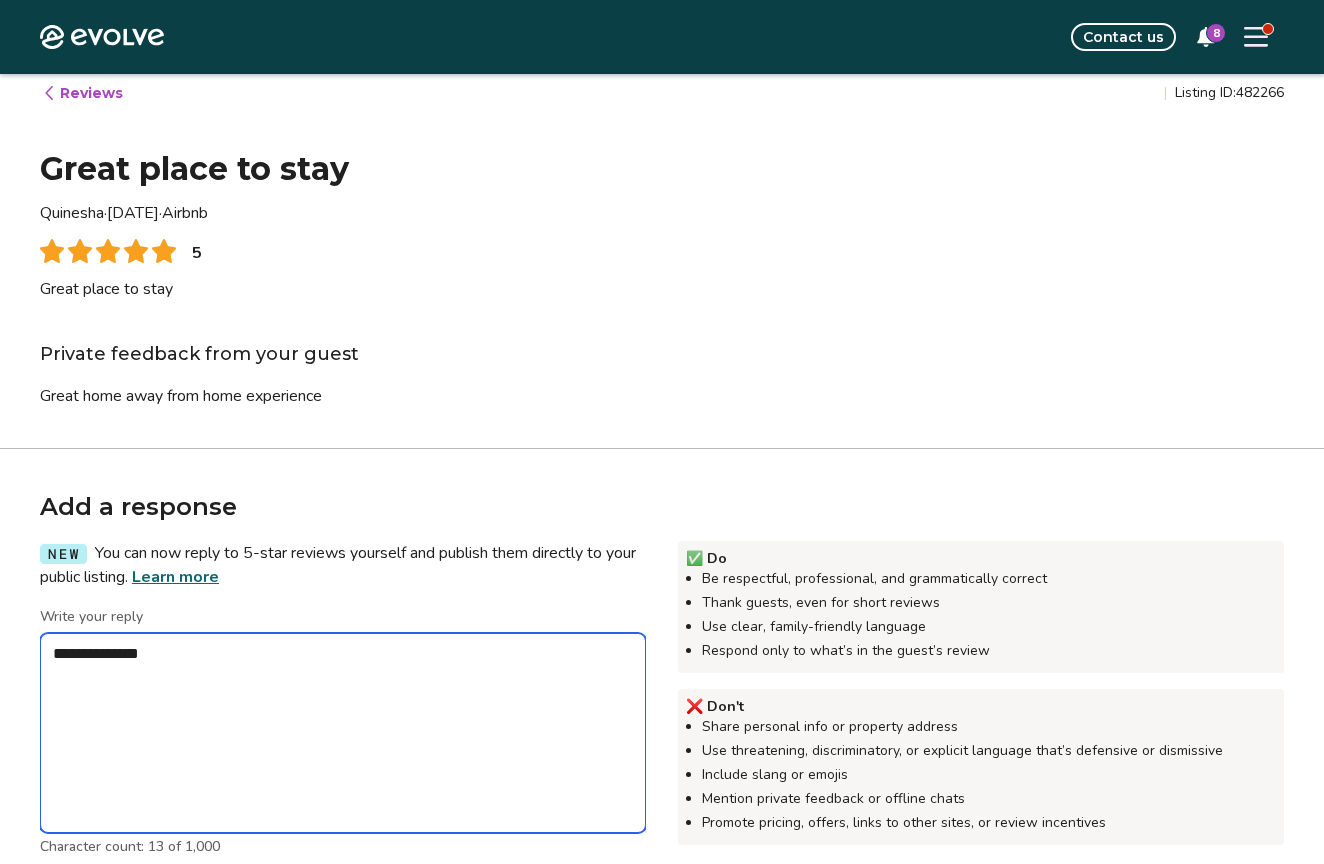 type on "*" 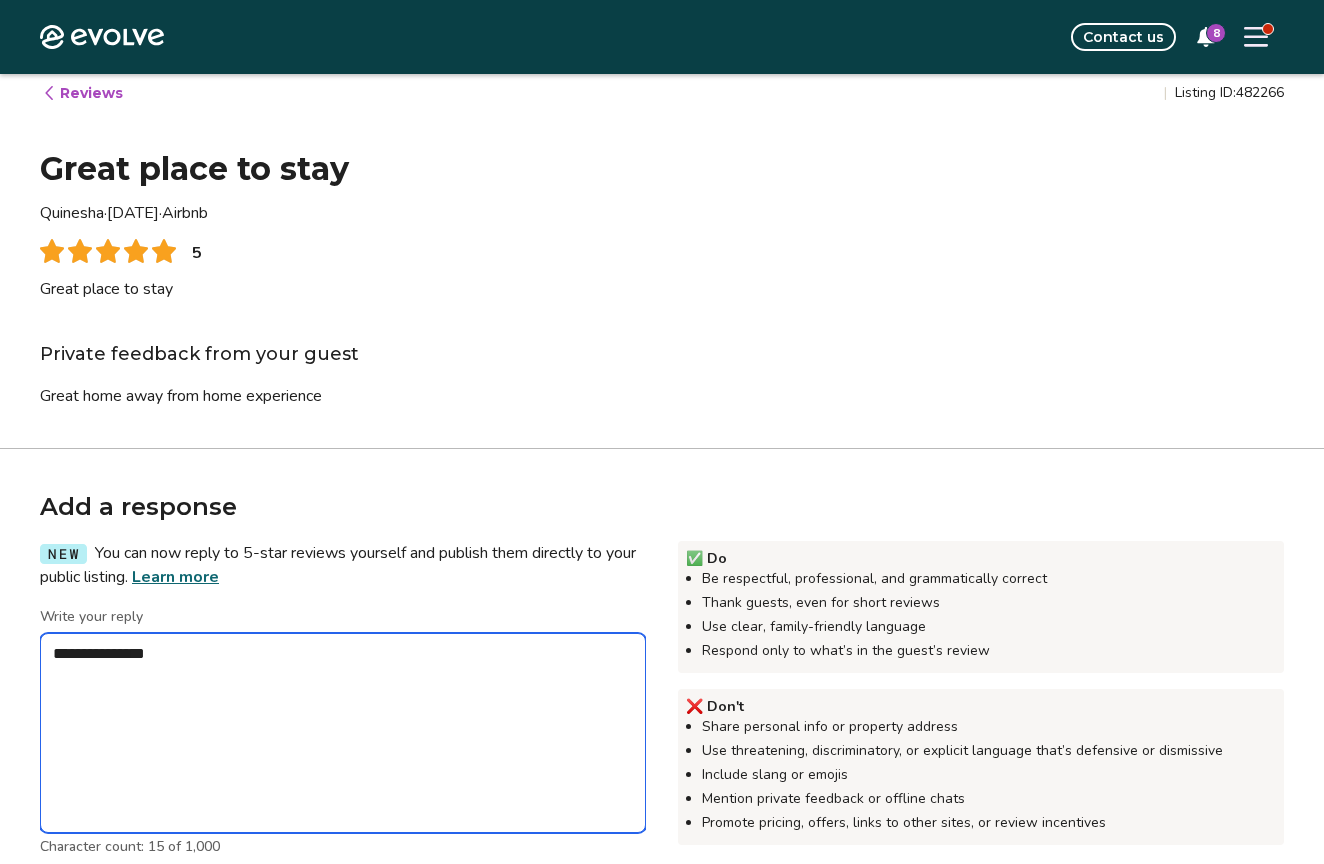 type on "*" 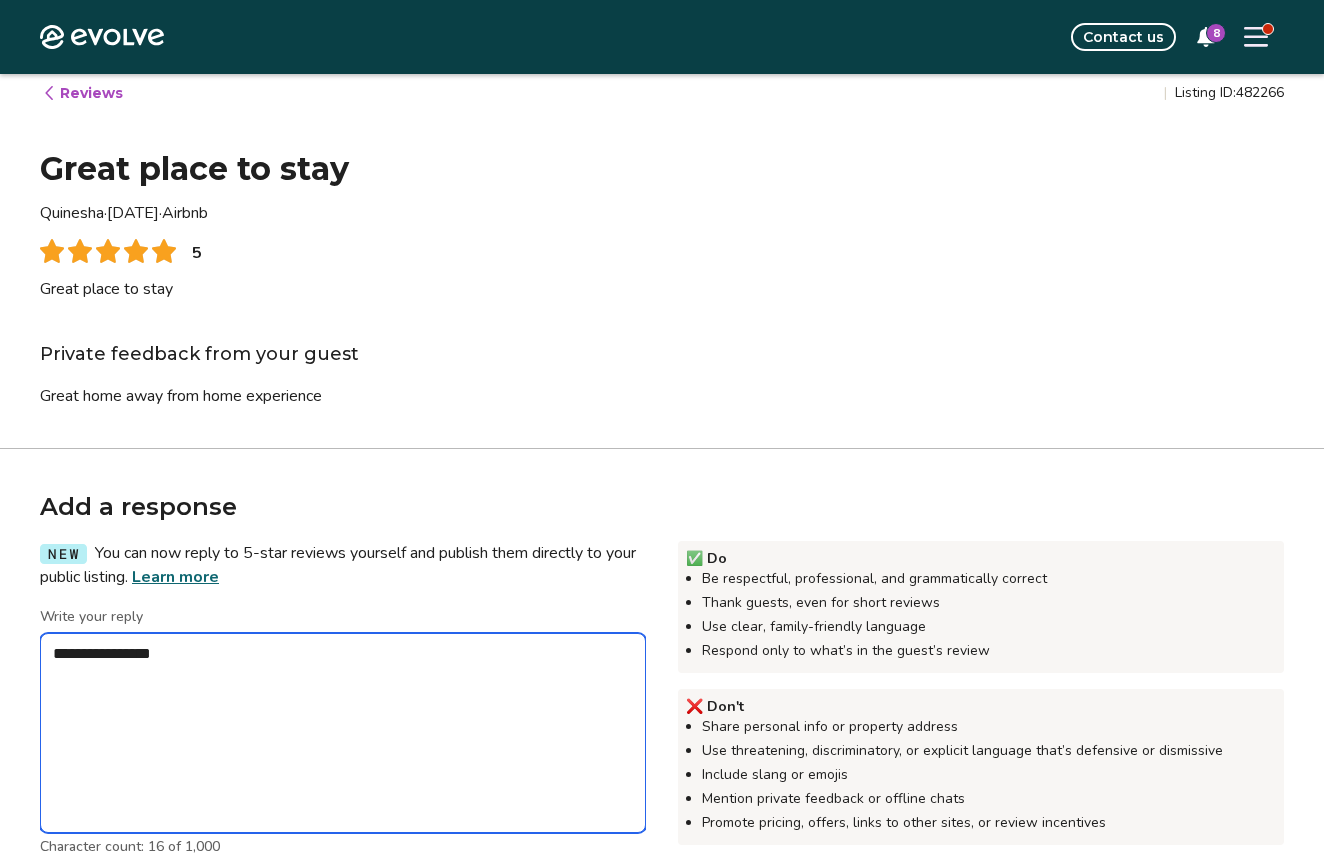 type on "*" 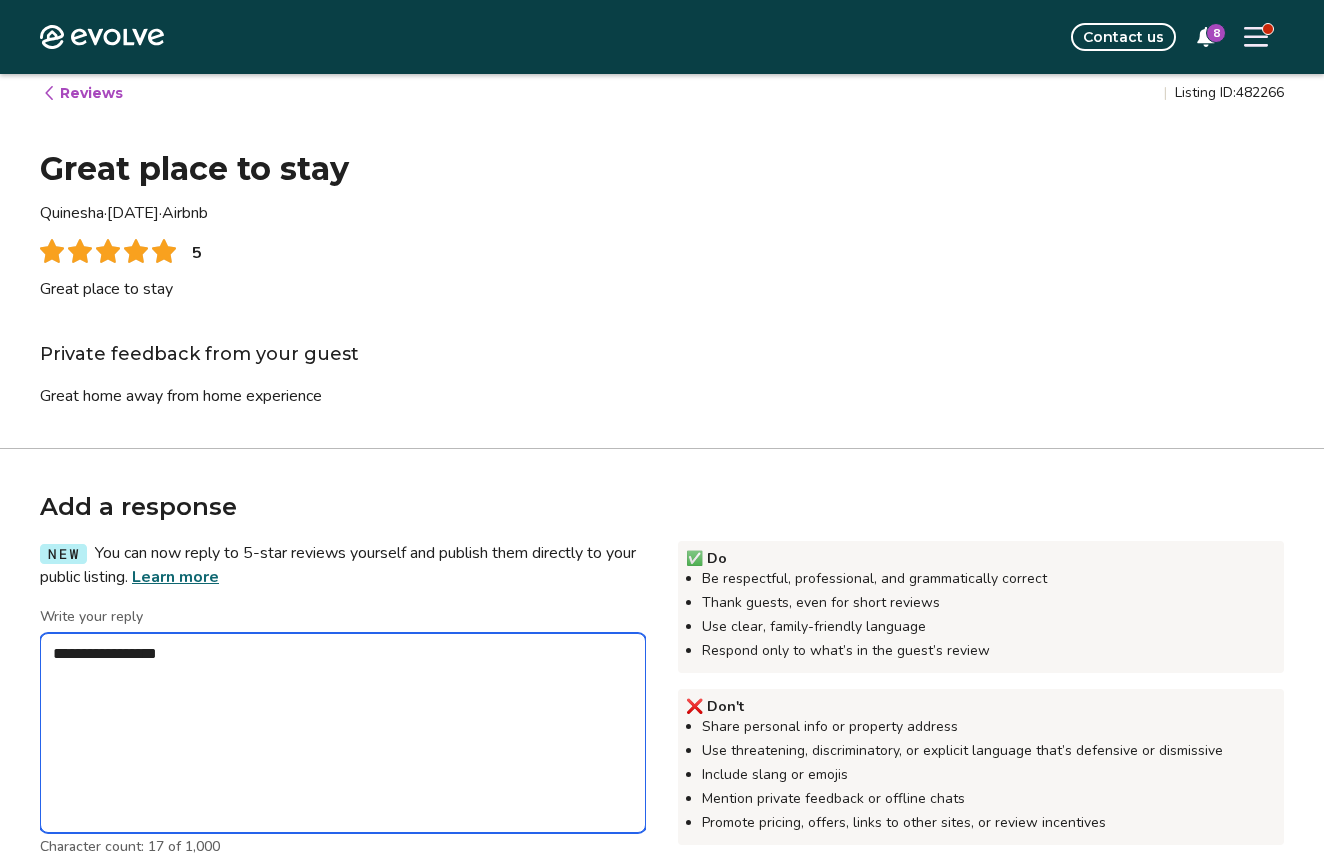 type on "*" 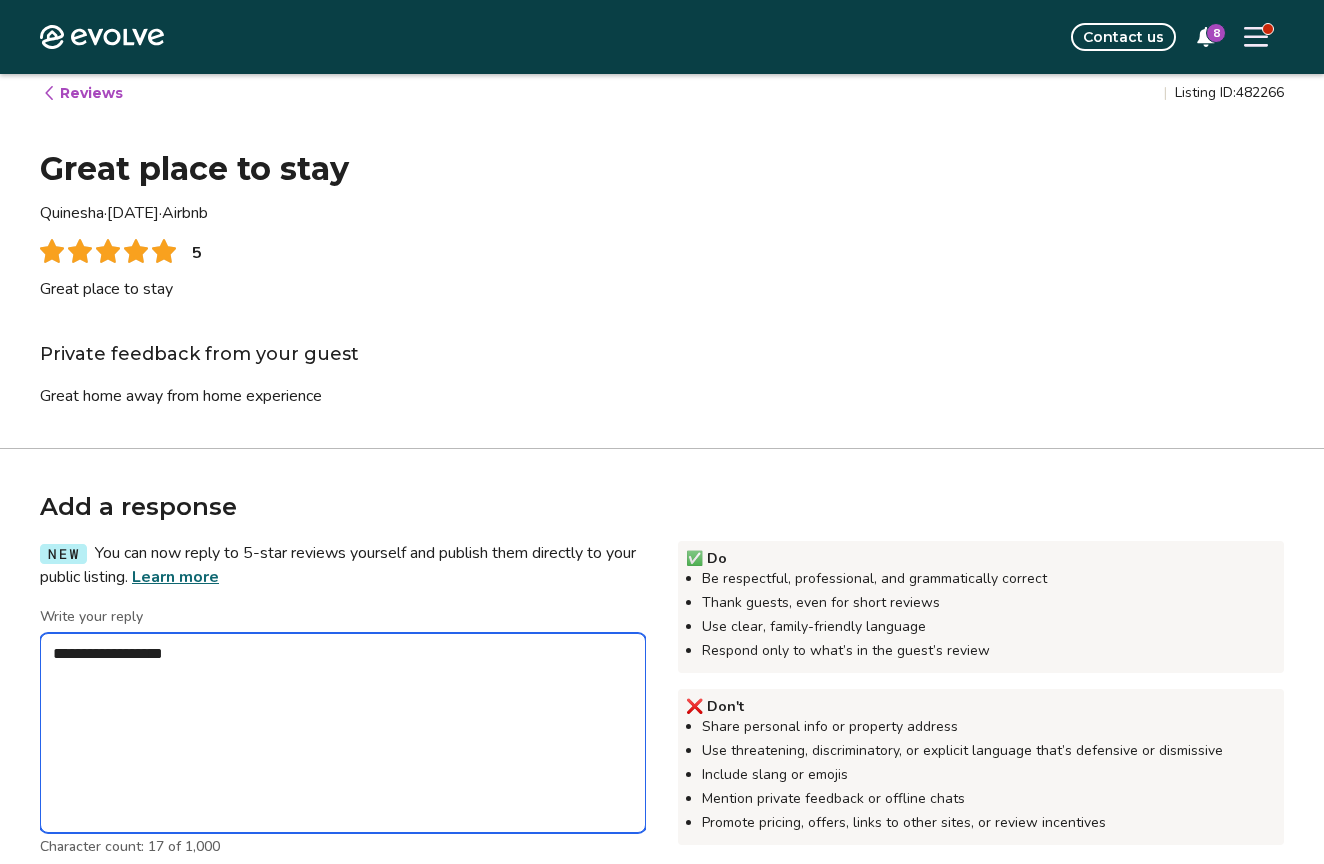 type on "*" 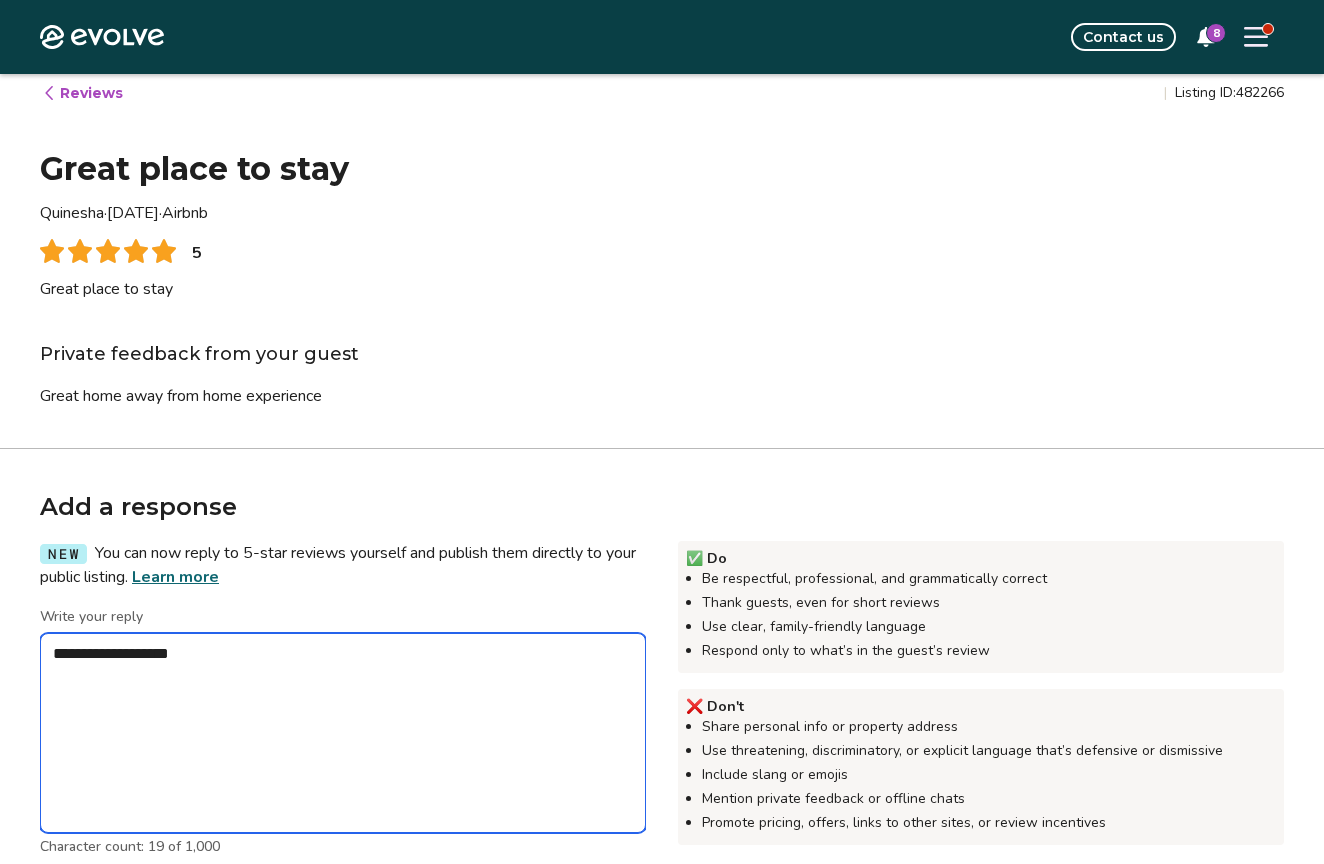 type on "*" 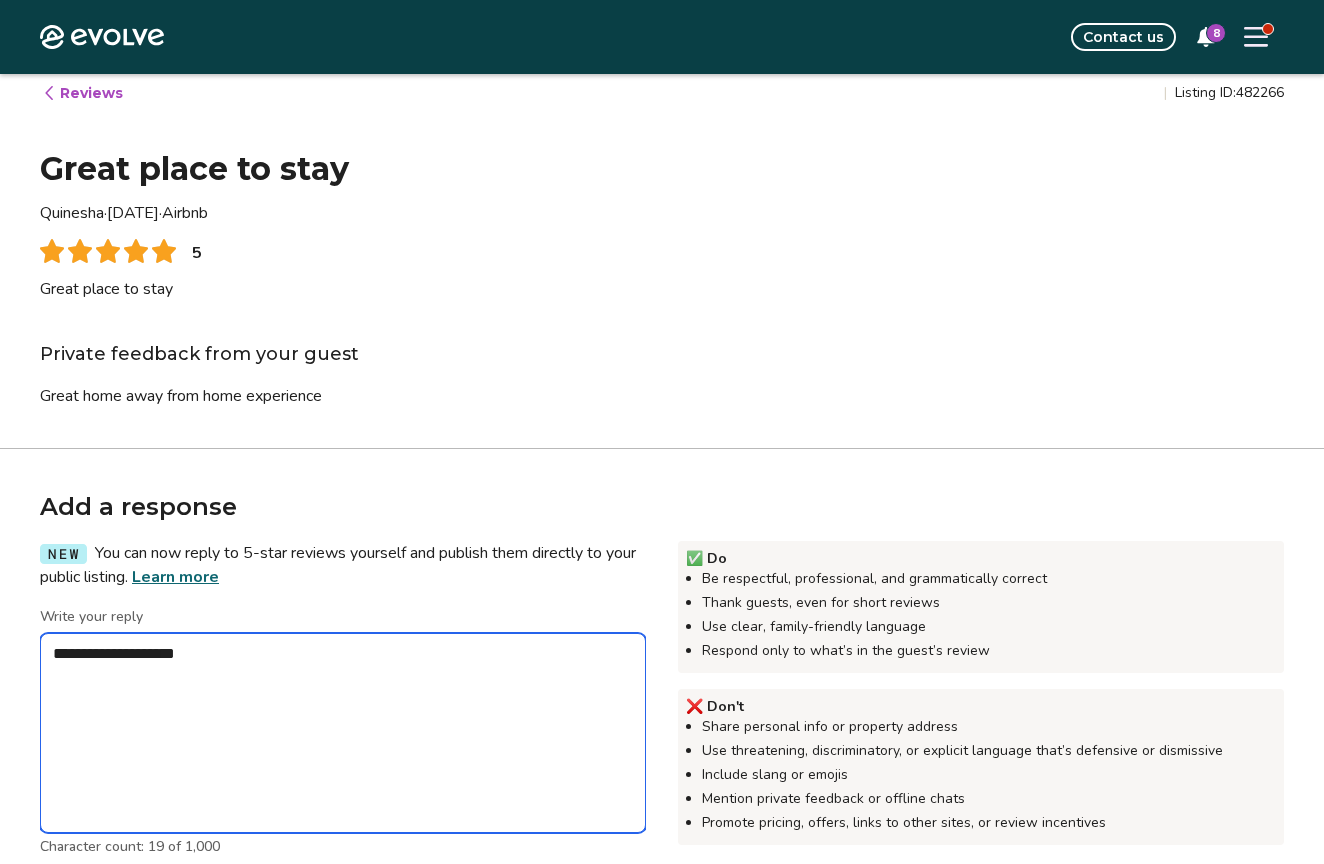 type on "*" 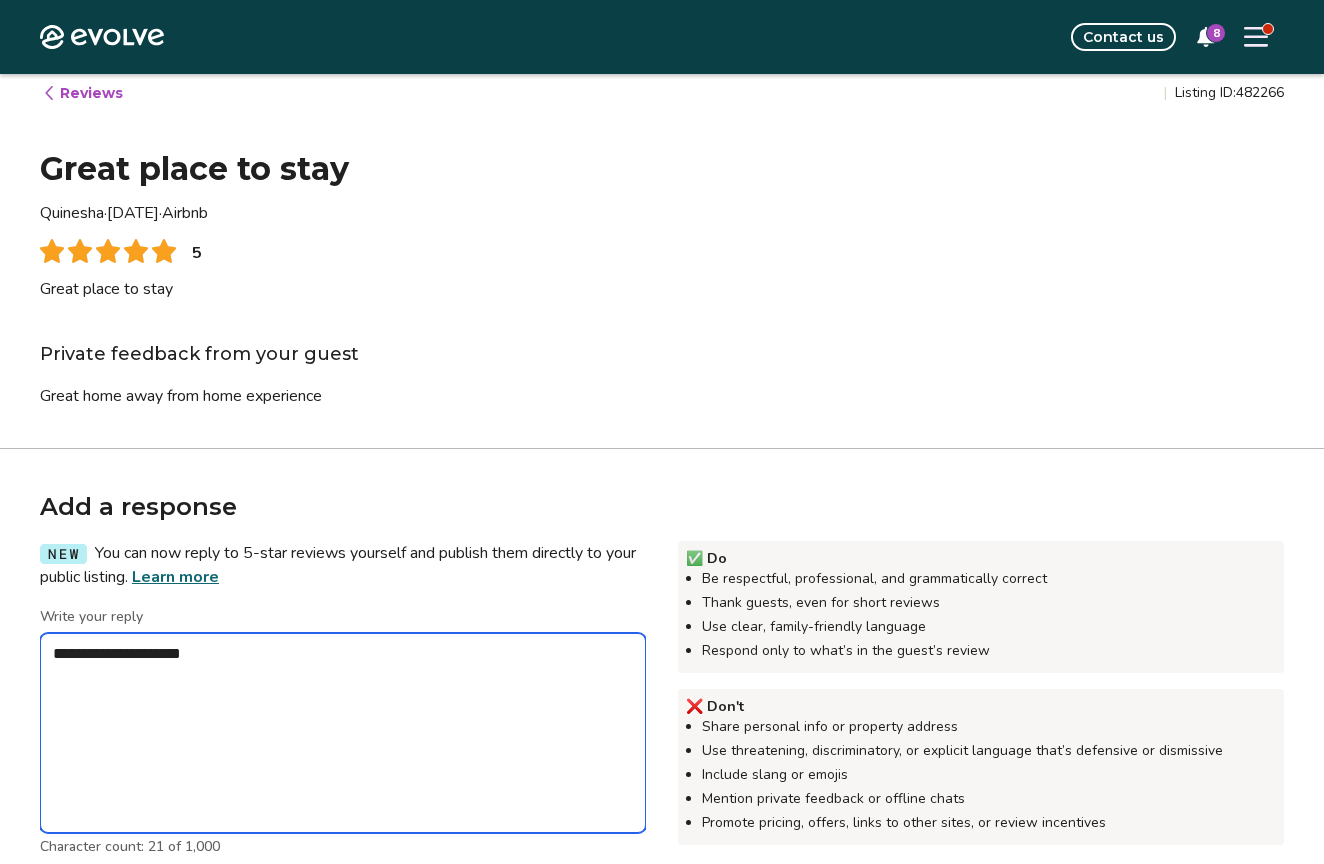 type on "*" 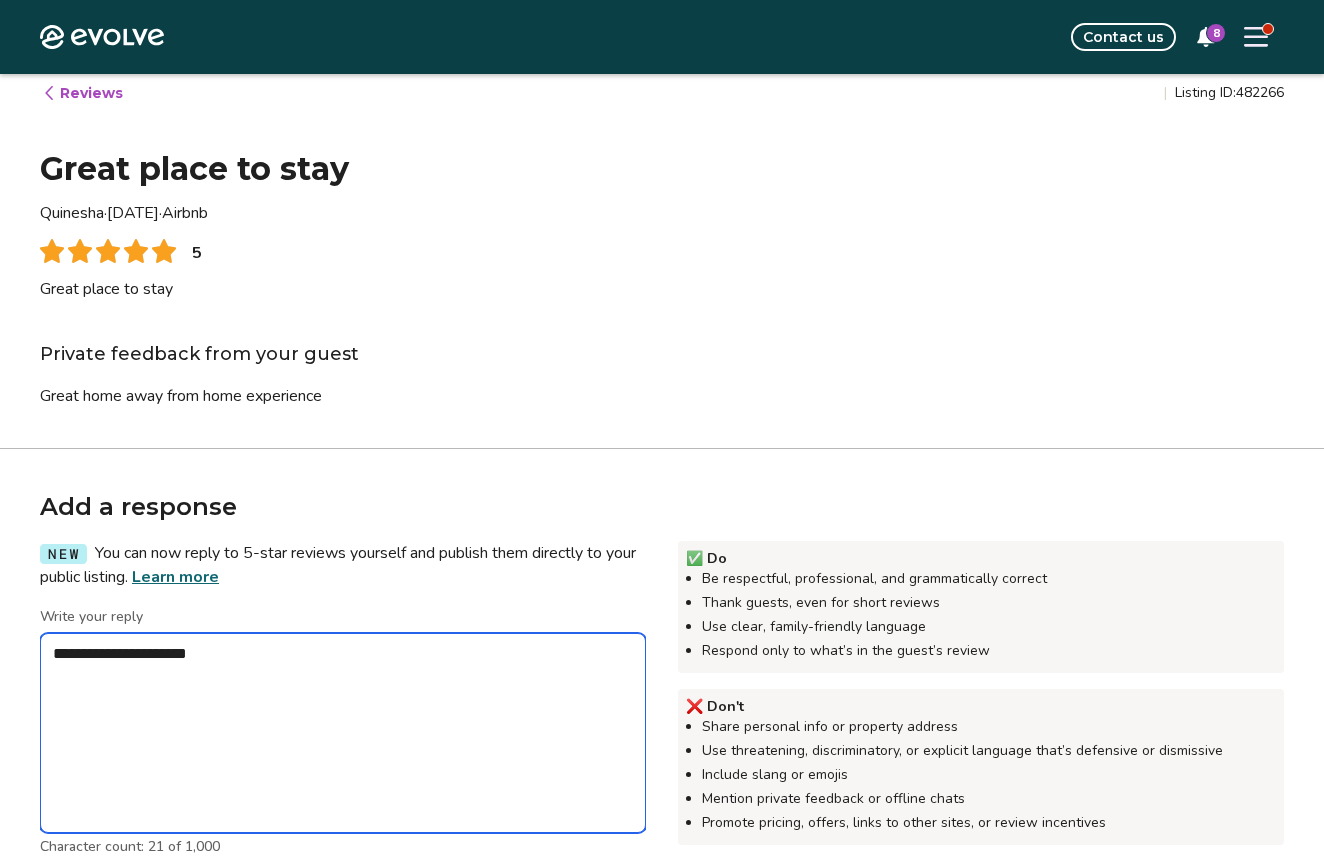 type on "*" 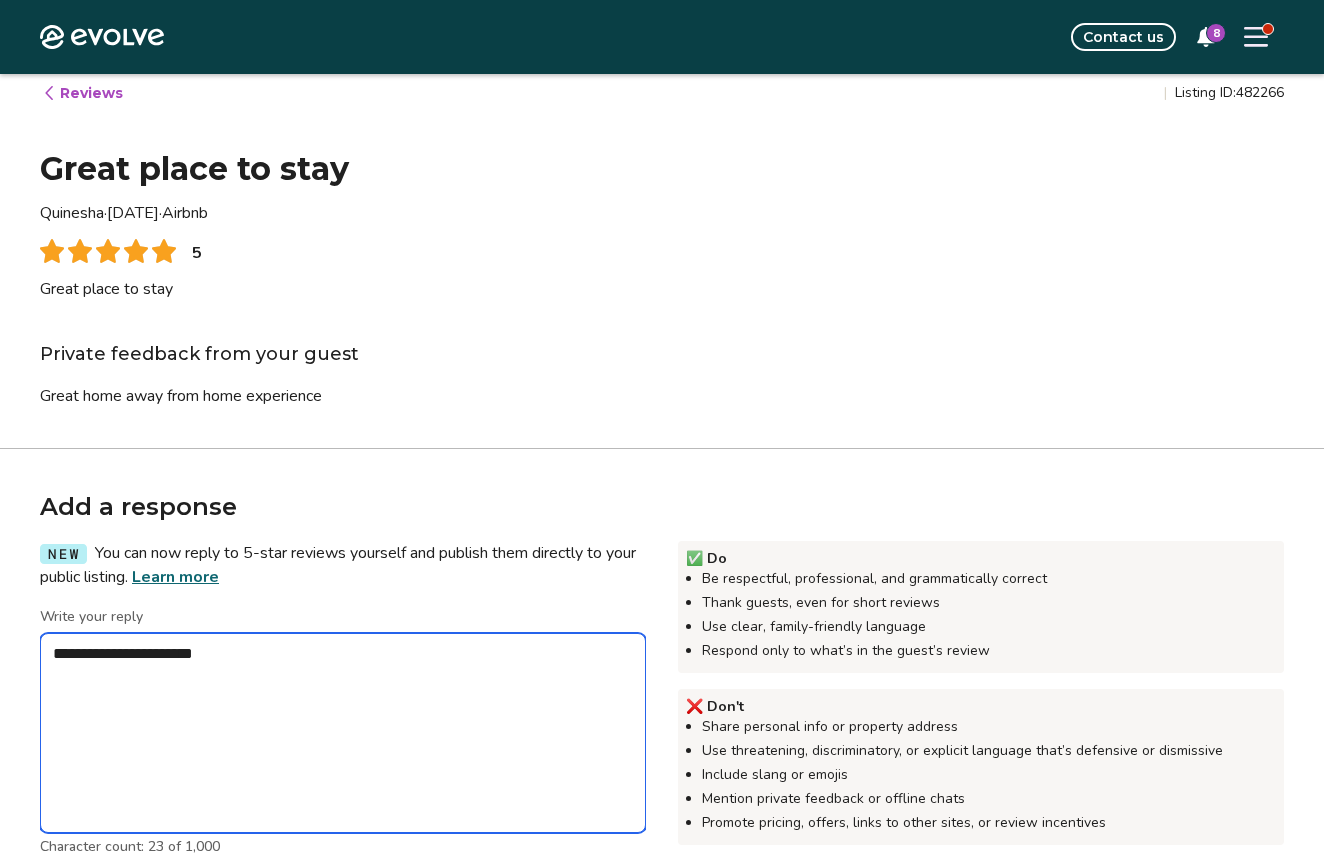 type on "*" 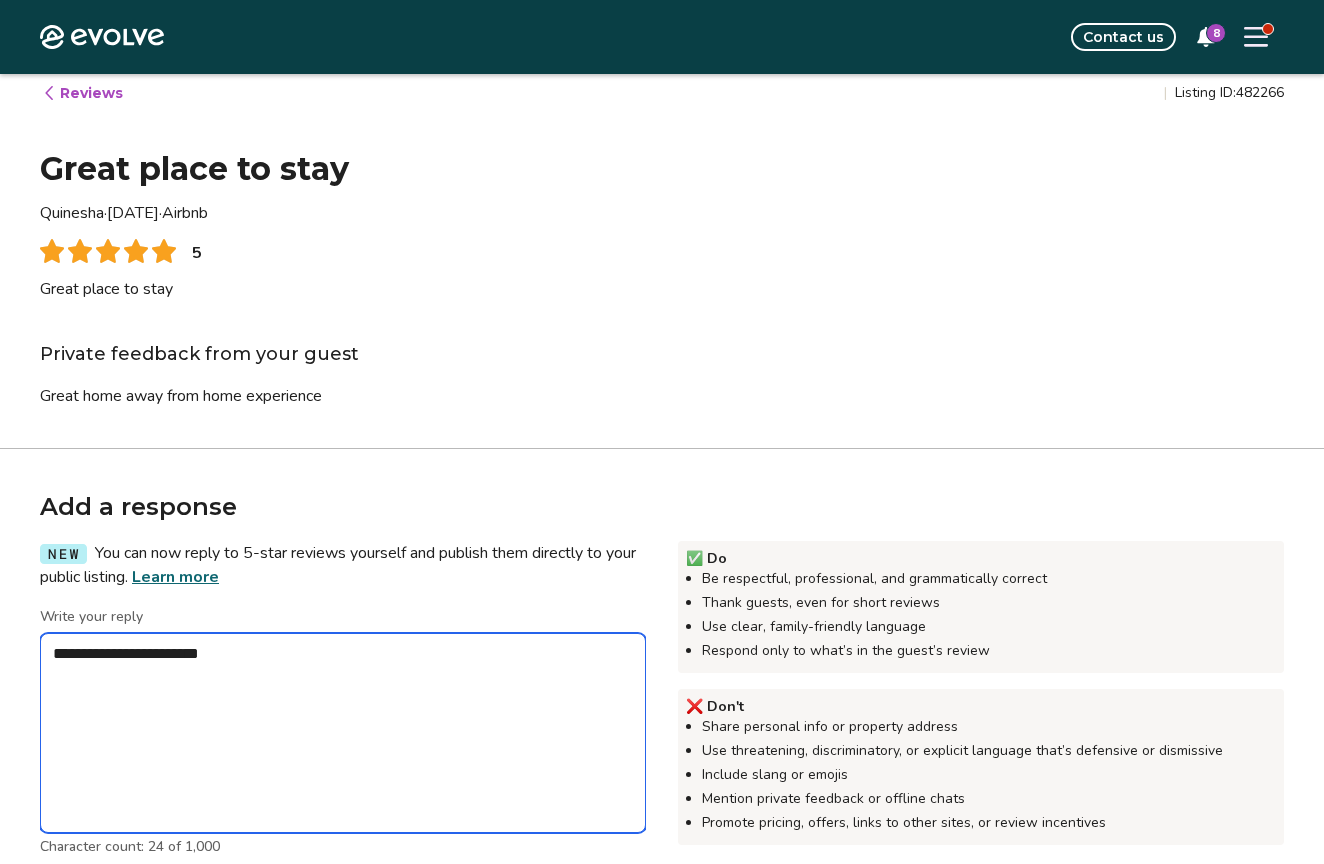 type on "*" 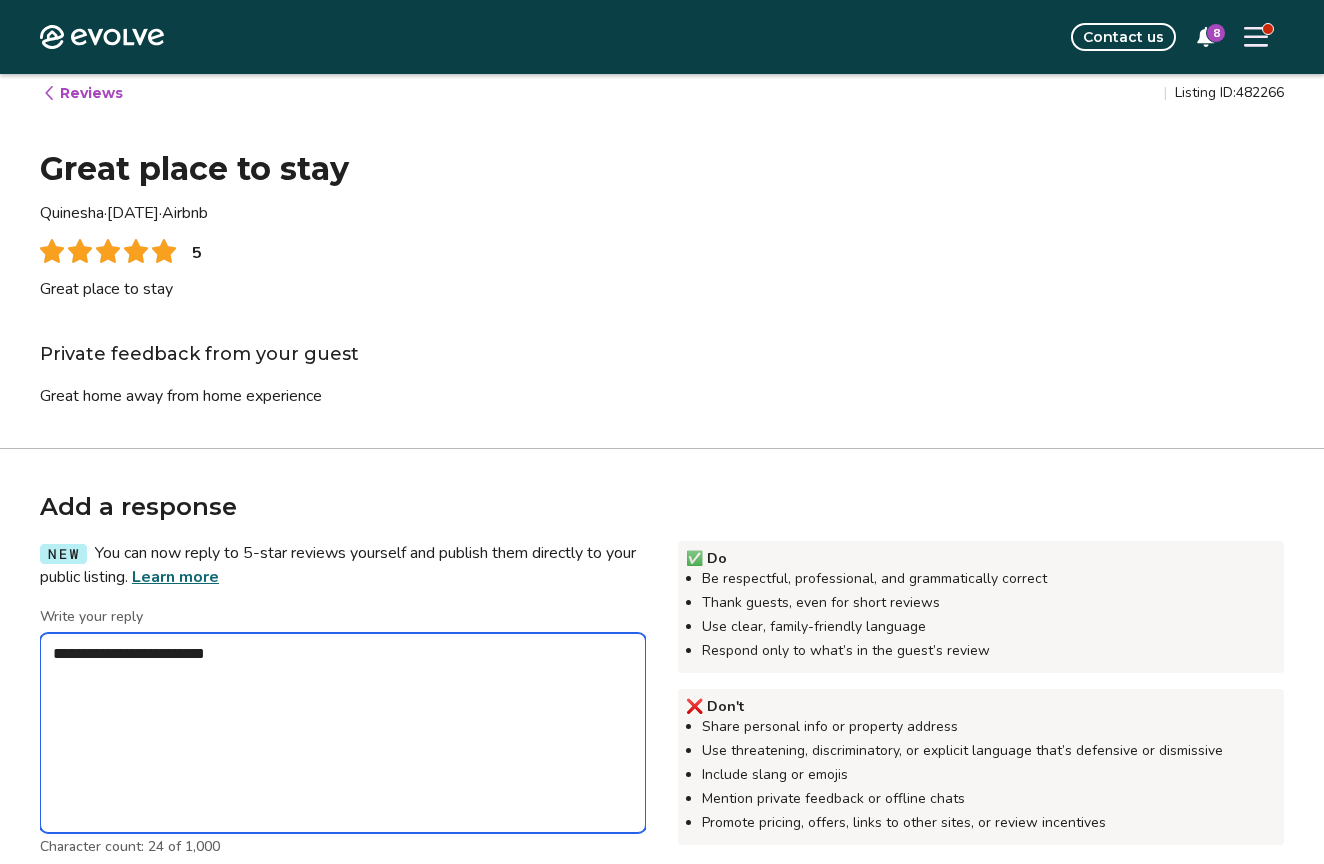 type on "*" 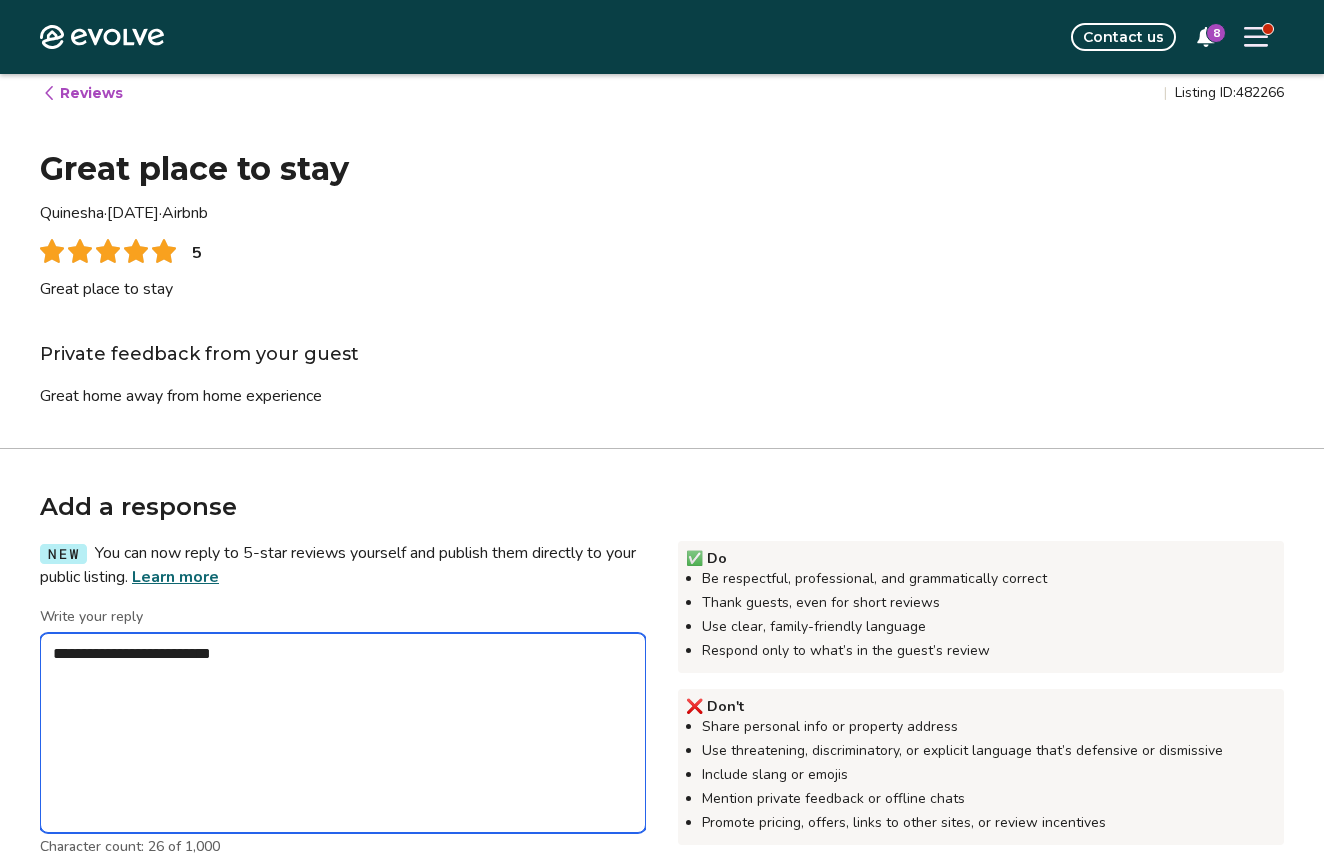 type on "*" 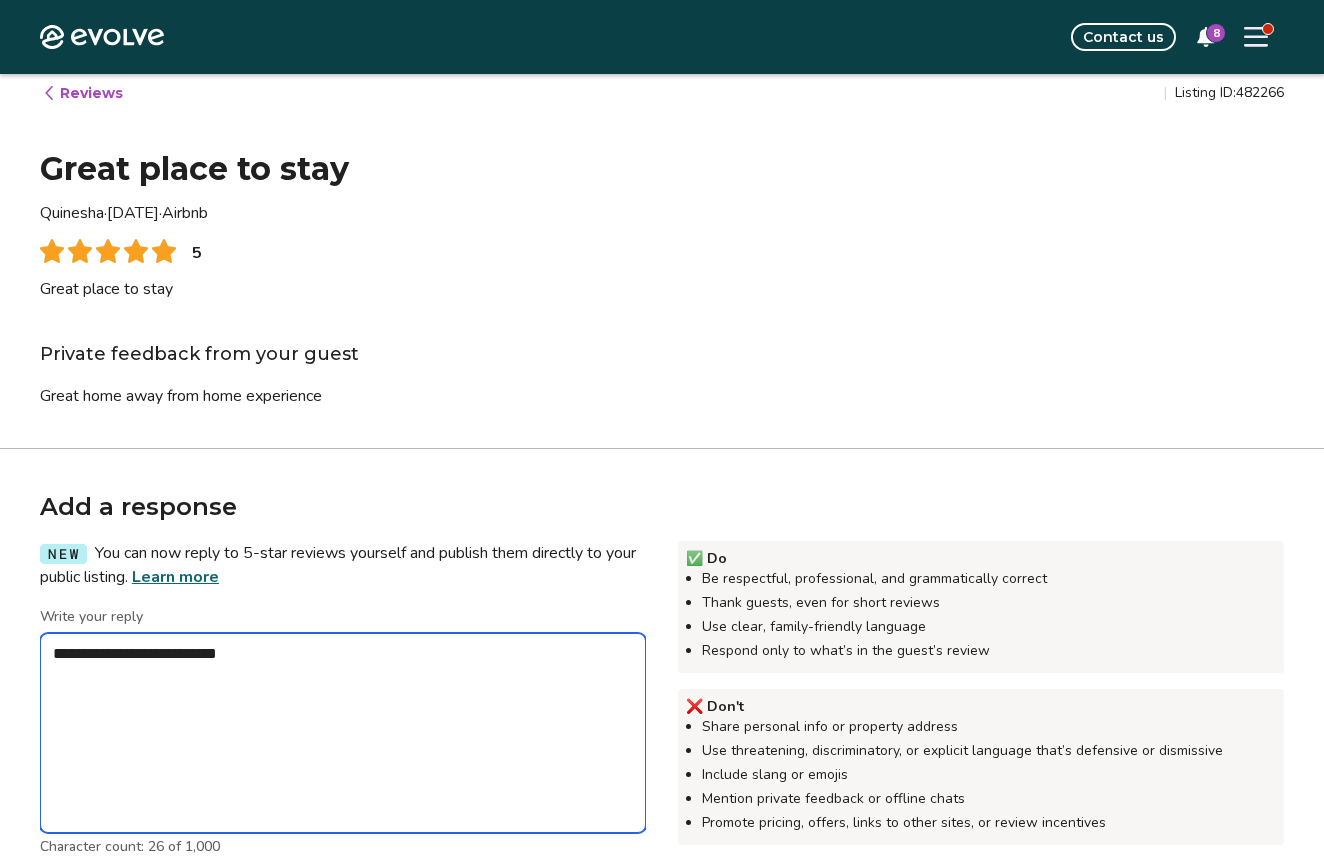 type on "*" 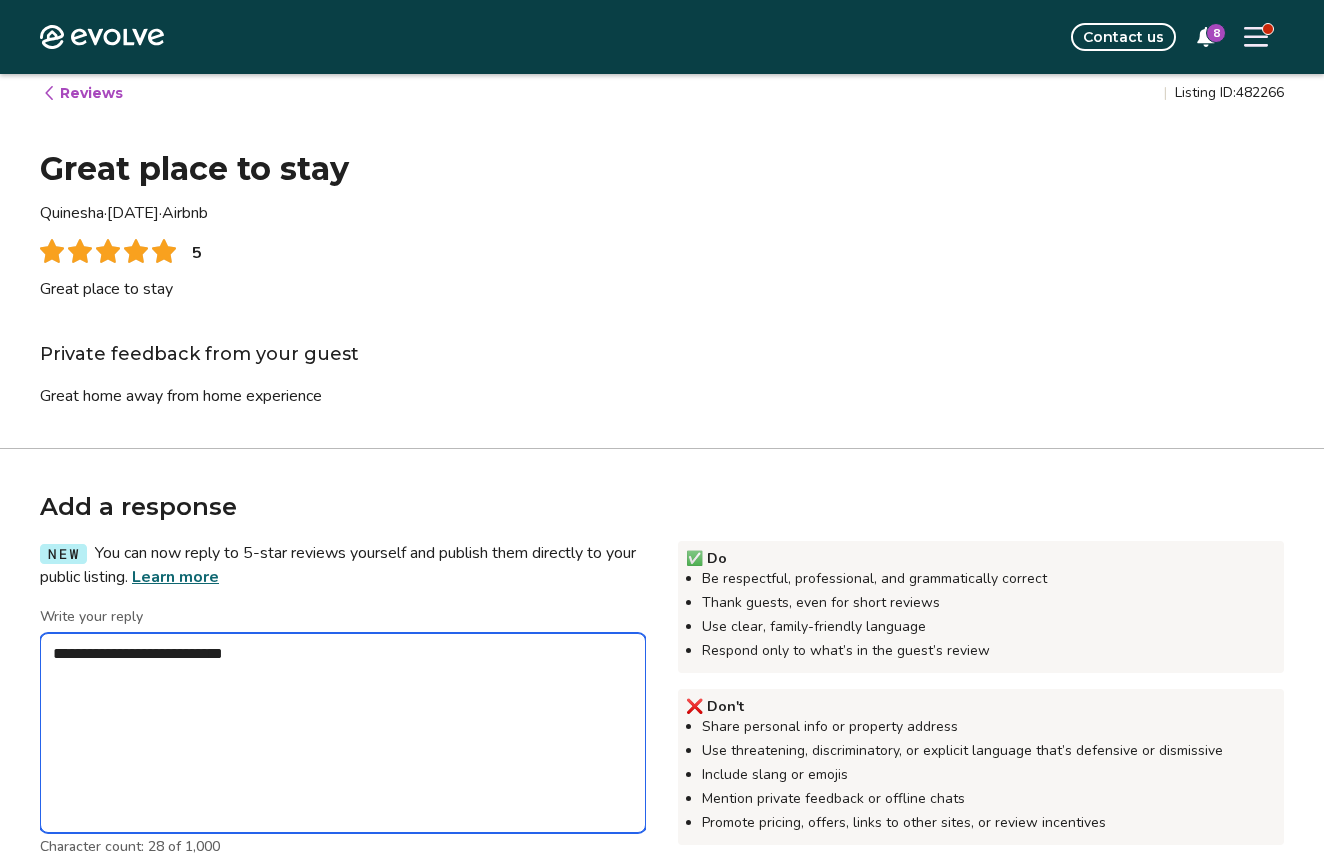type on "*" 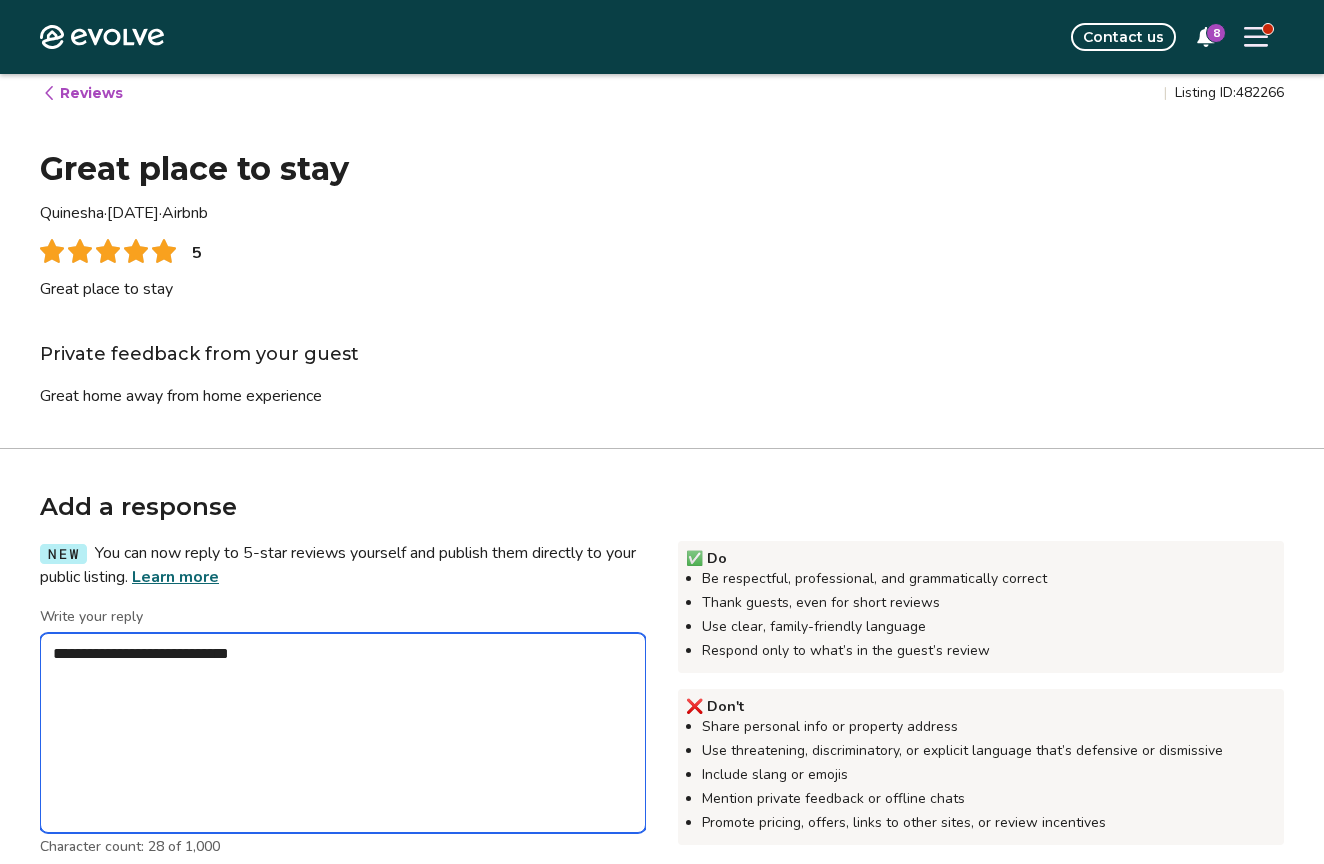 type on "*" 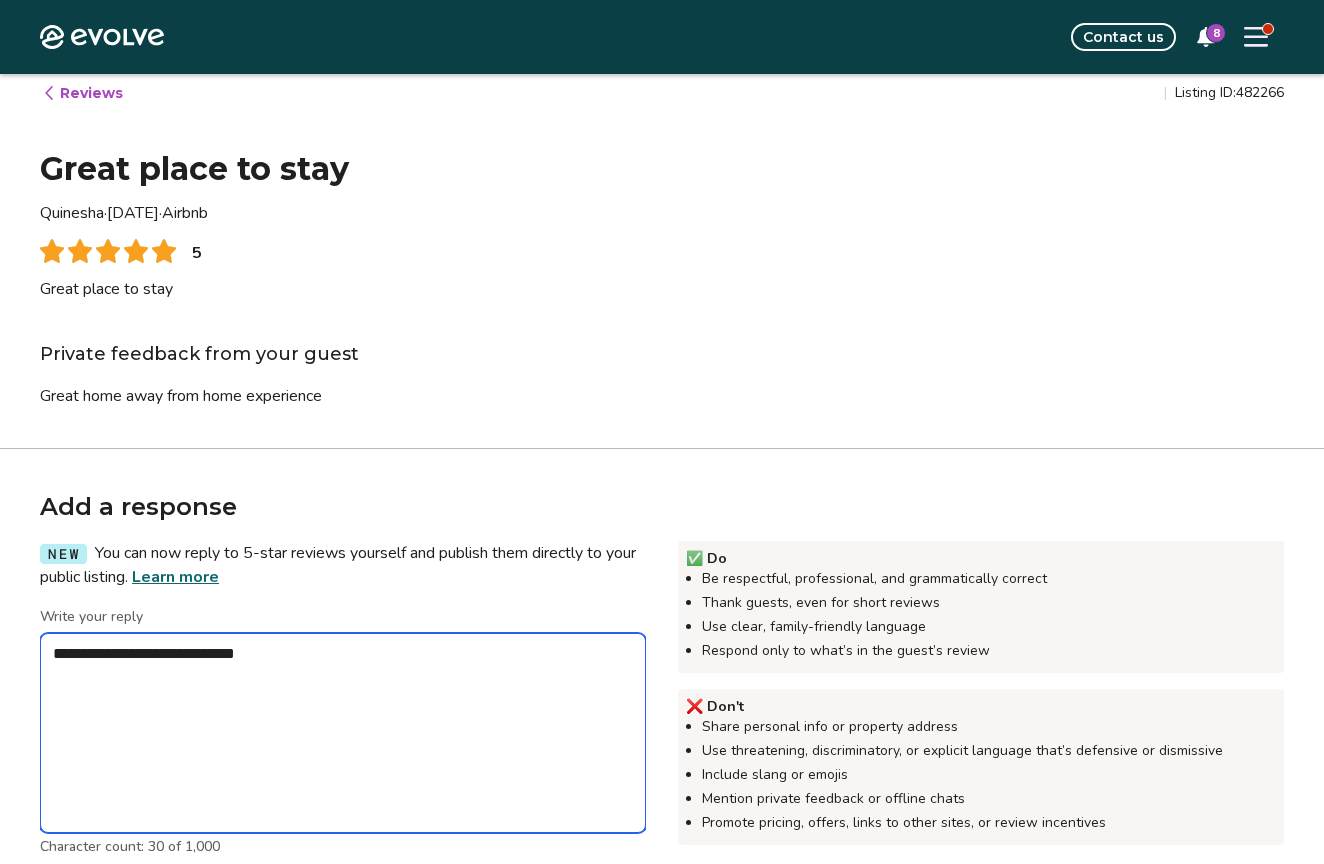 type on "*" 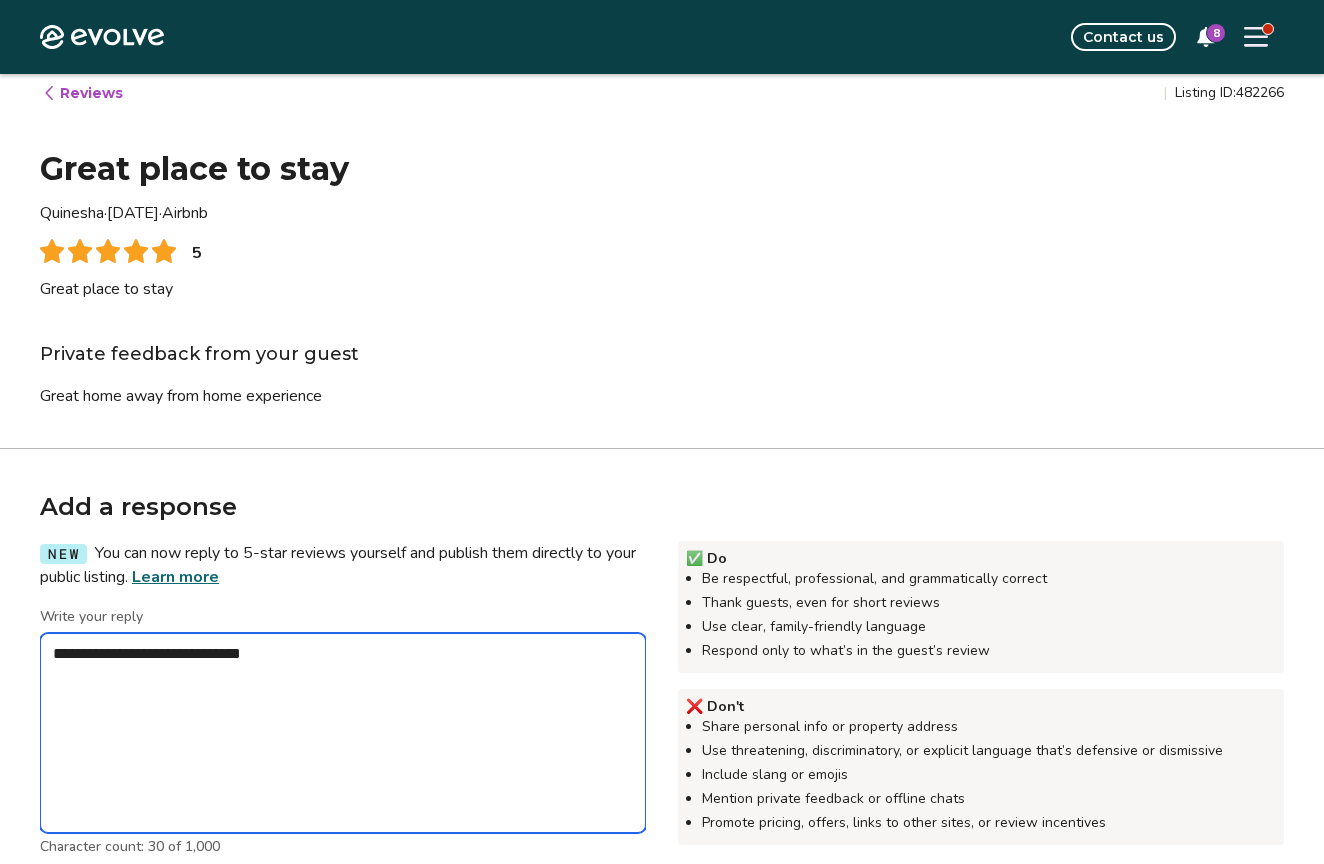 type on "*" 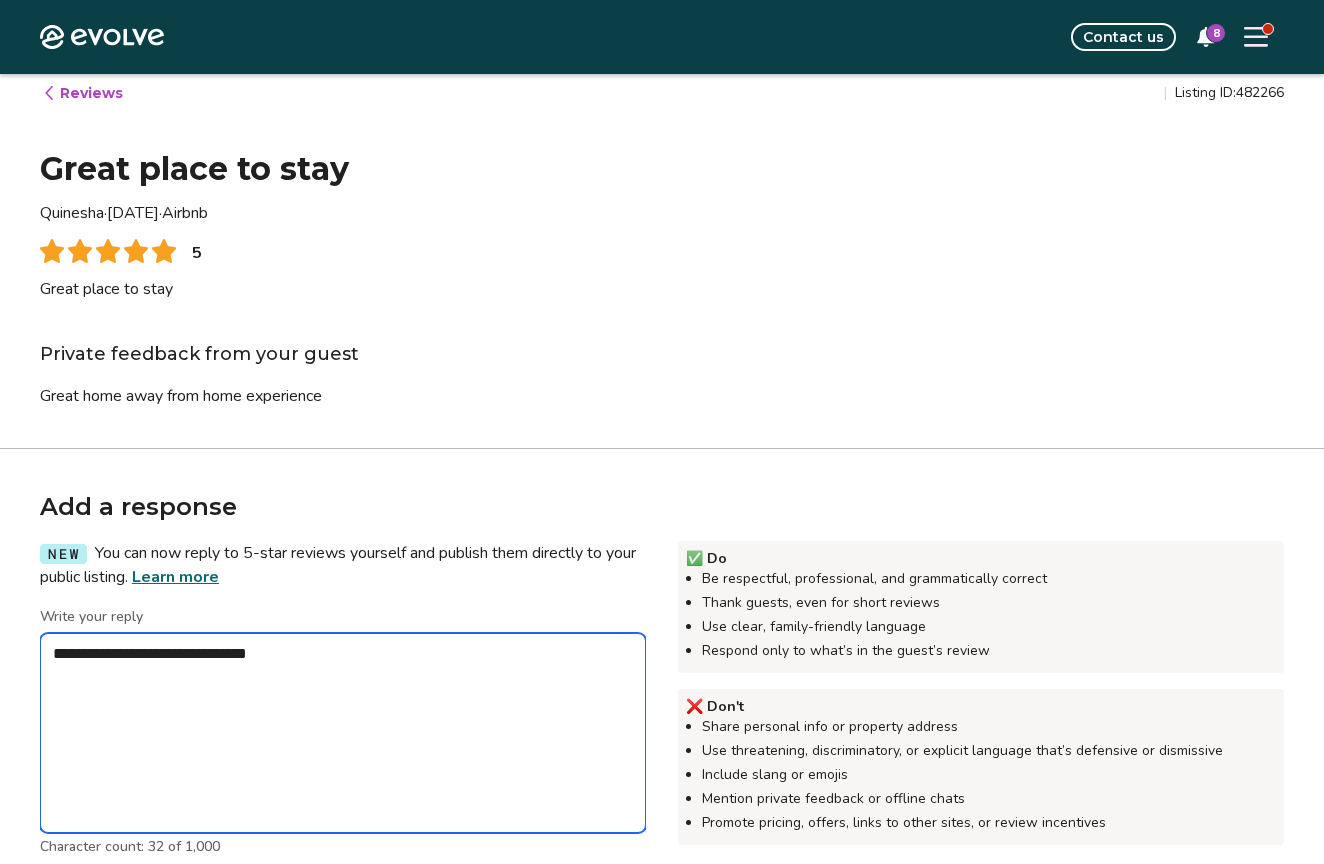 type on "*" 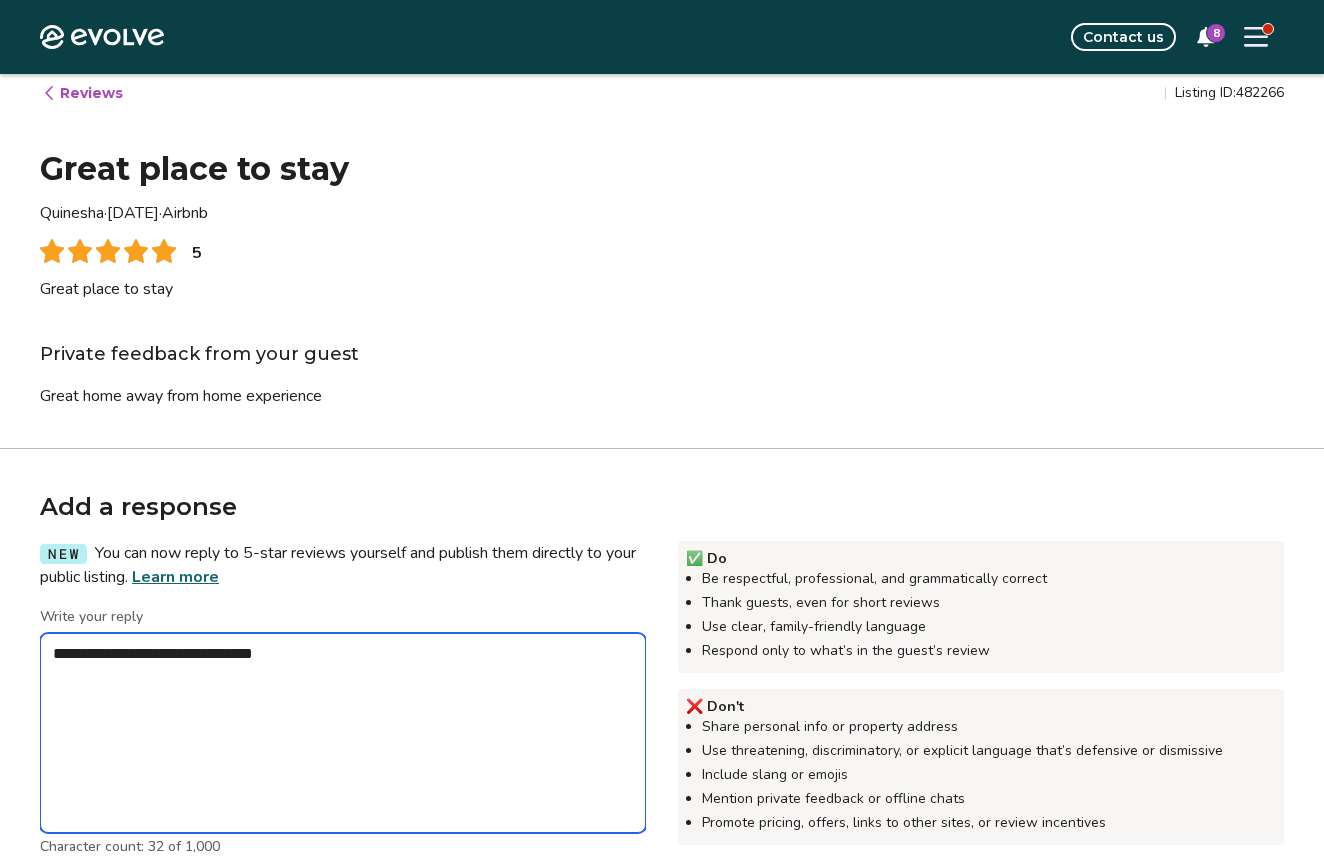 type on "*" 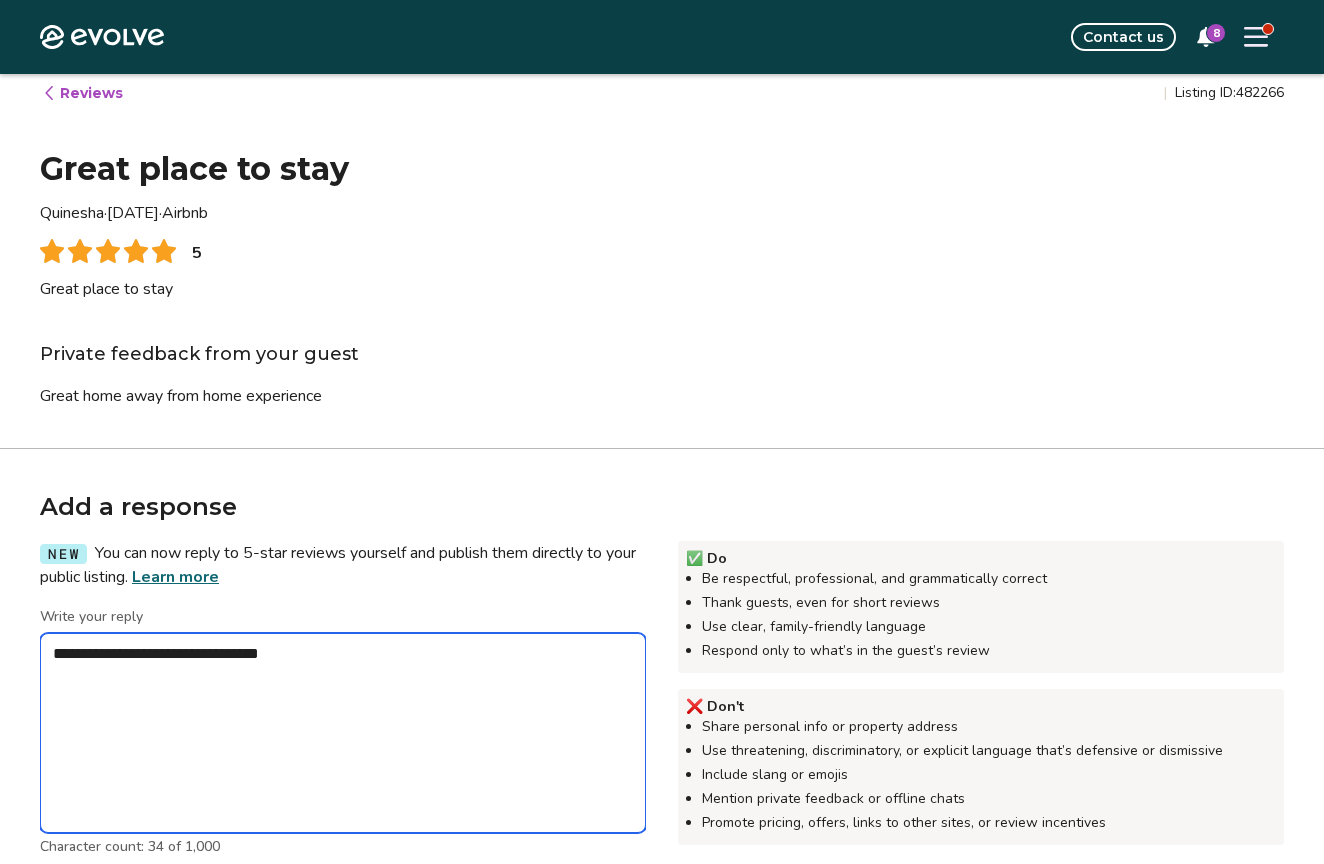 type on "*" 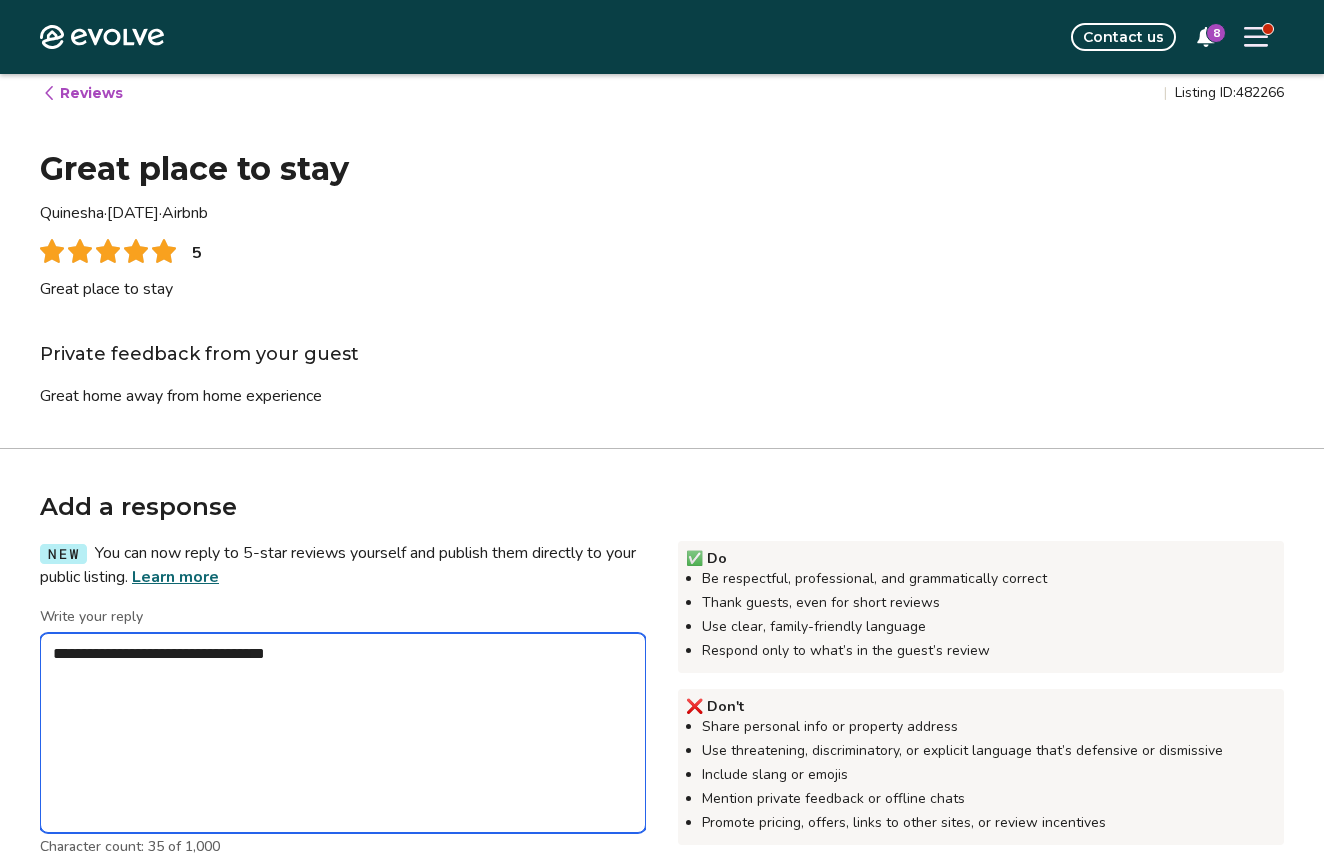 type on "*" 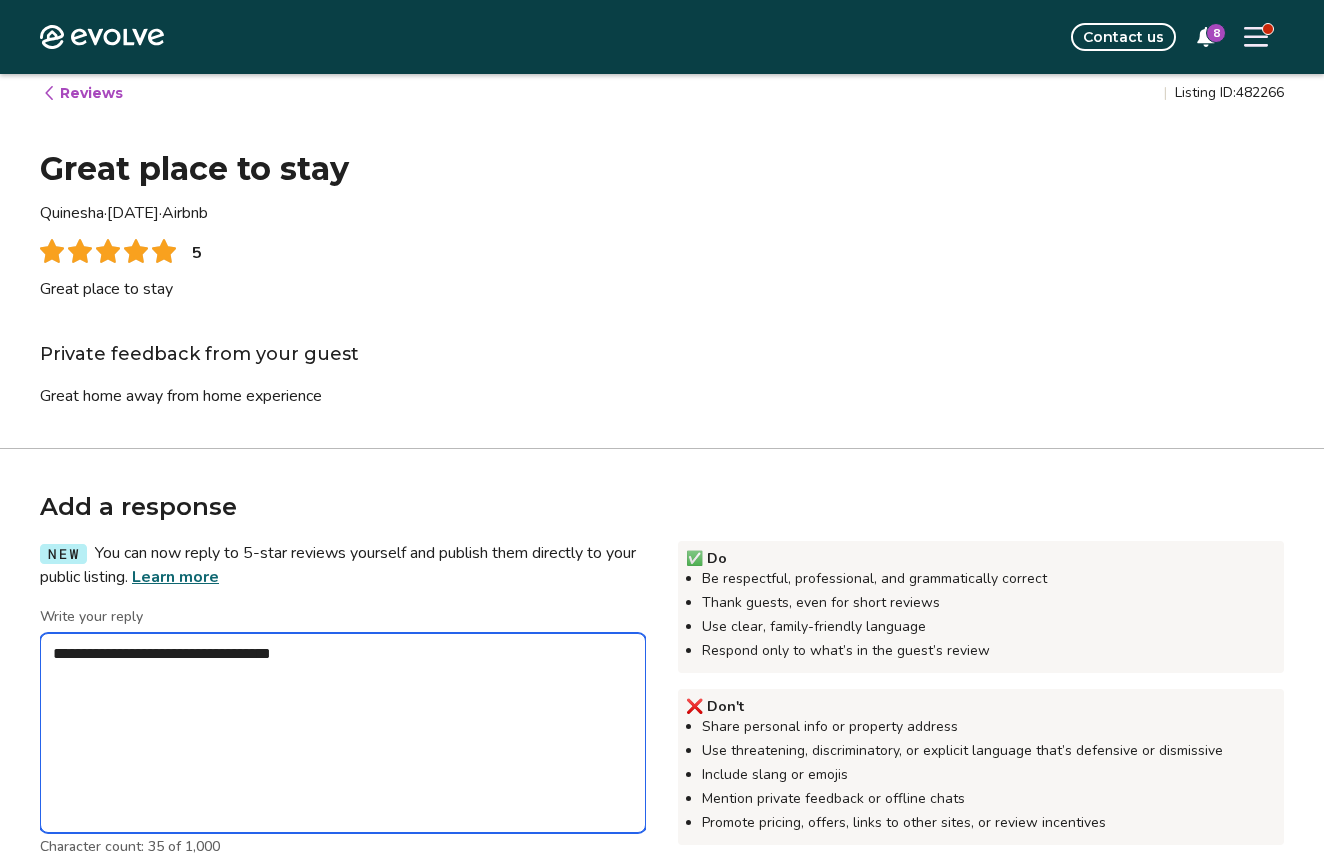 type on "*" 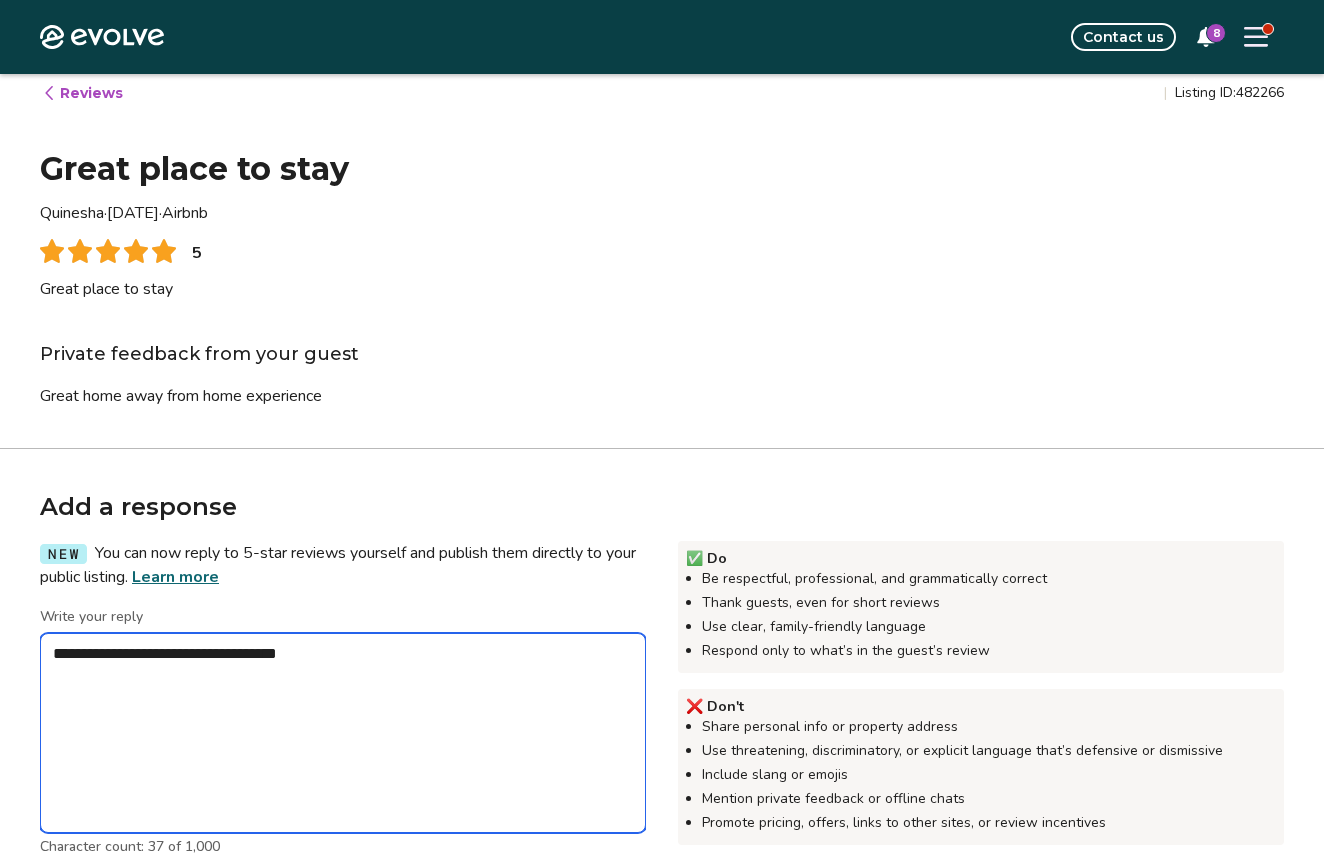 type on "*" 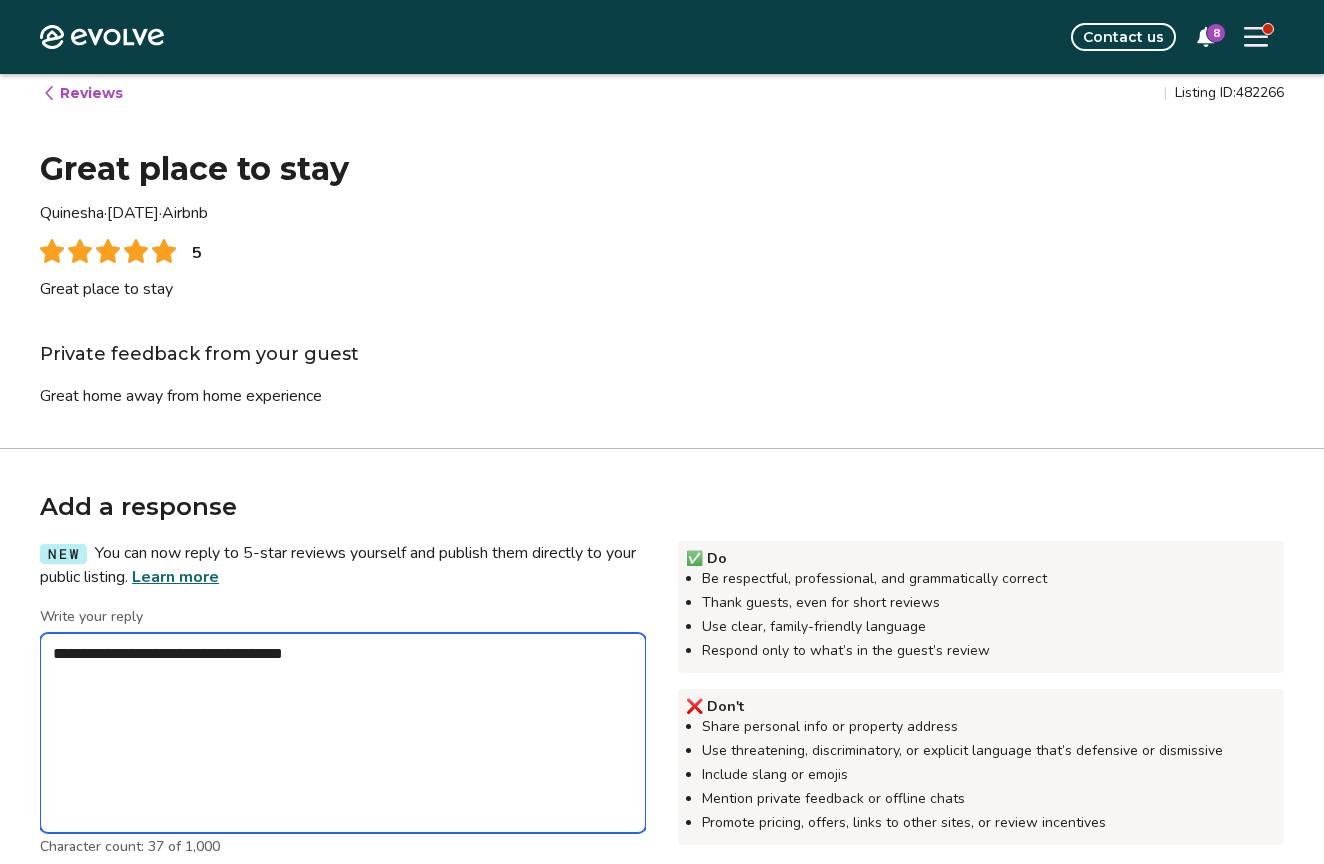 type on "*" 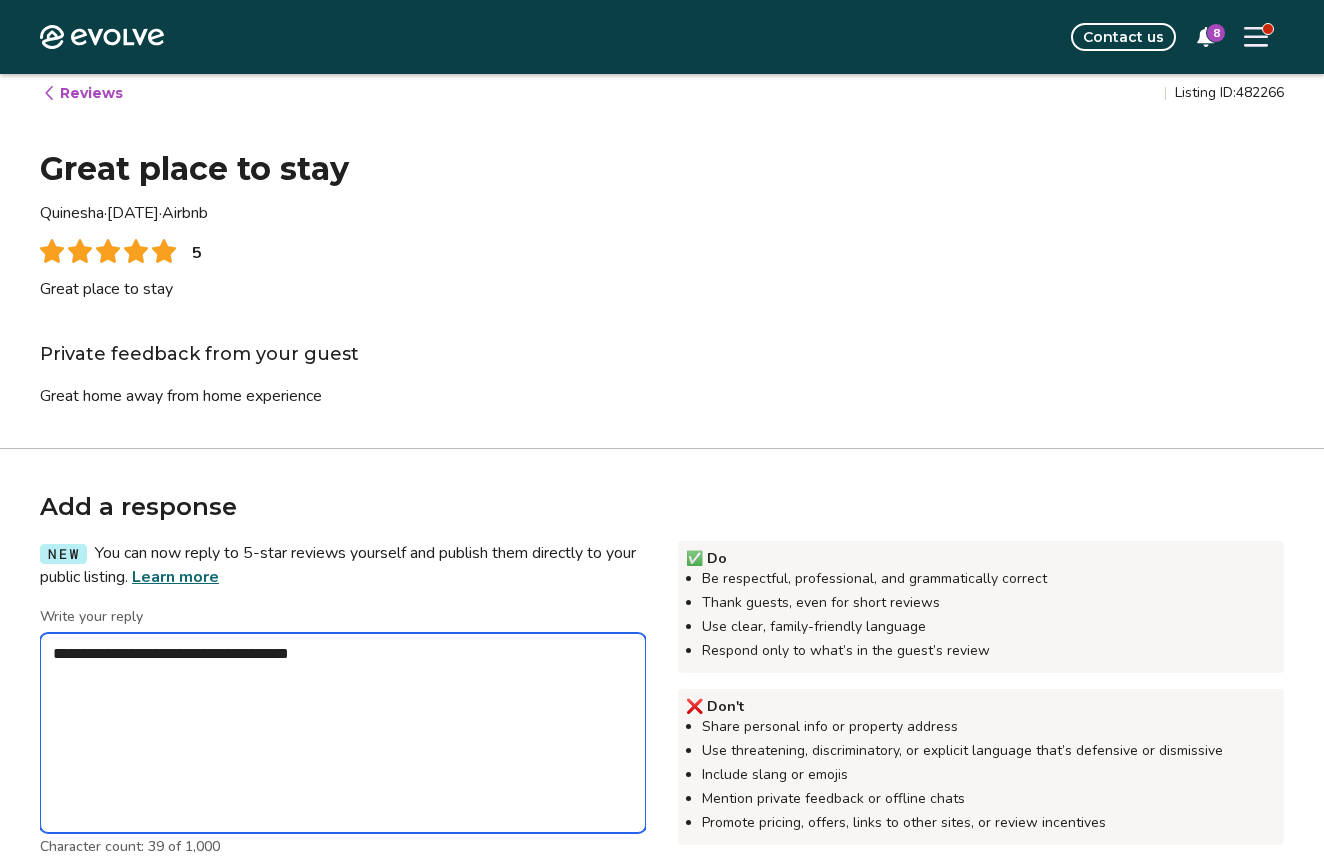type on "*" 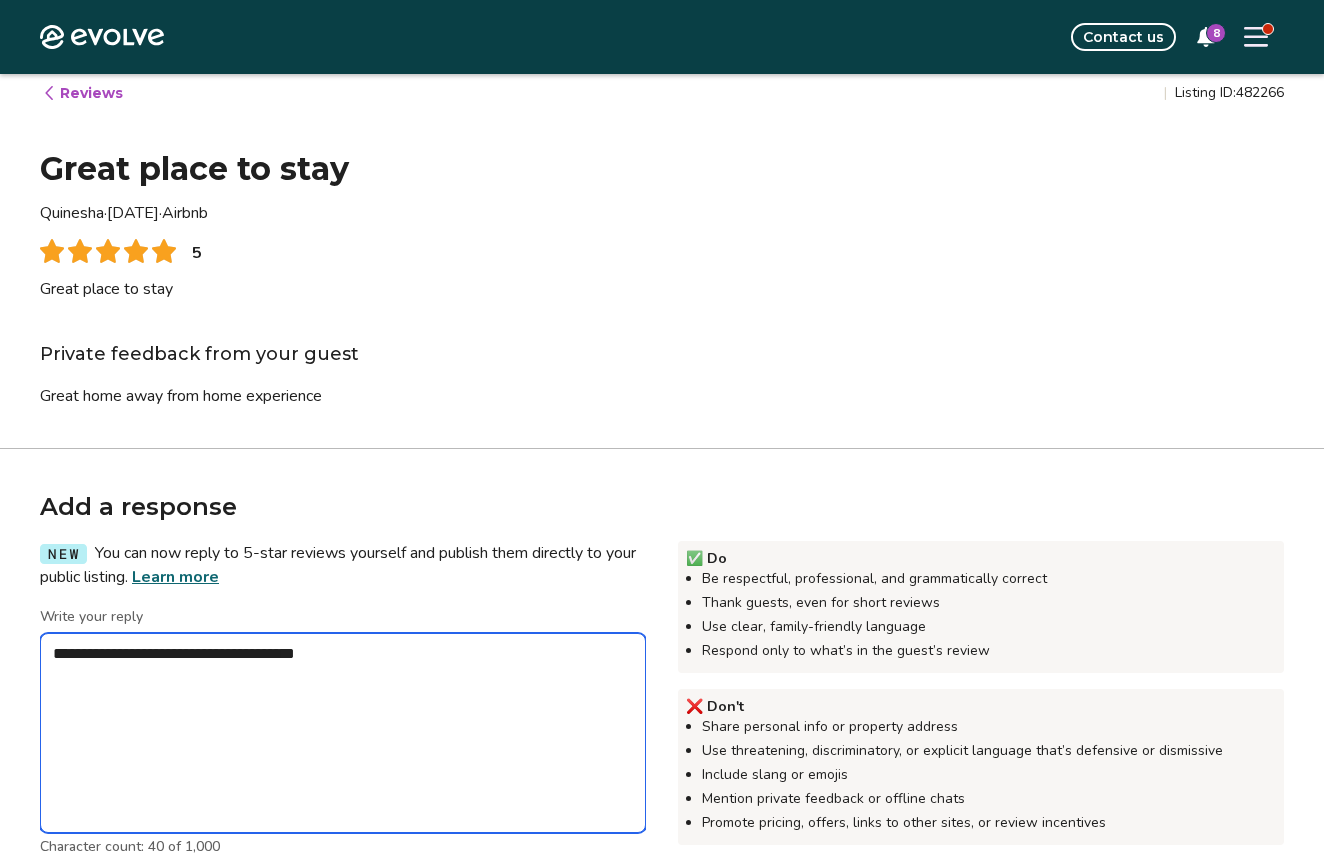 type on "*" 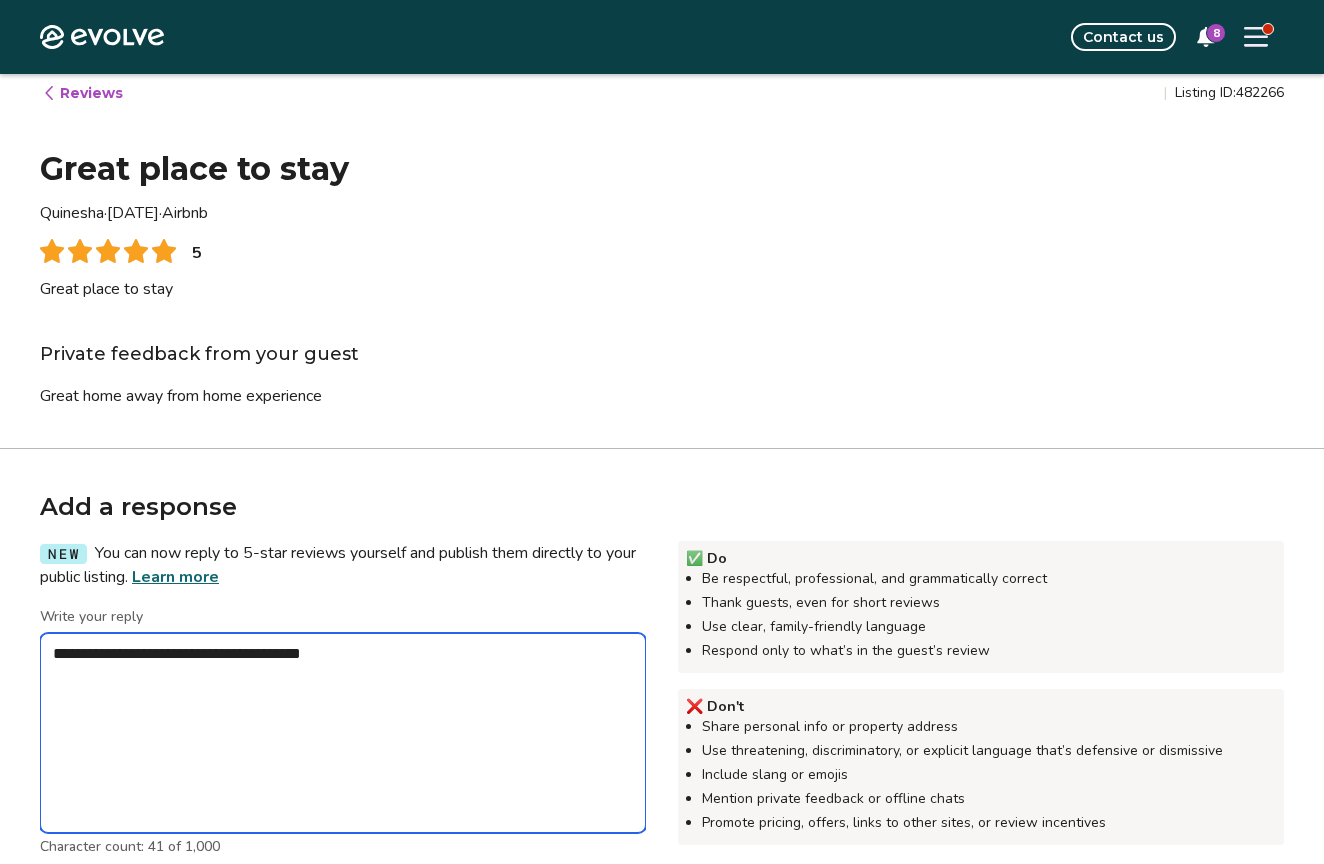 type on "*" 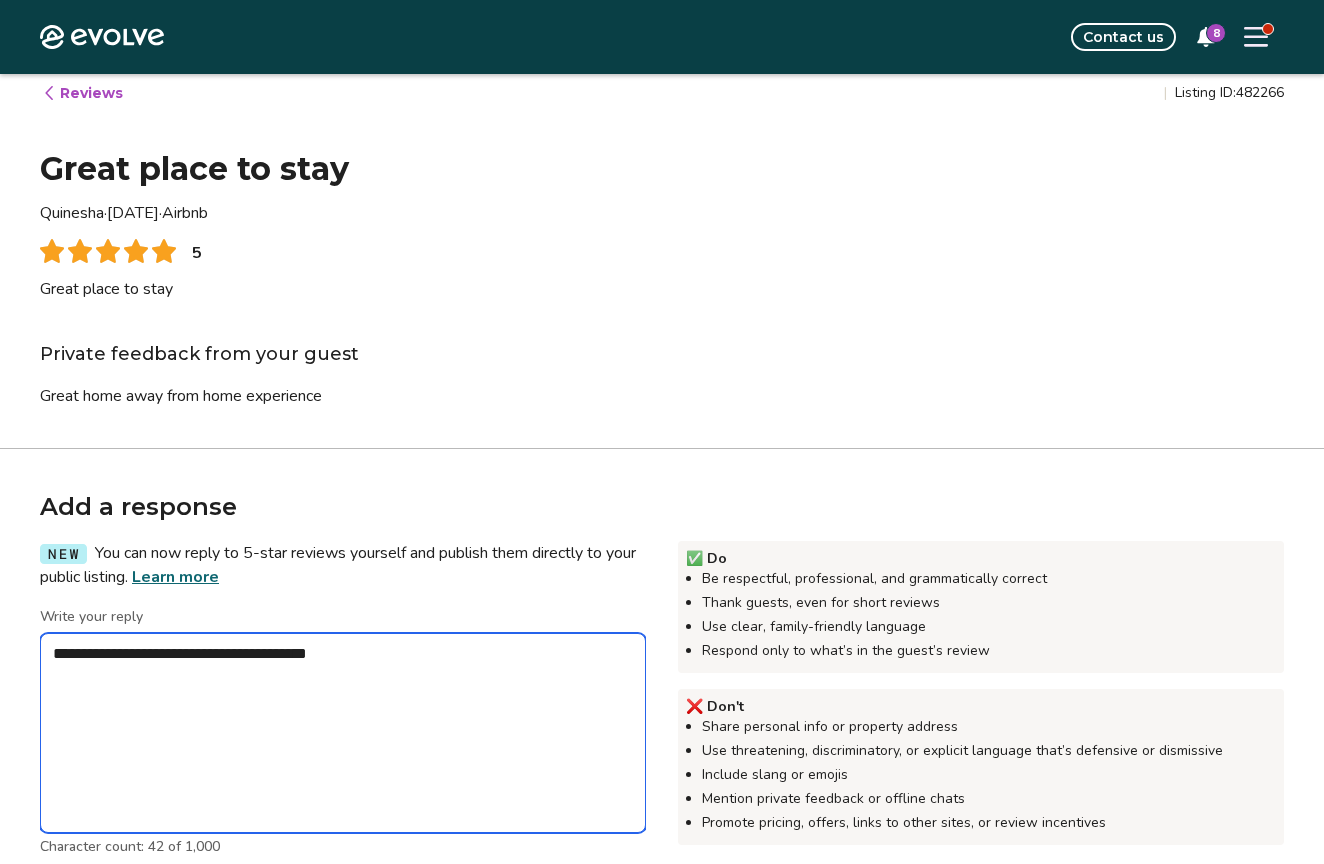 type on "*" 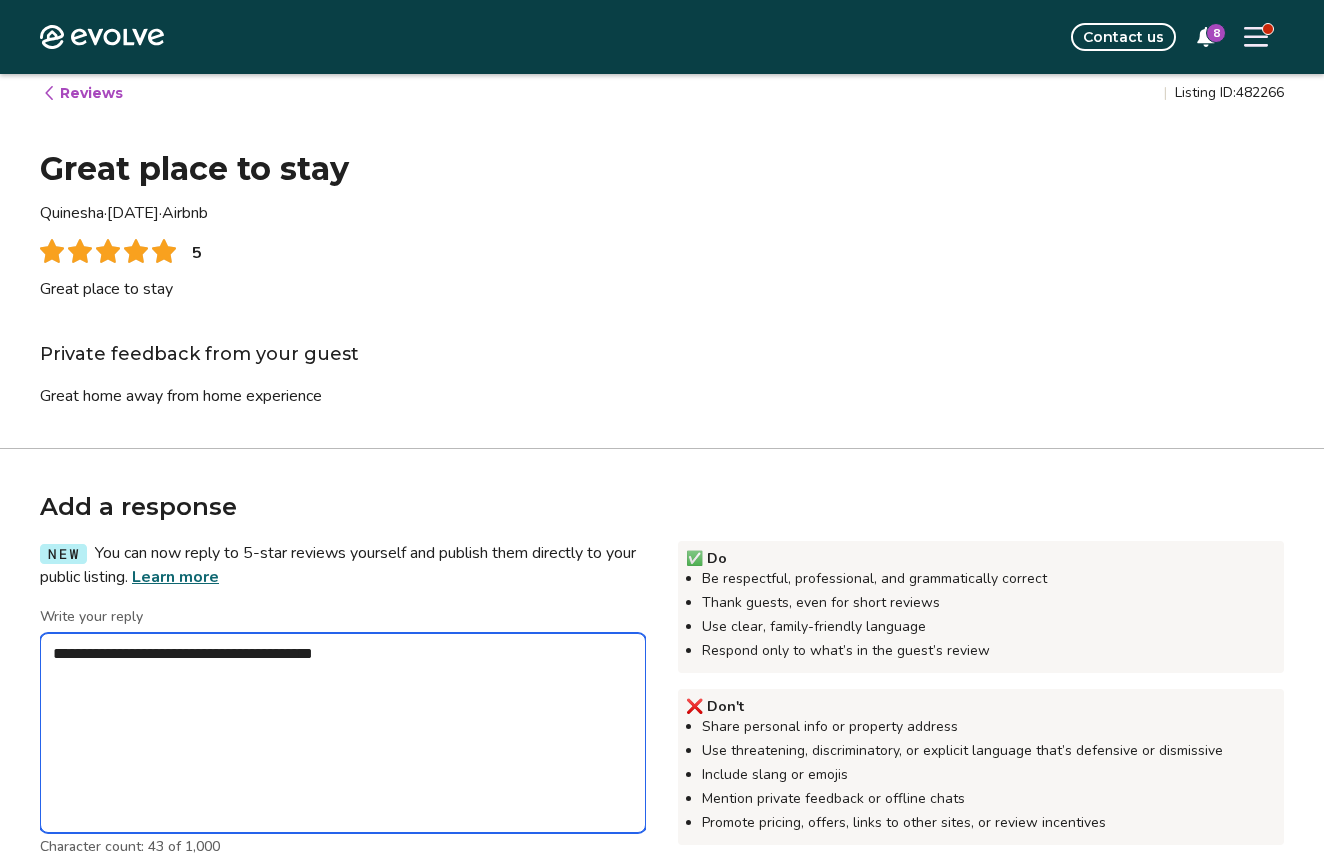 type on "*" 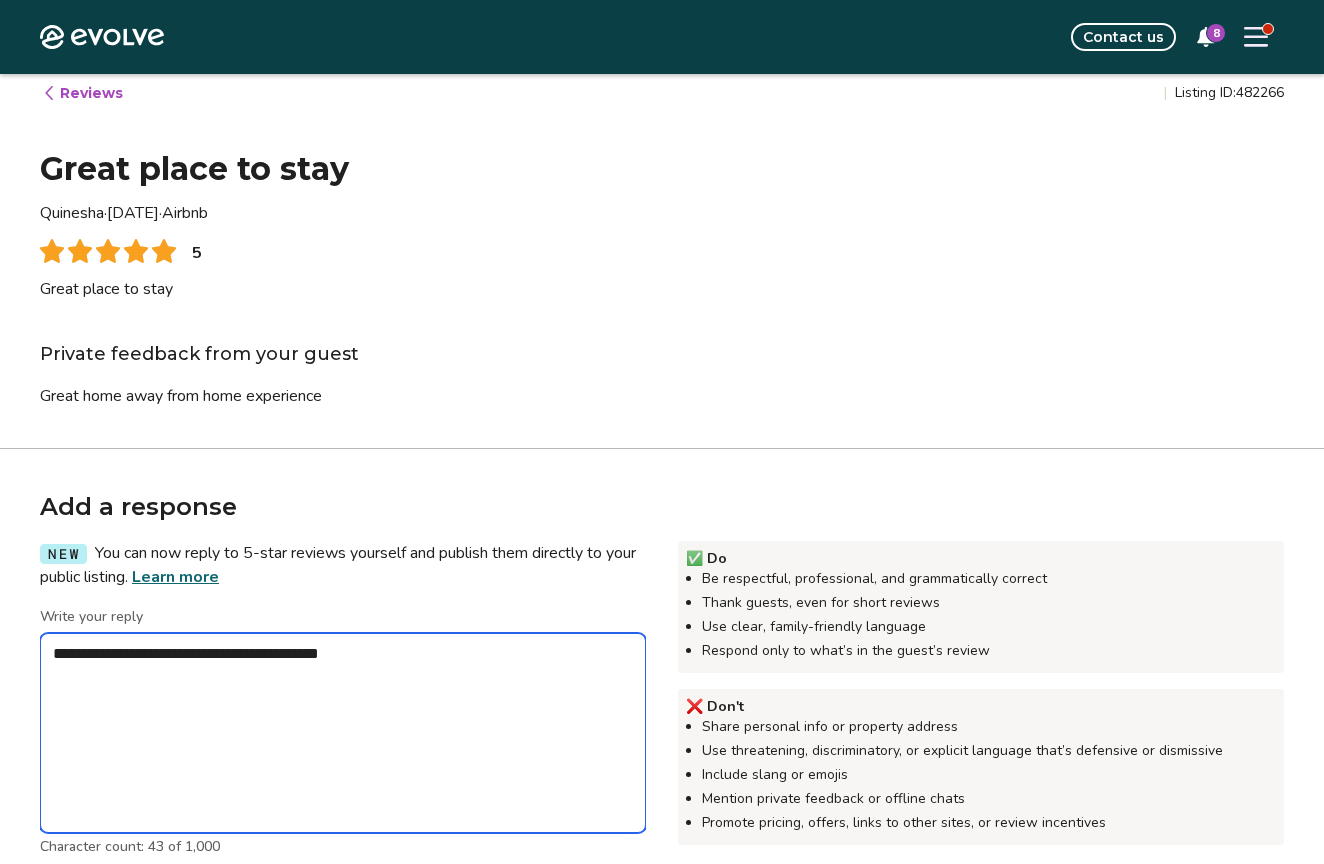 type on "*" 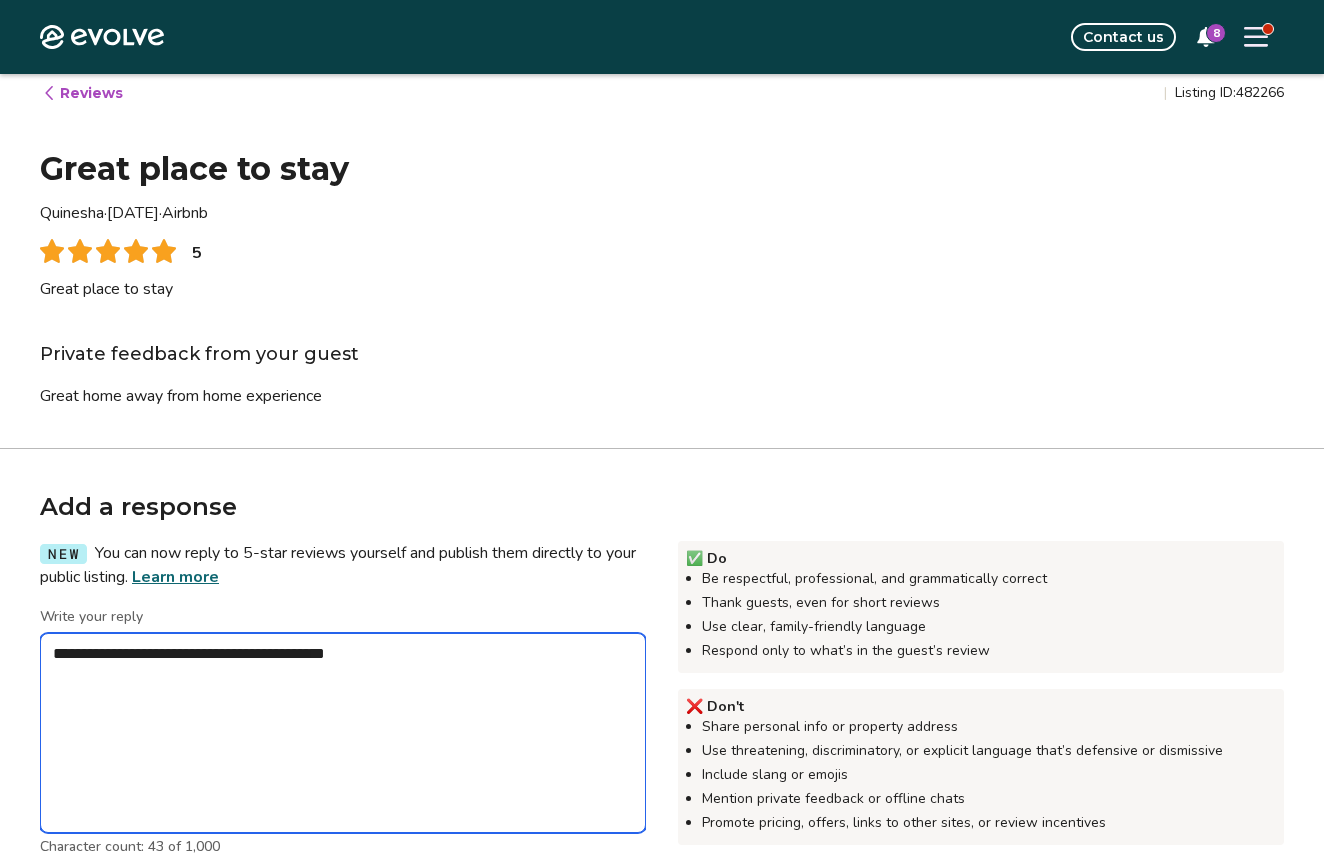 type on "*" 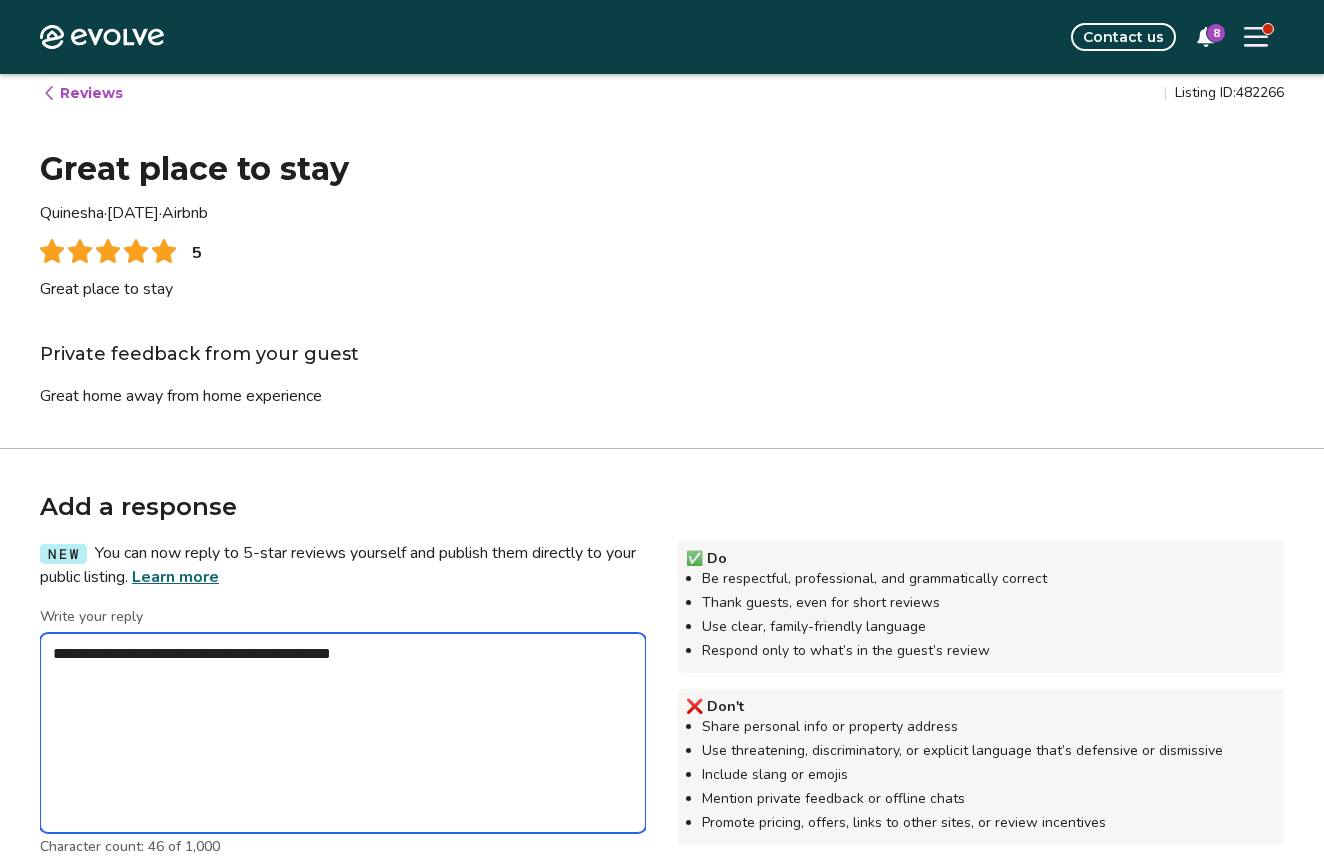 type on "*" 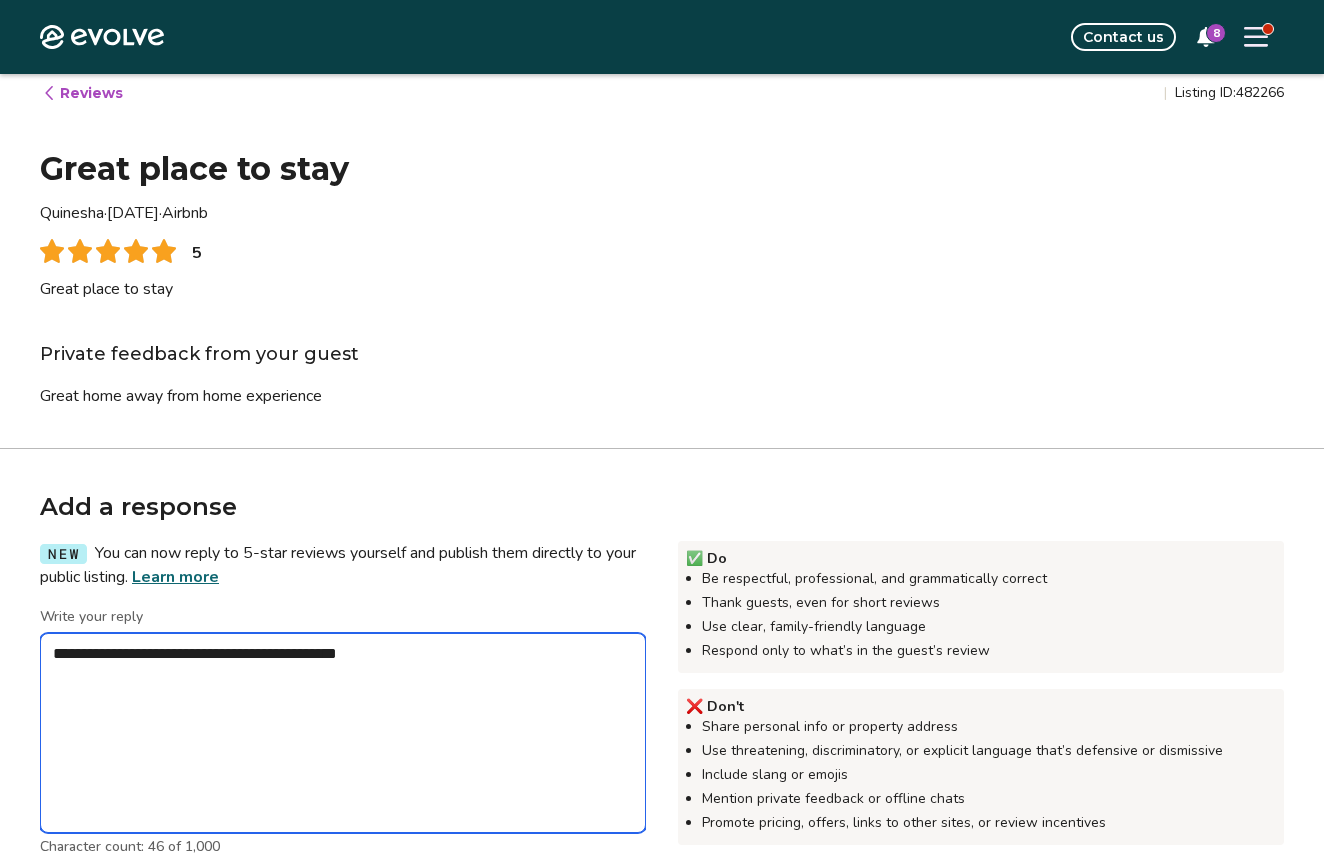 type on "*" 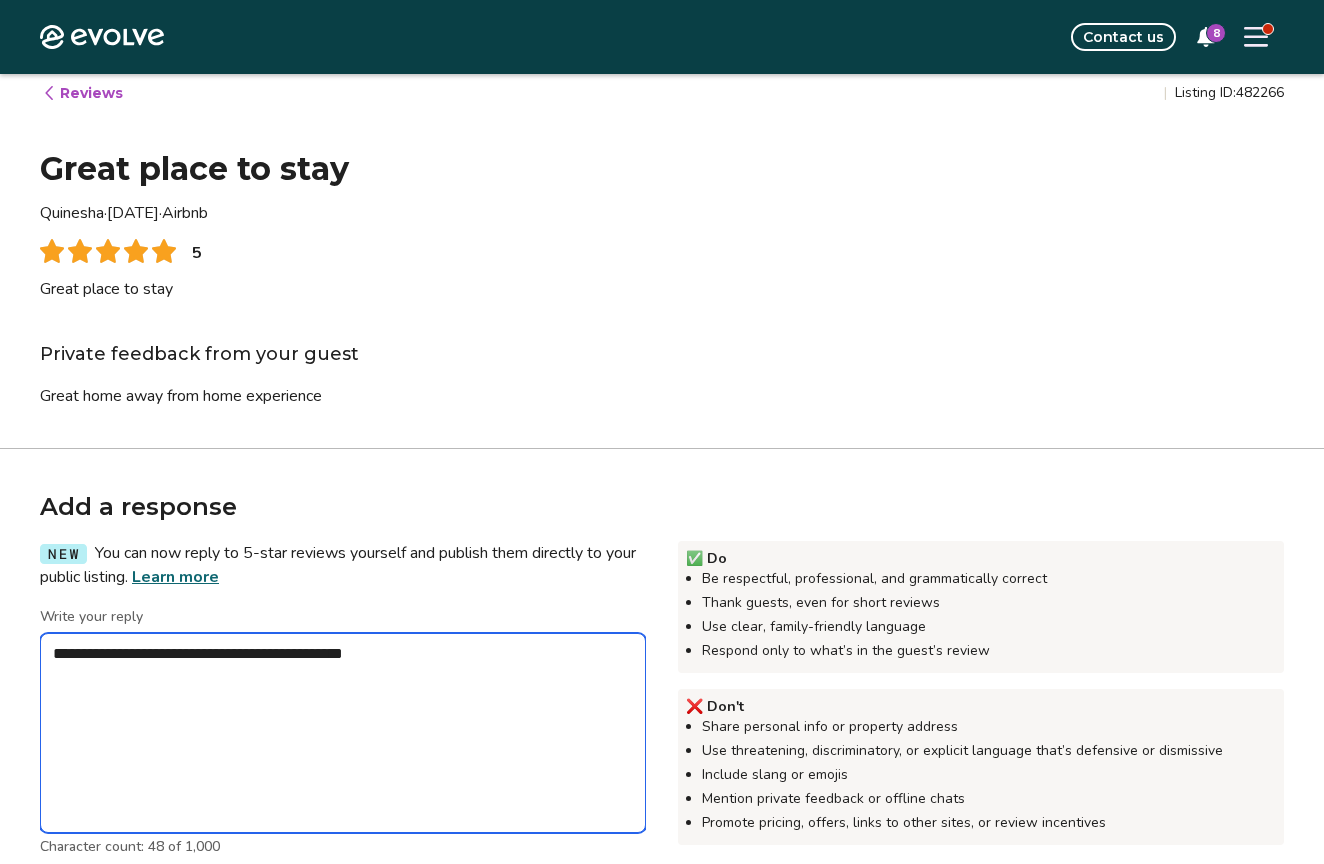 type on "*" 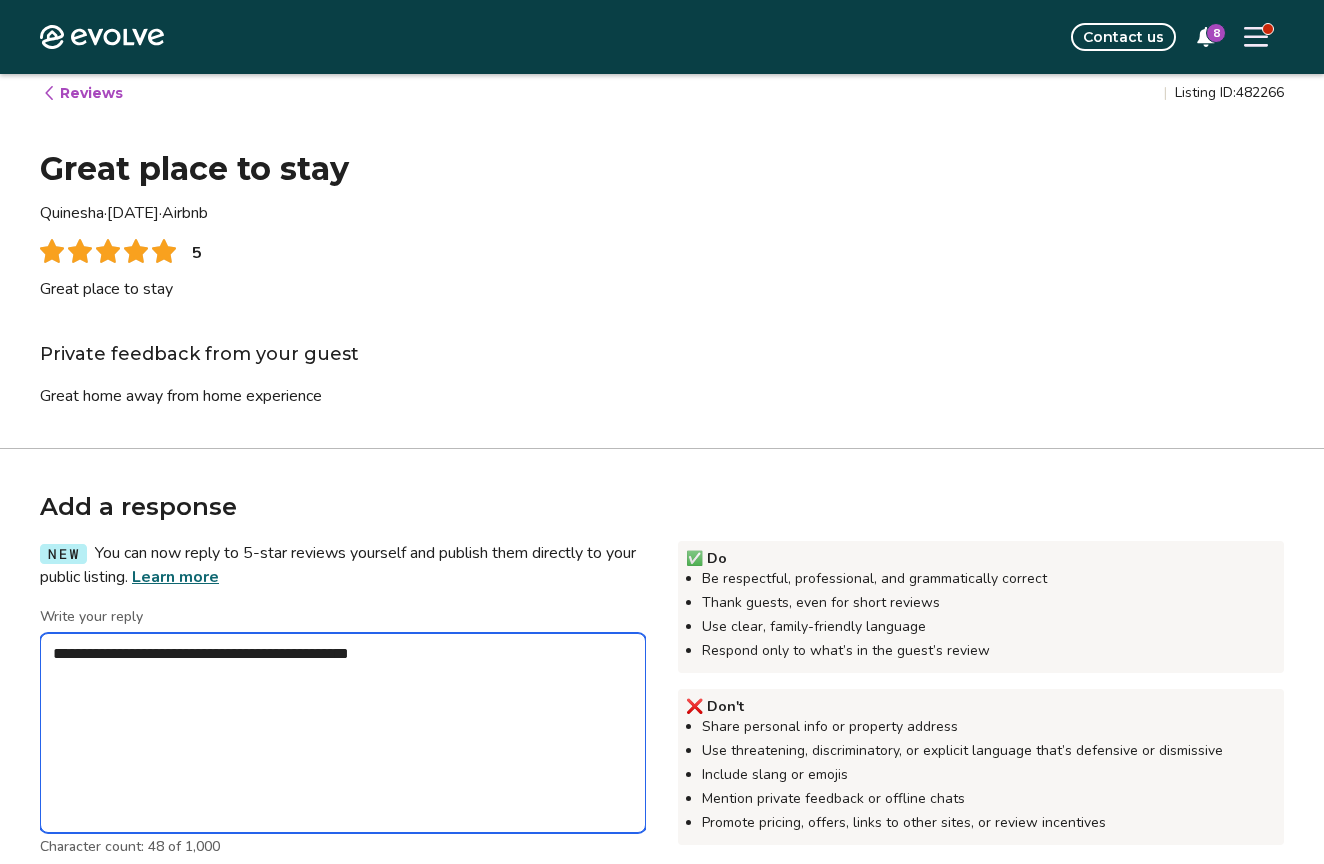 type on "*" 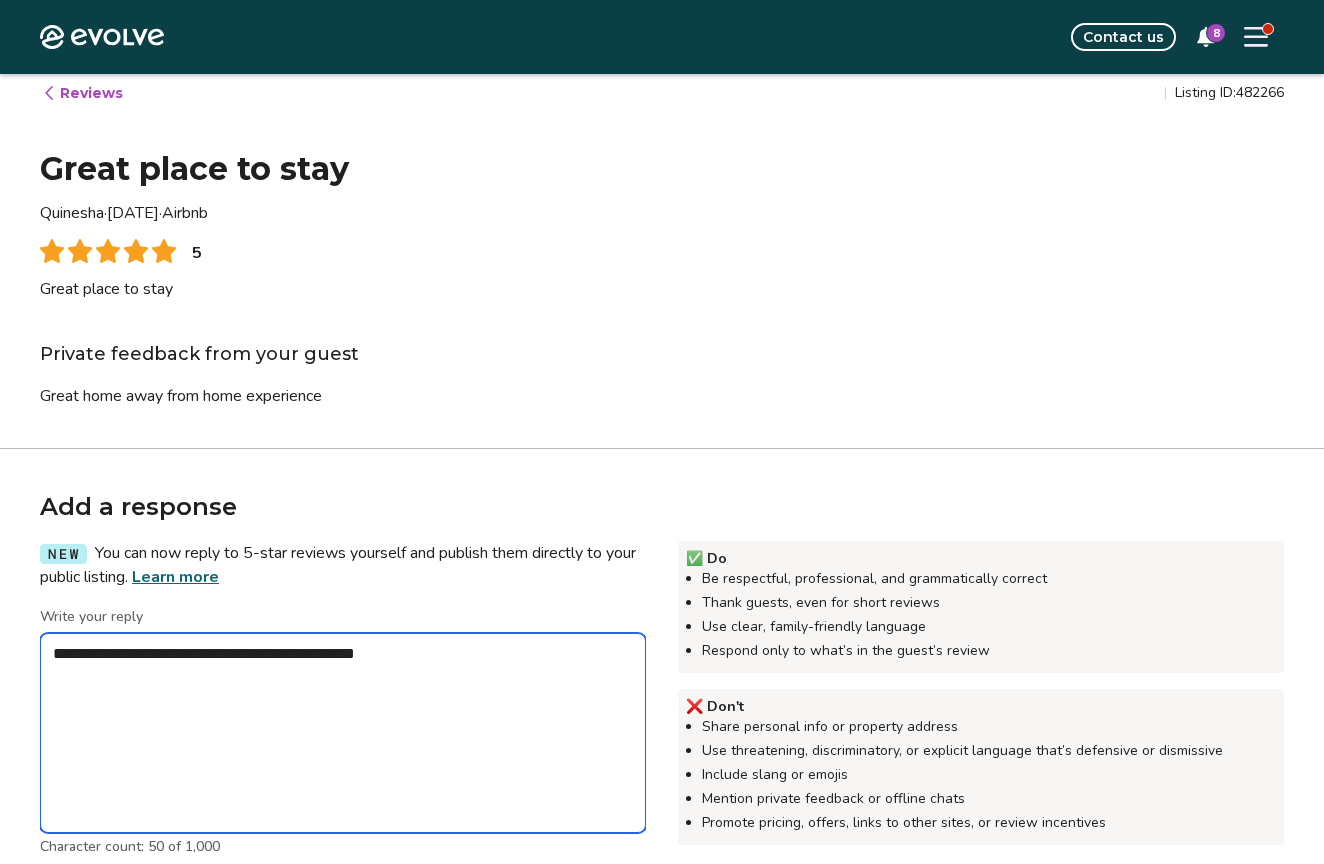type on "*" 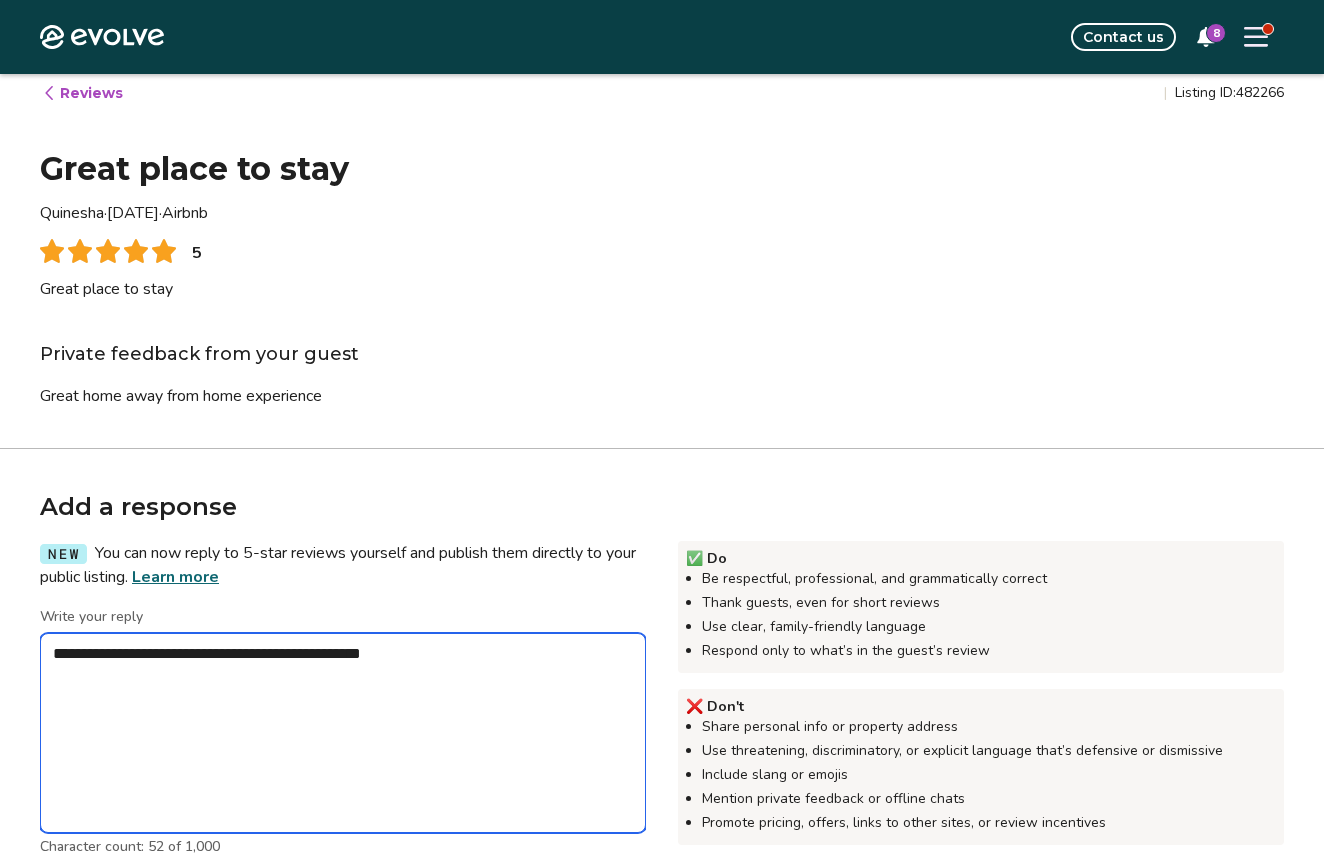 type on "*" 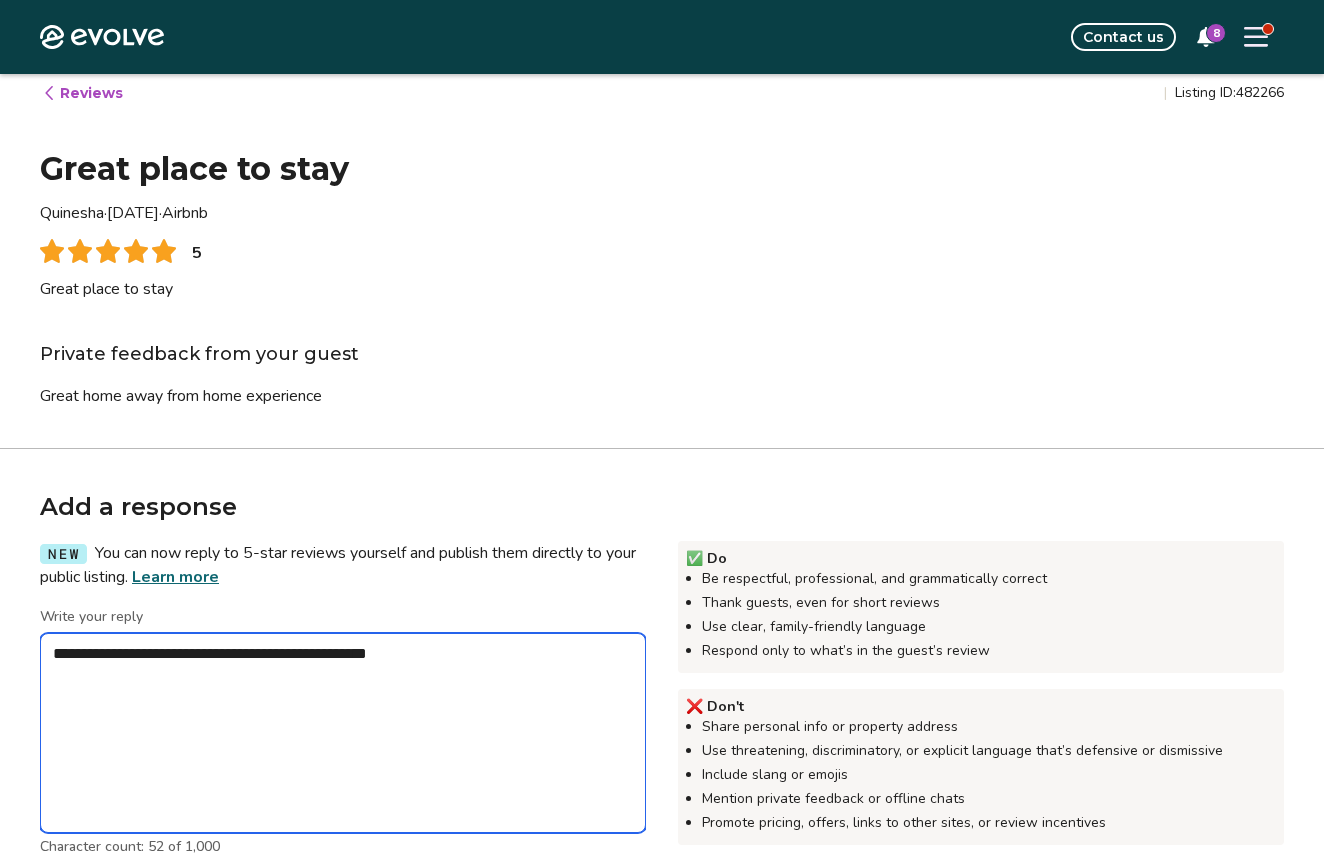 type on "*" 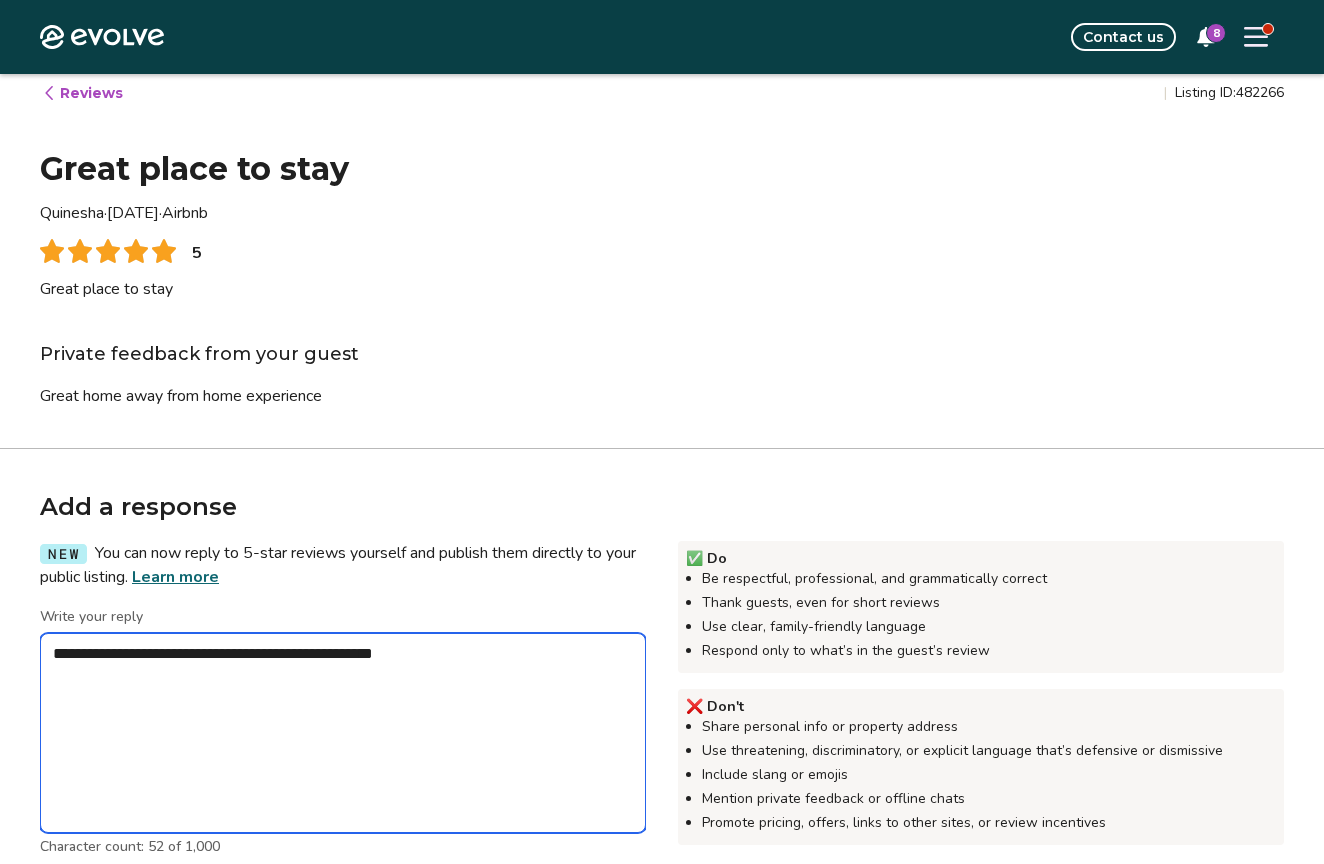 type on "*" 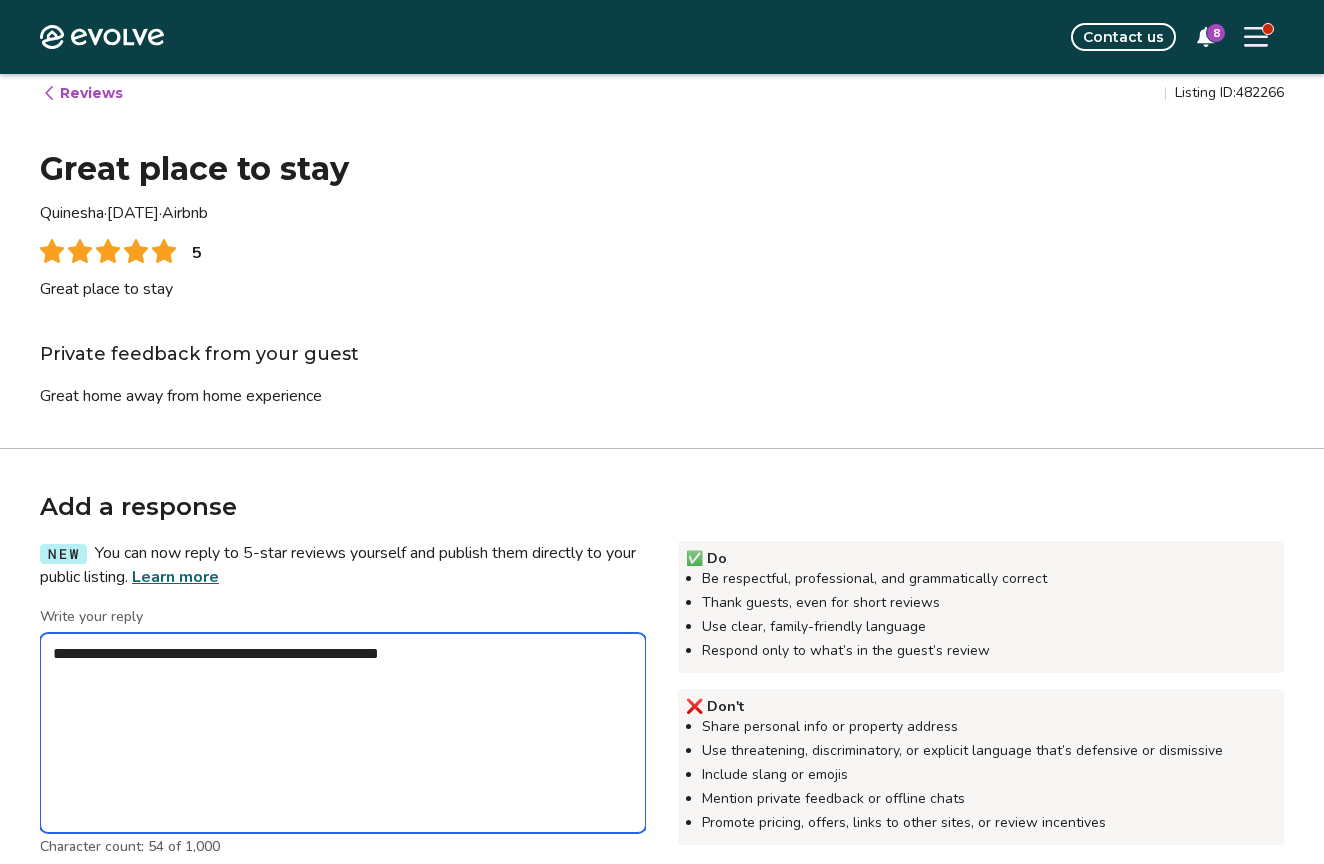 type on "*" 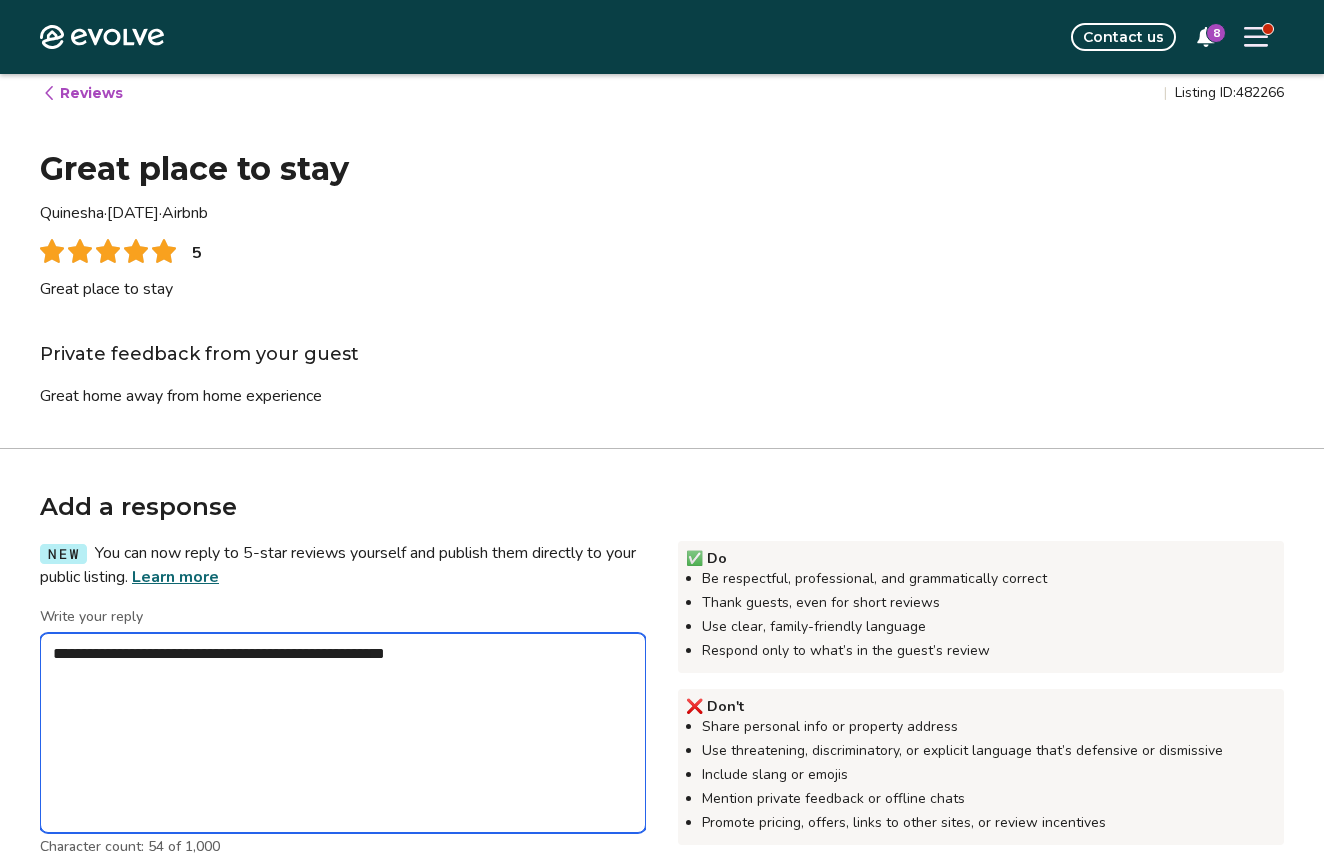 type on "*" 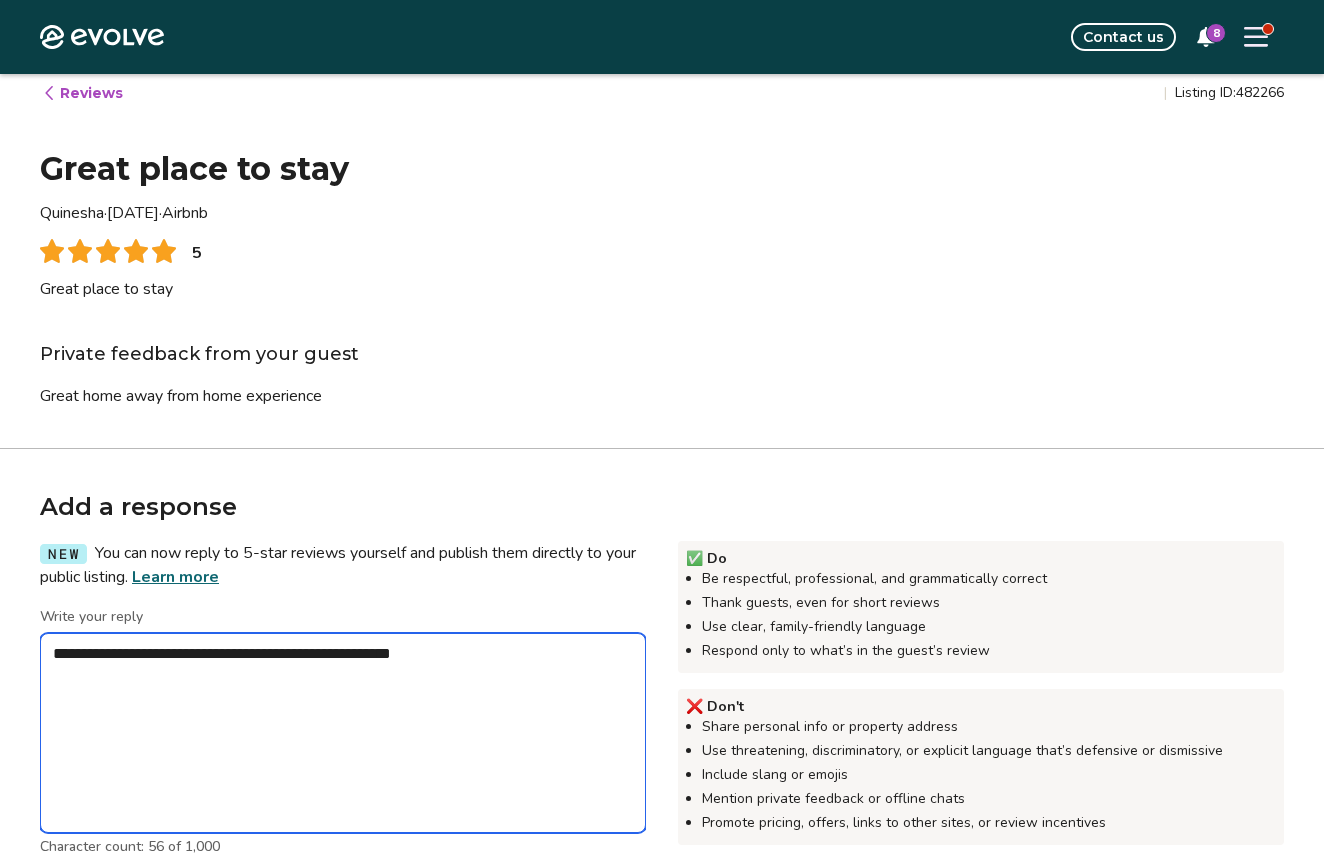 type on "*" 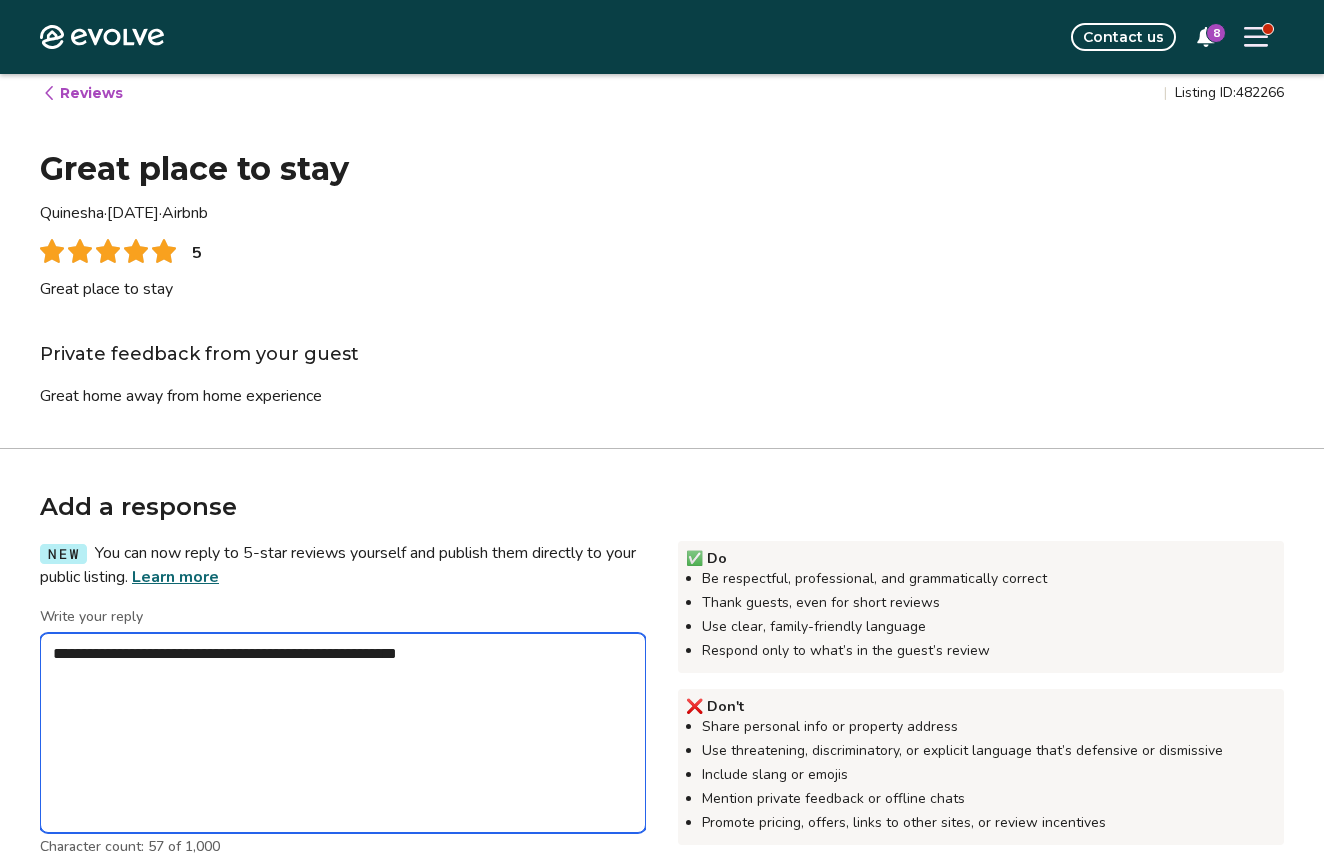 type on "*" 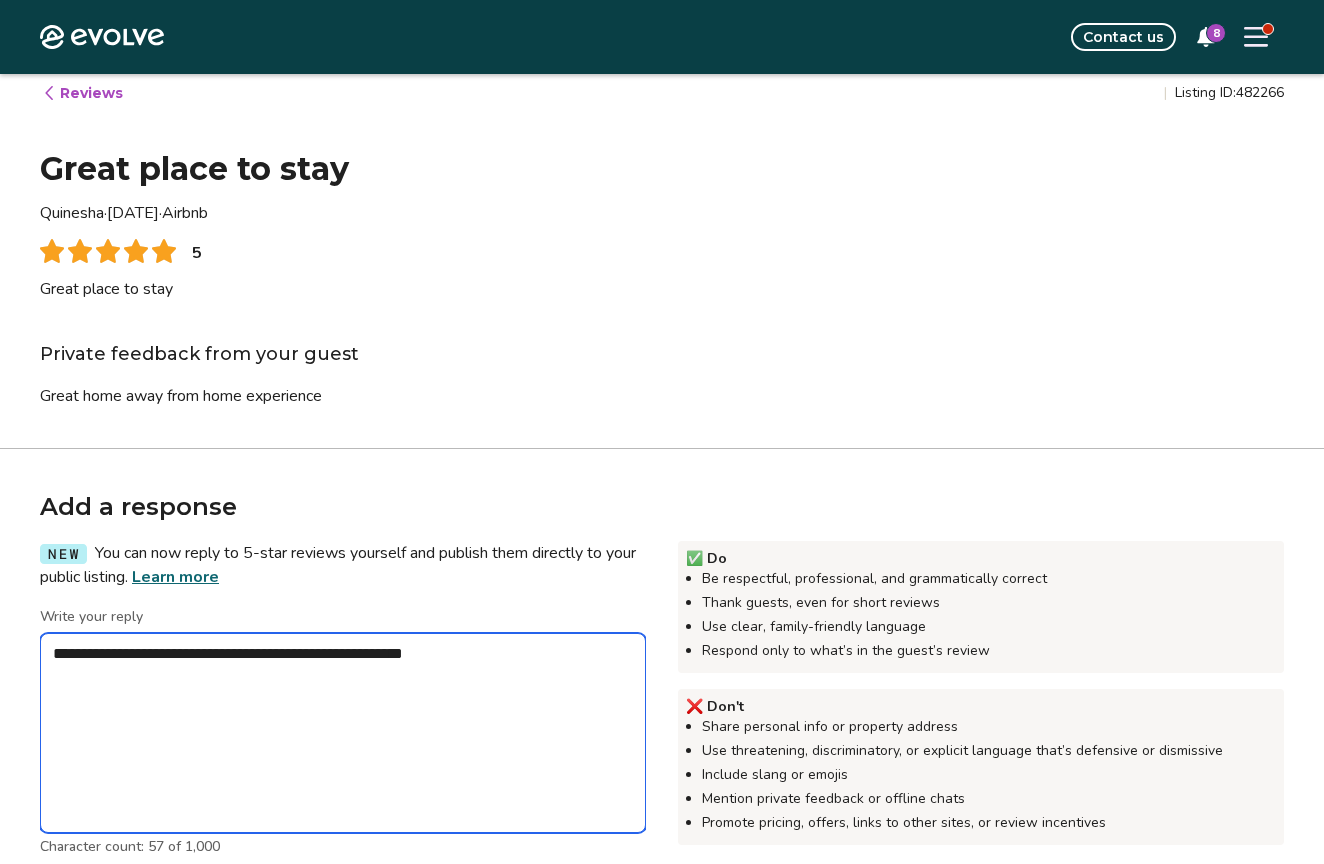 type on "*" 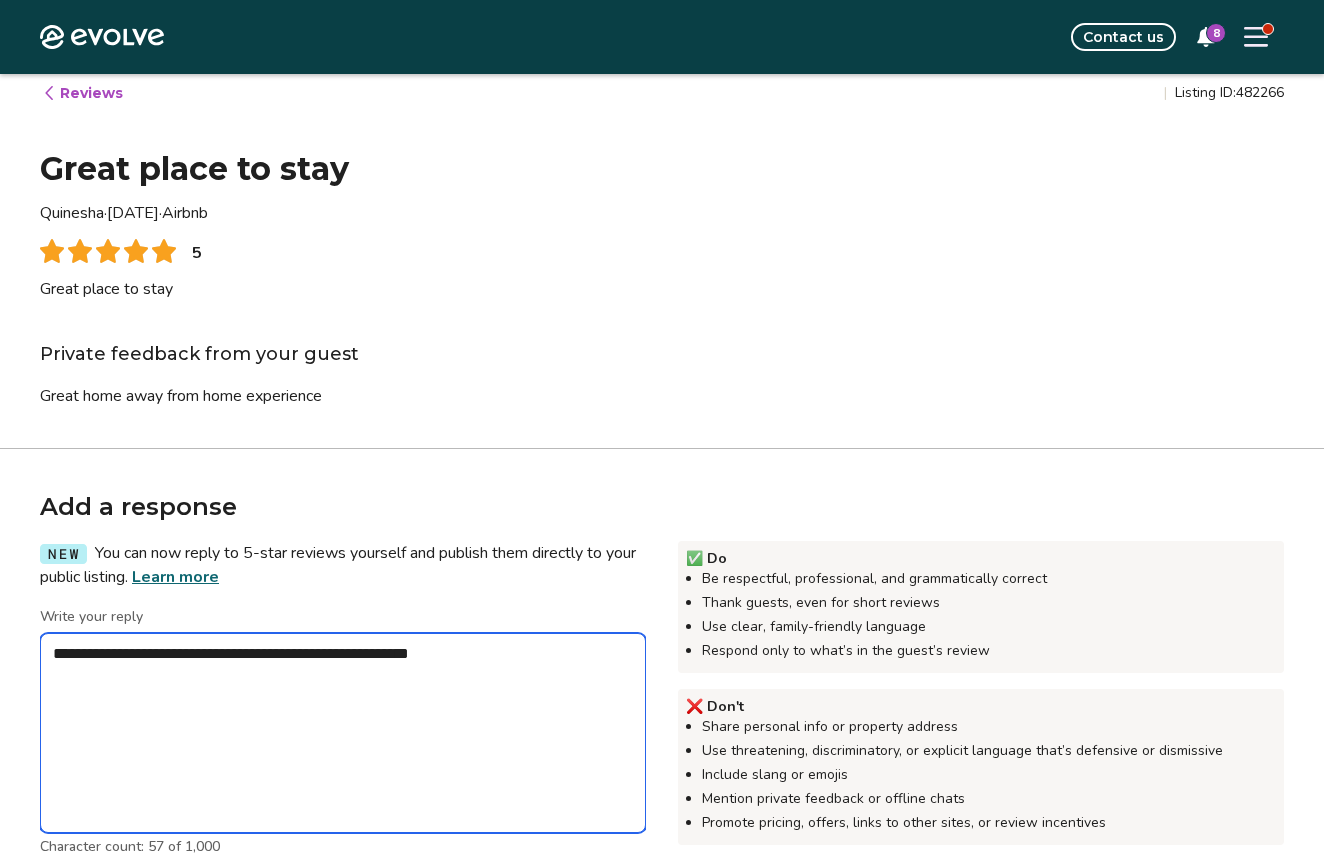 type on "*" 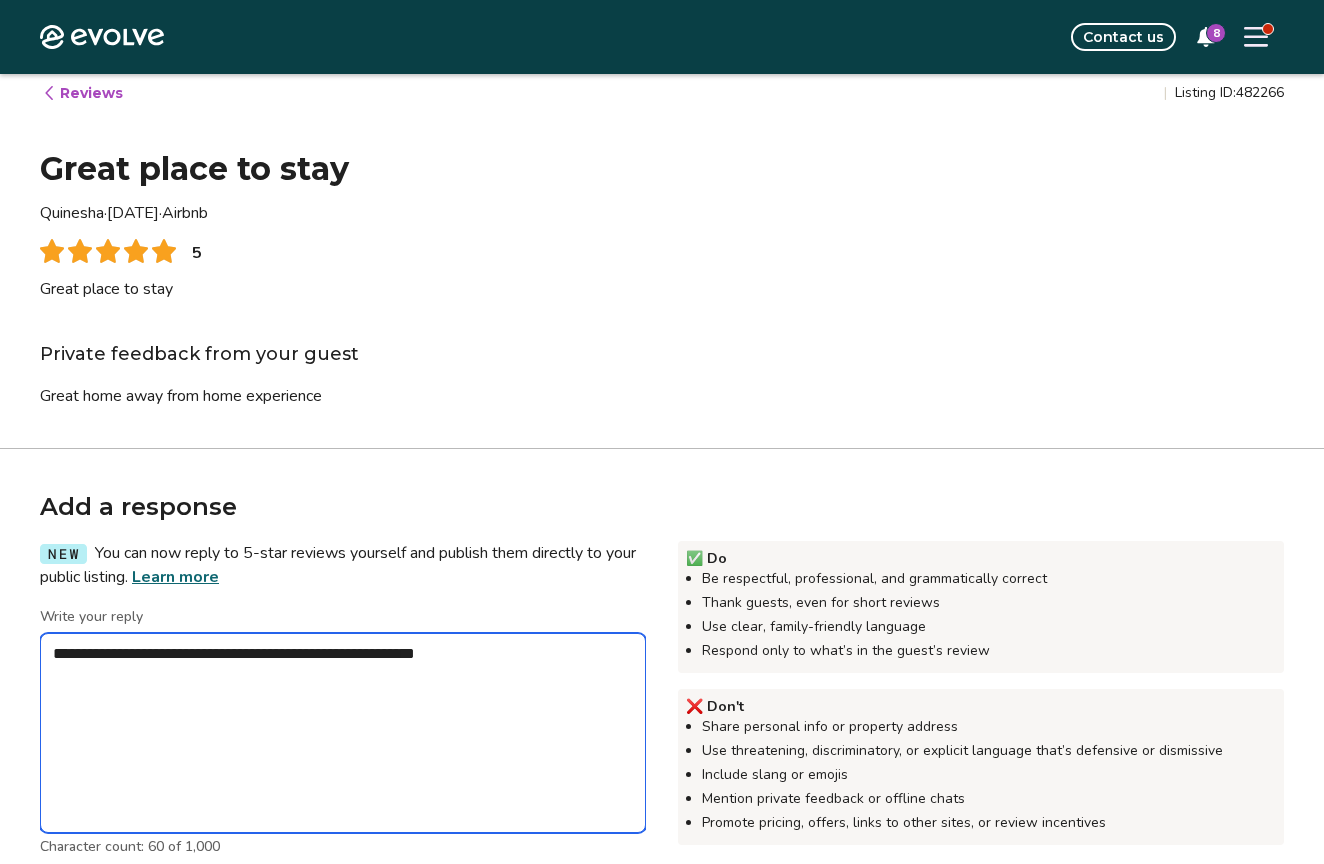 type on "*" 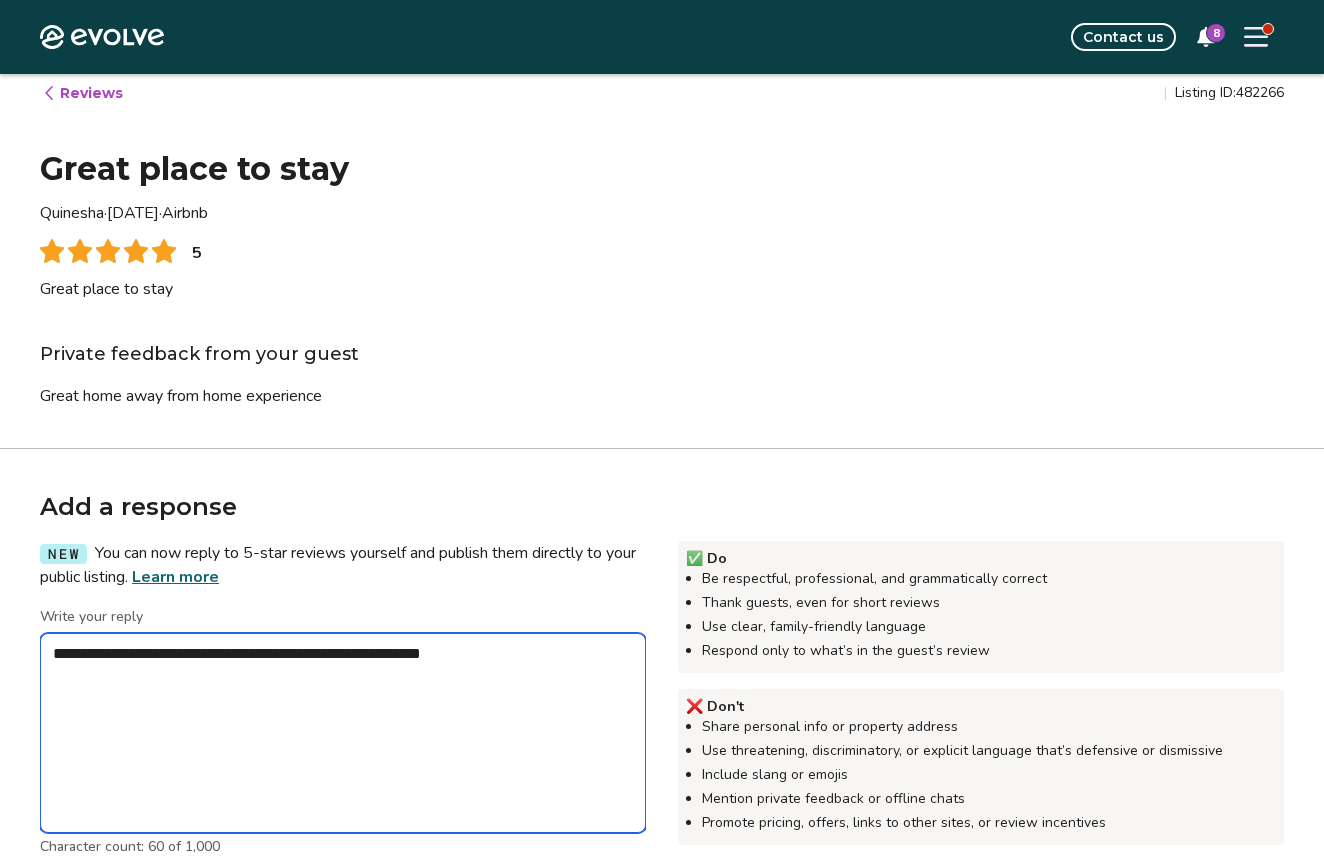 type on "*" 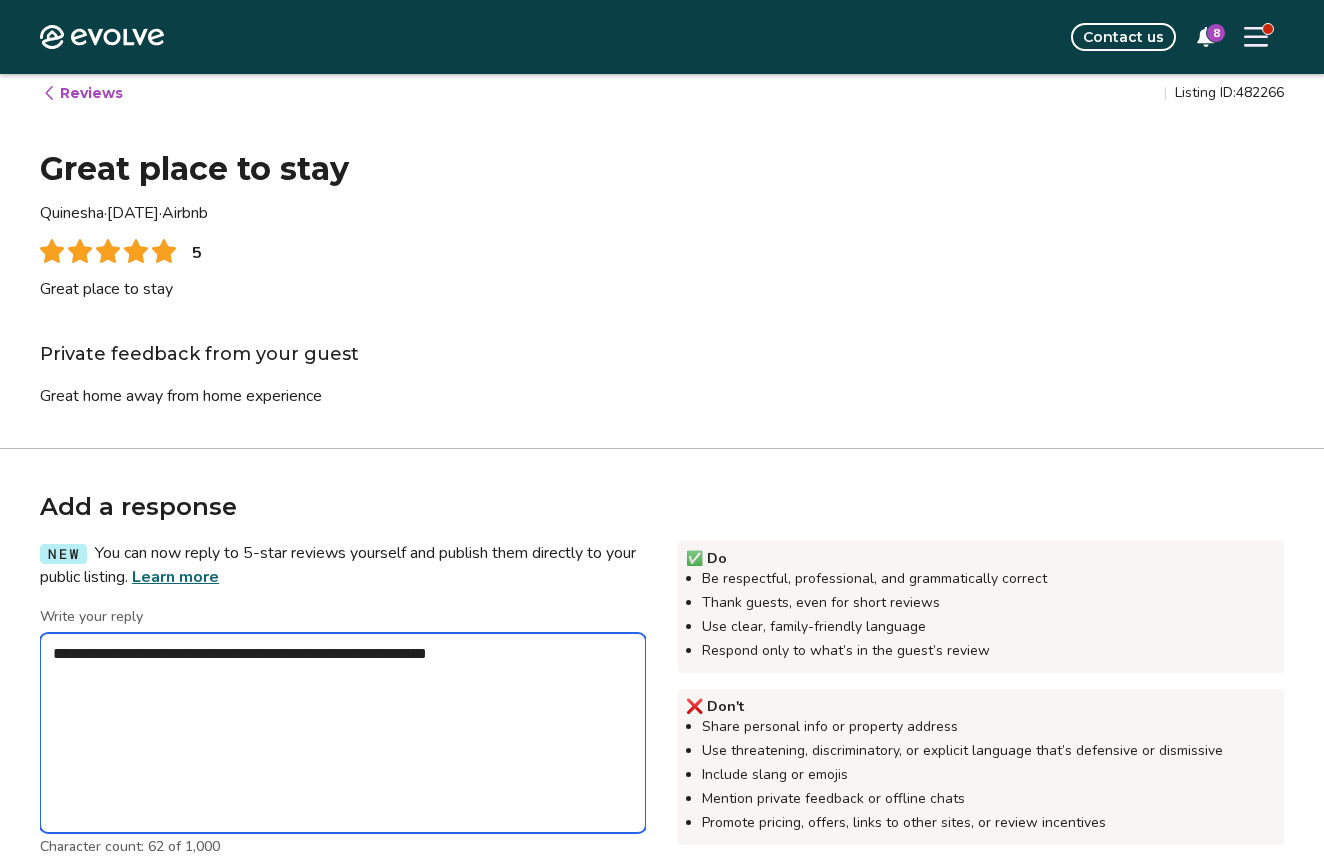 type on "*" 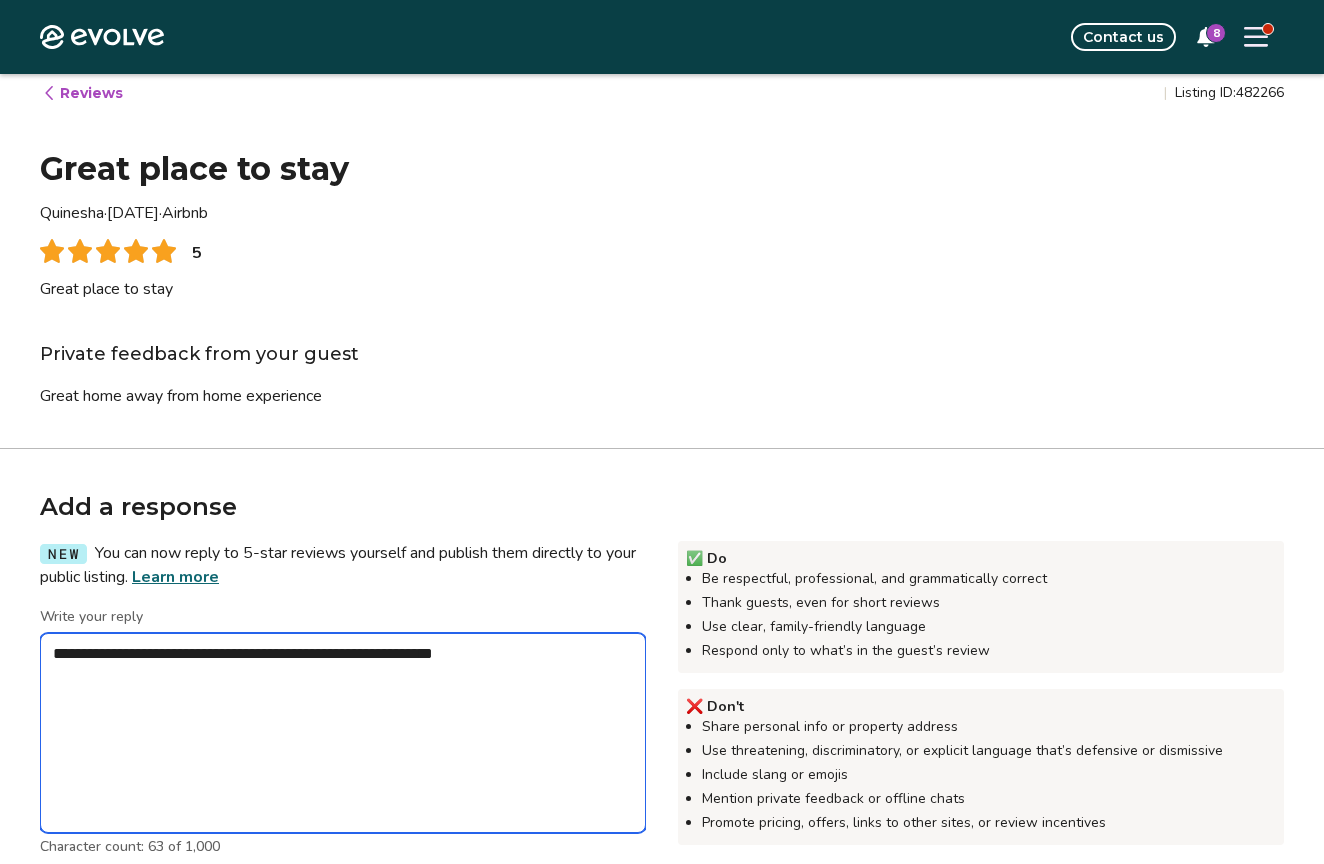 type on "*" 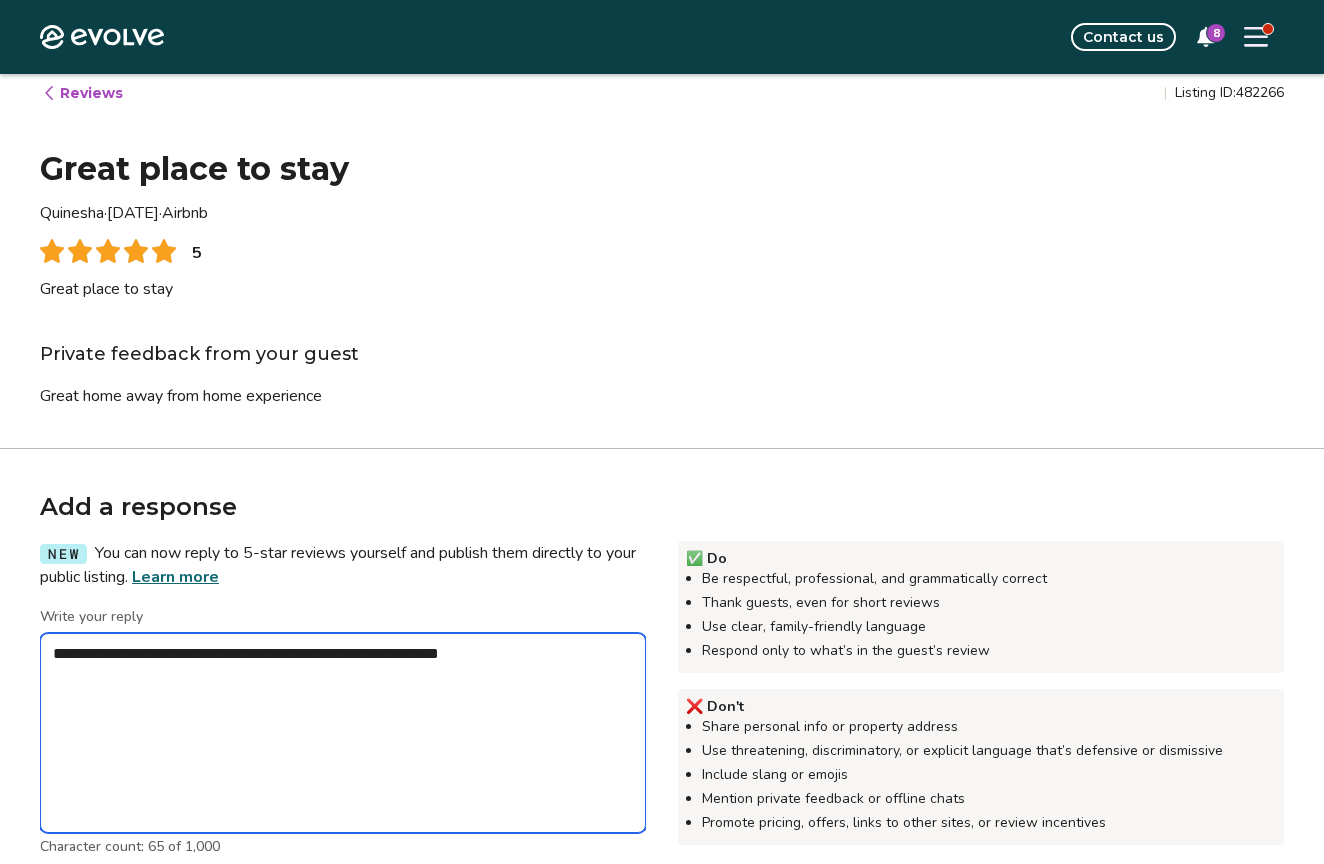 type on "*" 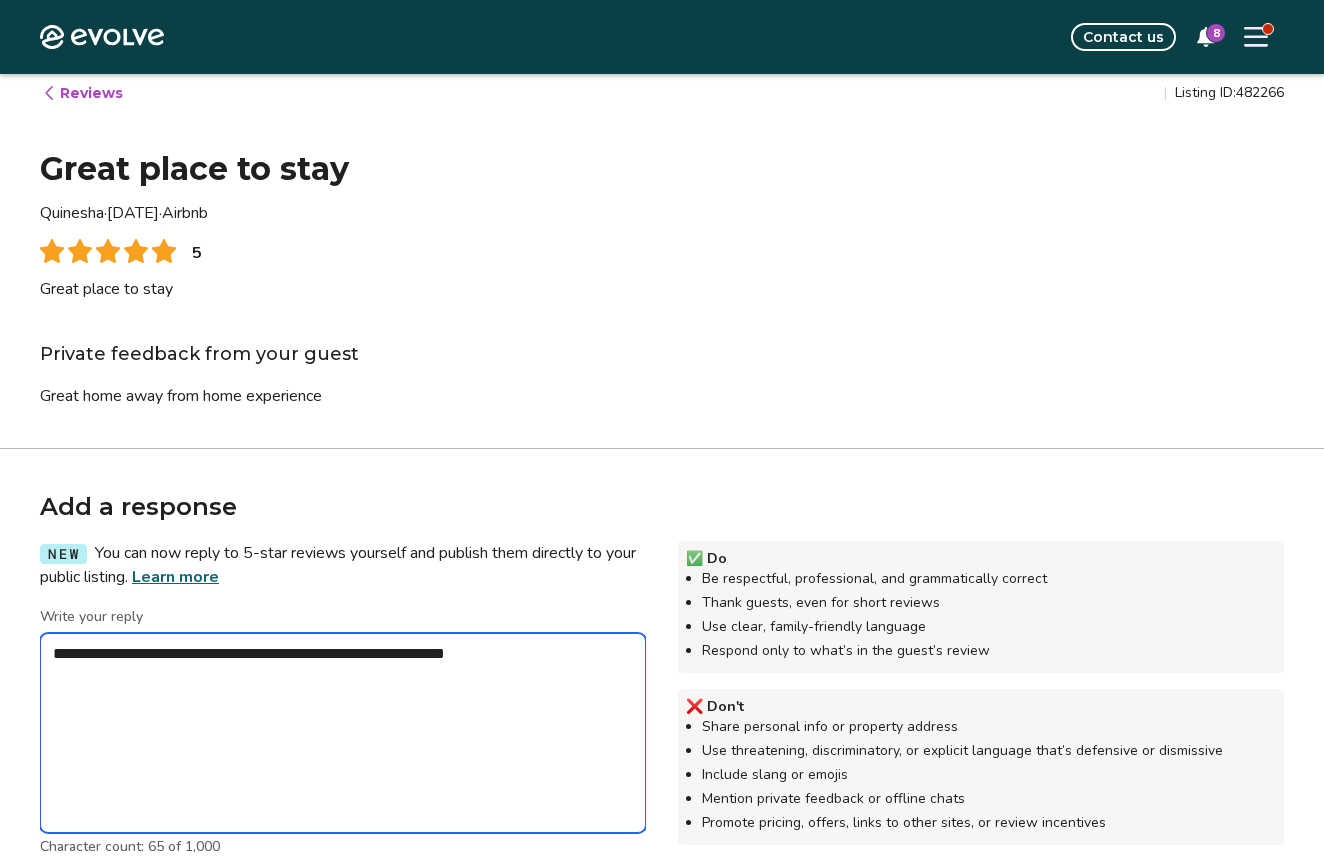 type on "*" 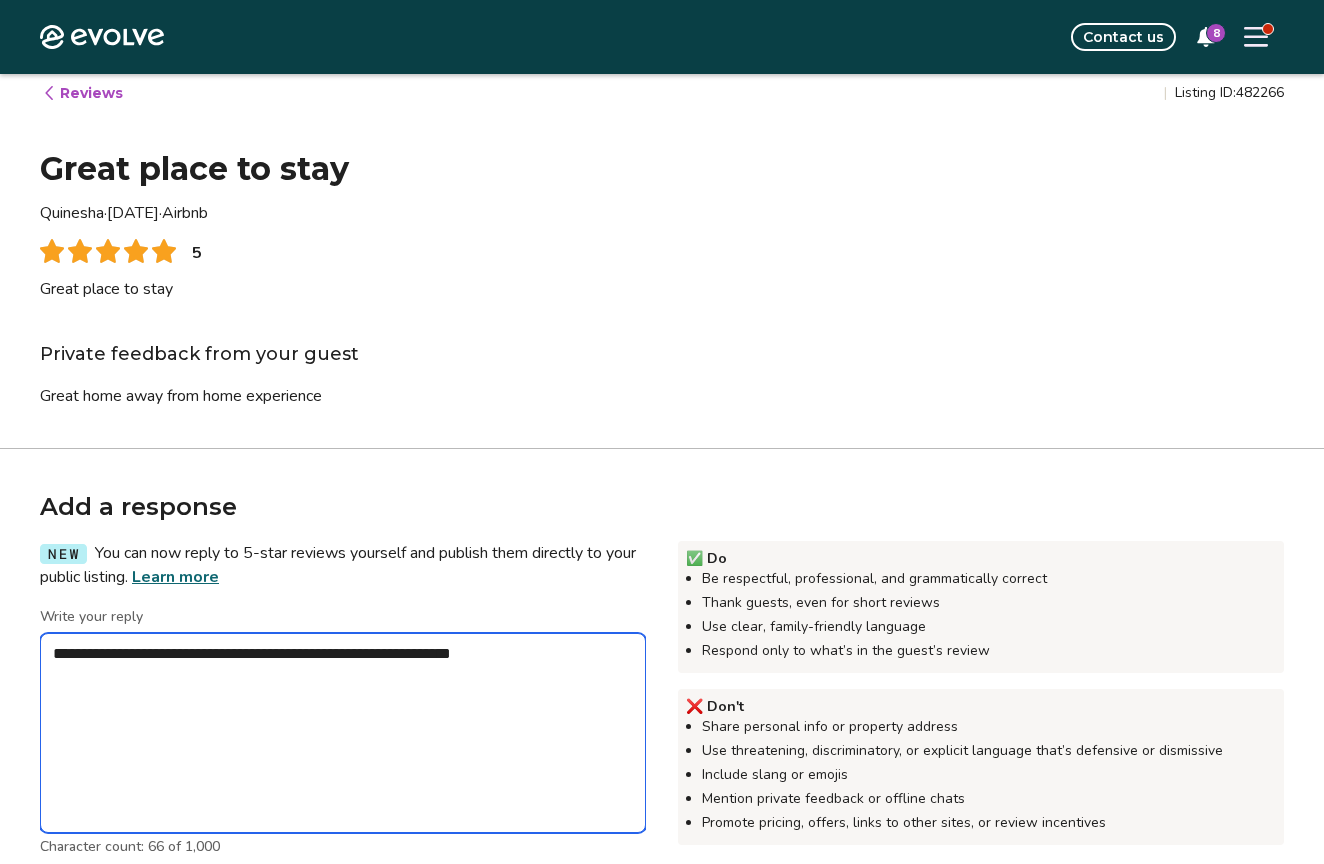 type on "*" 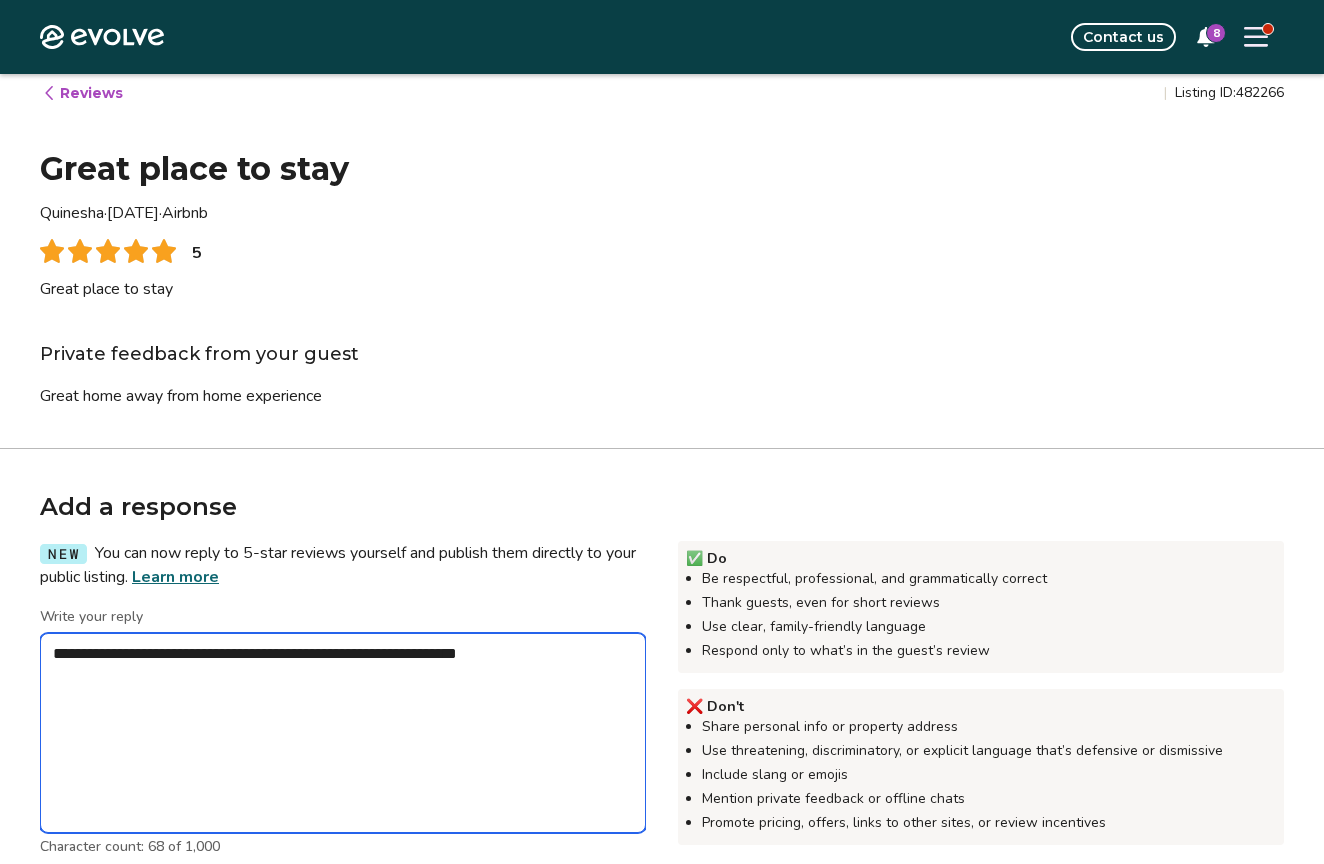 type on "*" 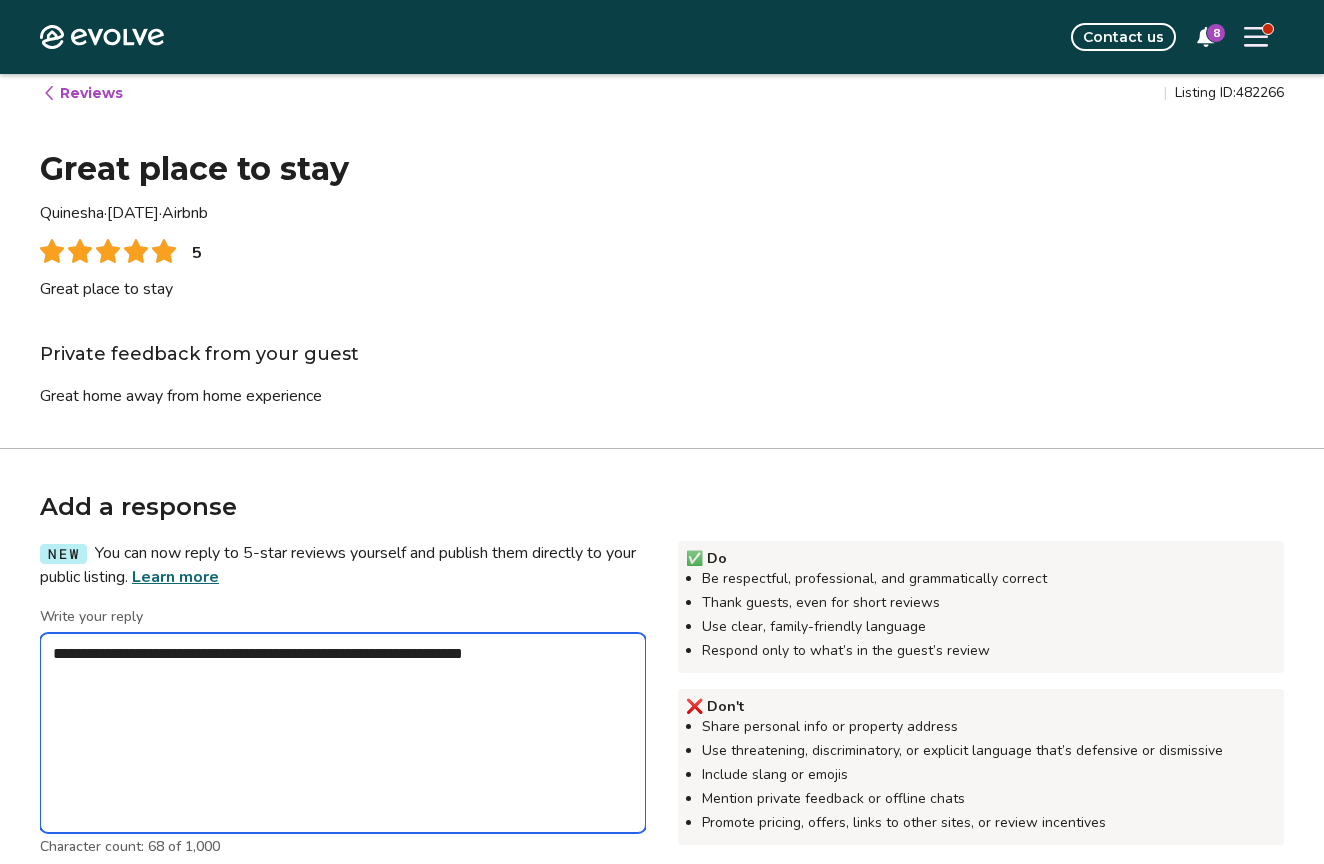 type on "*" 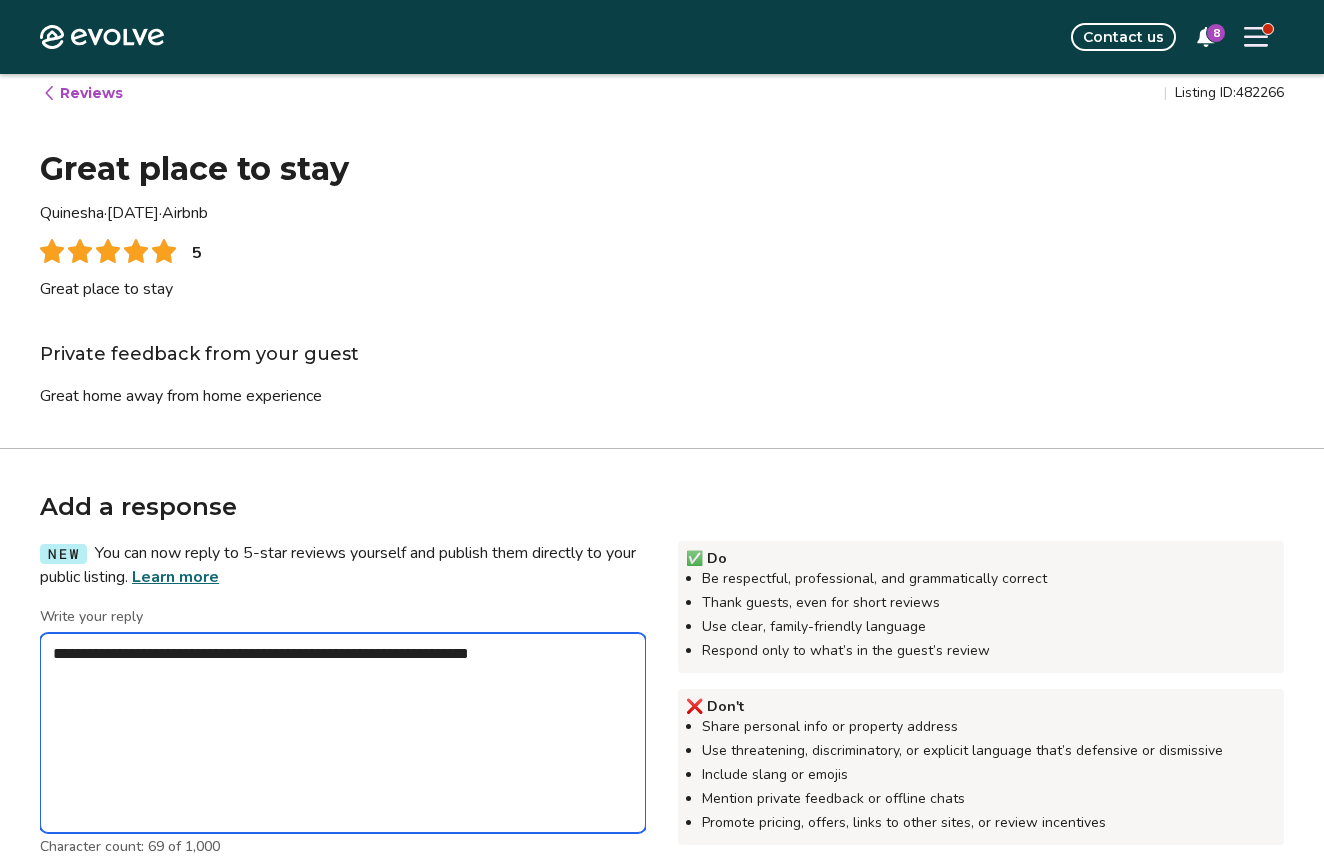 type on "*" 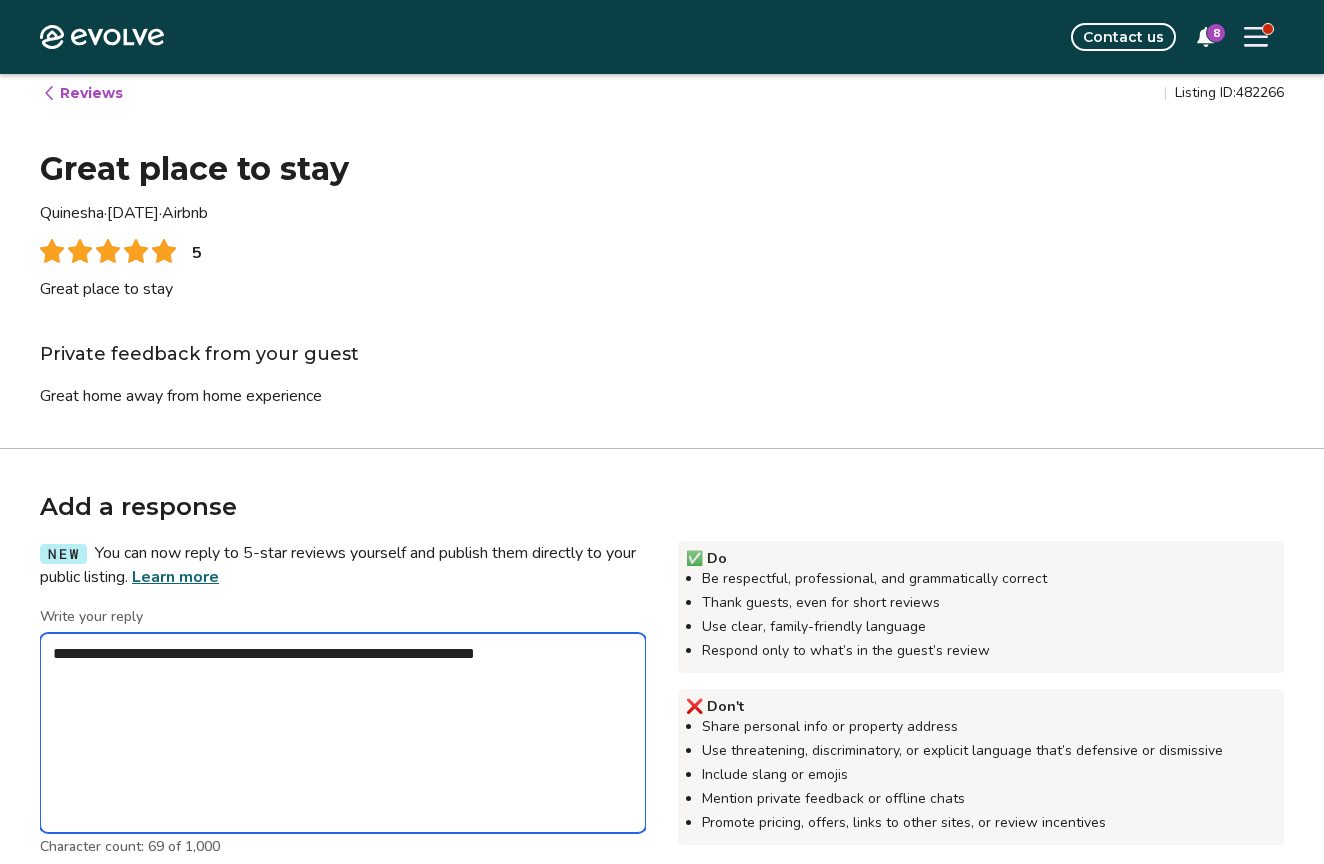 type on "*" 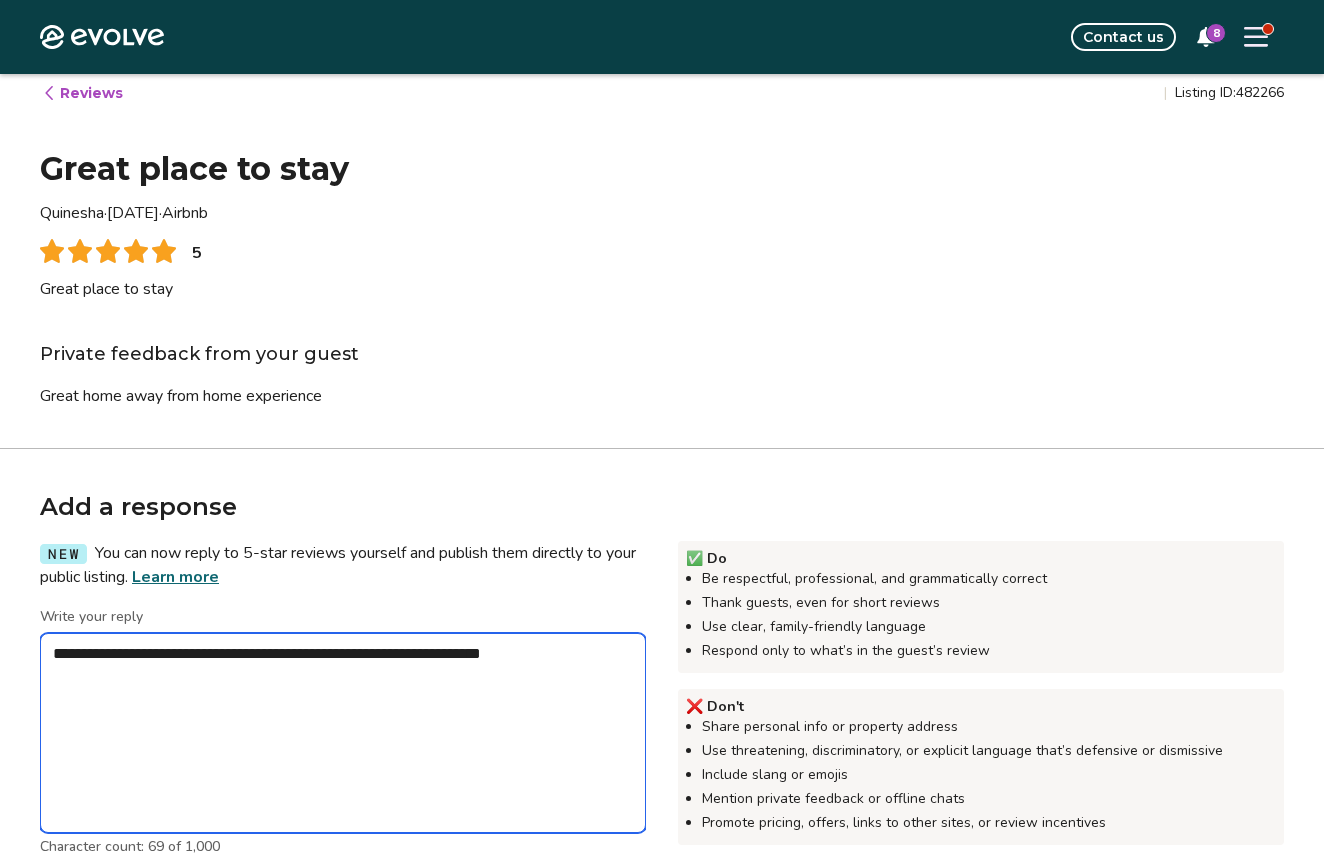 type on "*" 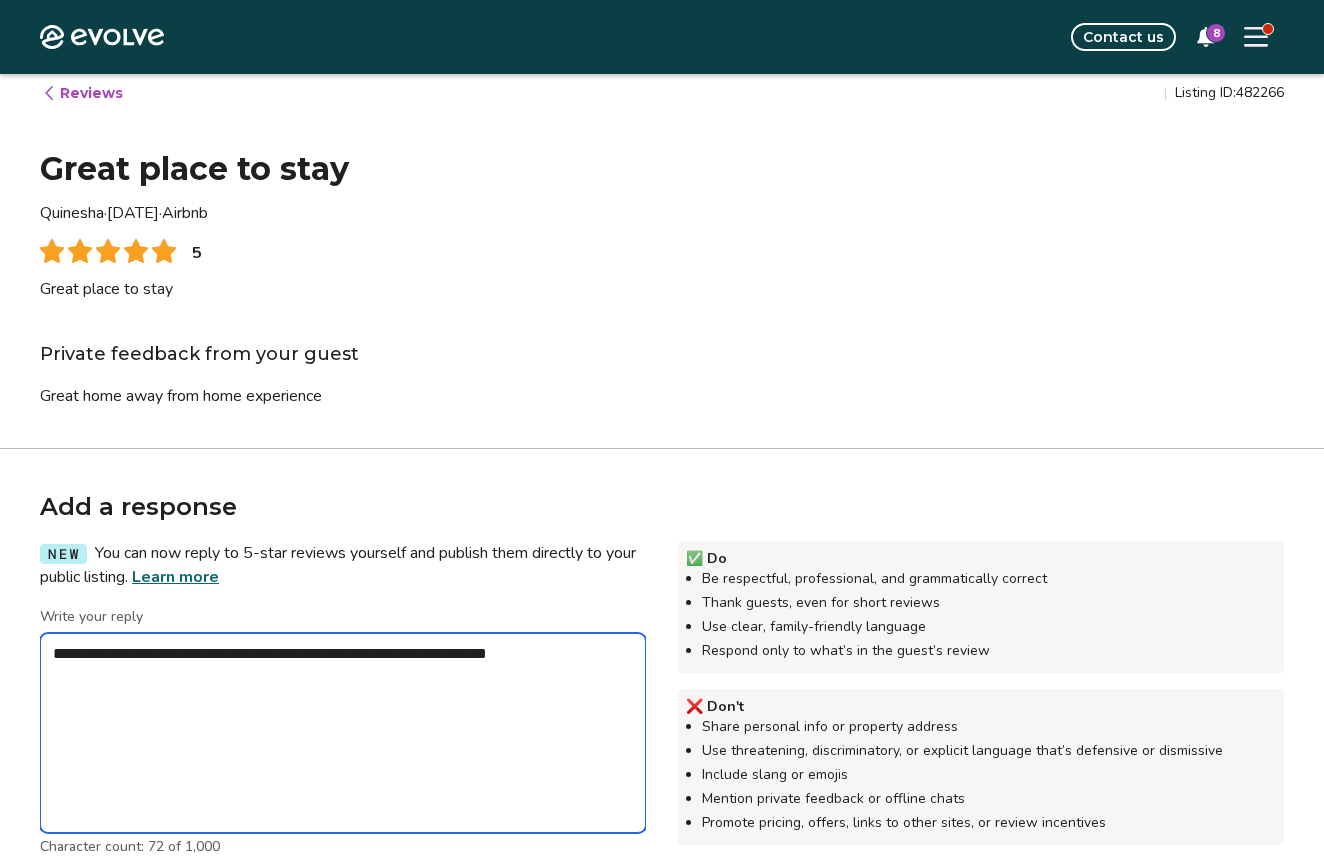 type on "*" 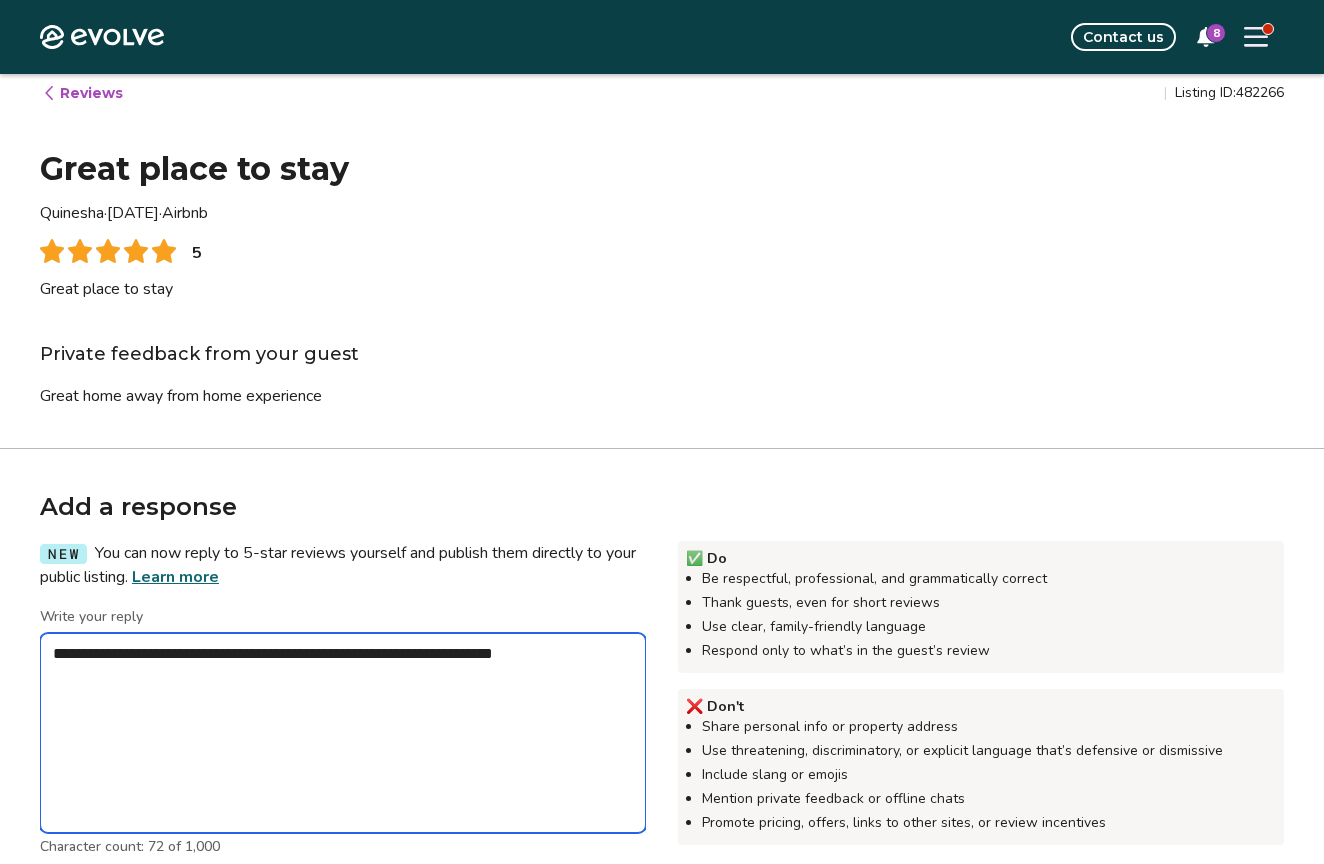 type on "*" 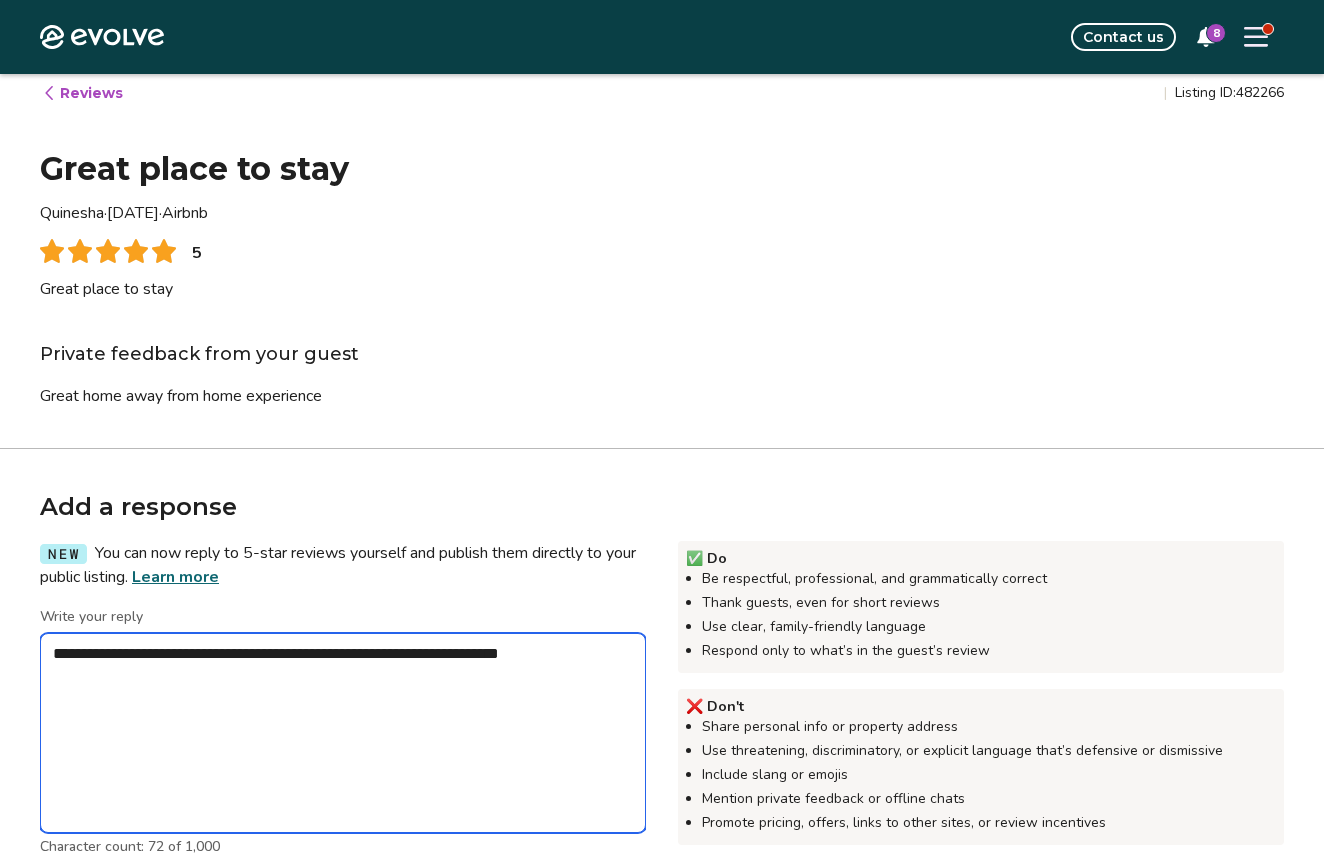 type on "*" 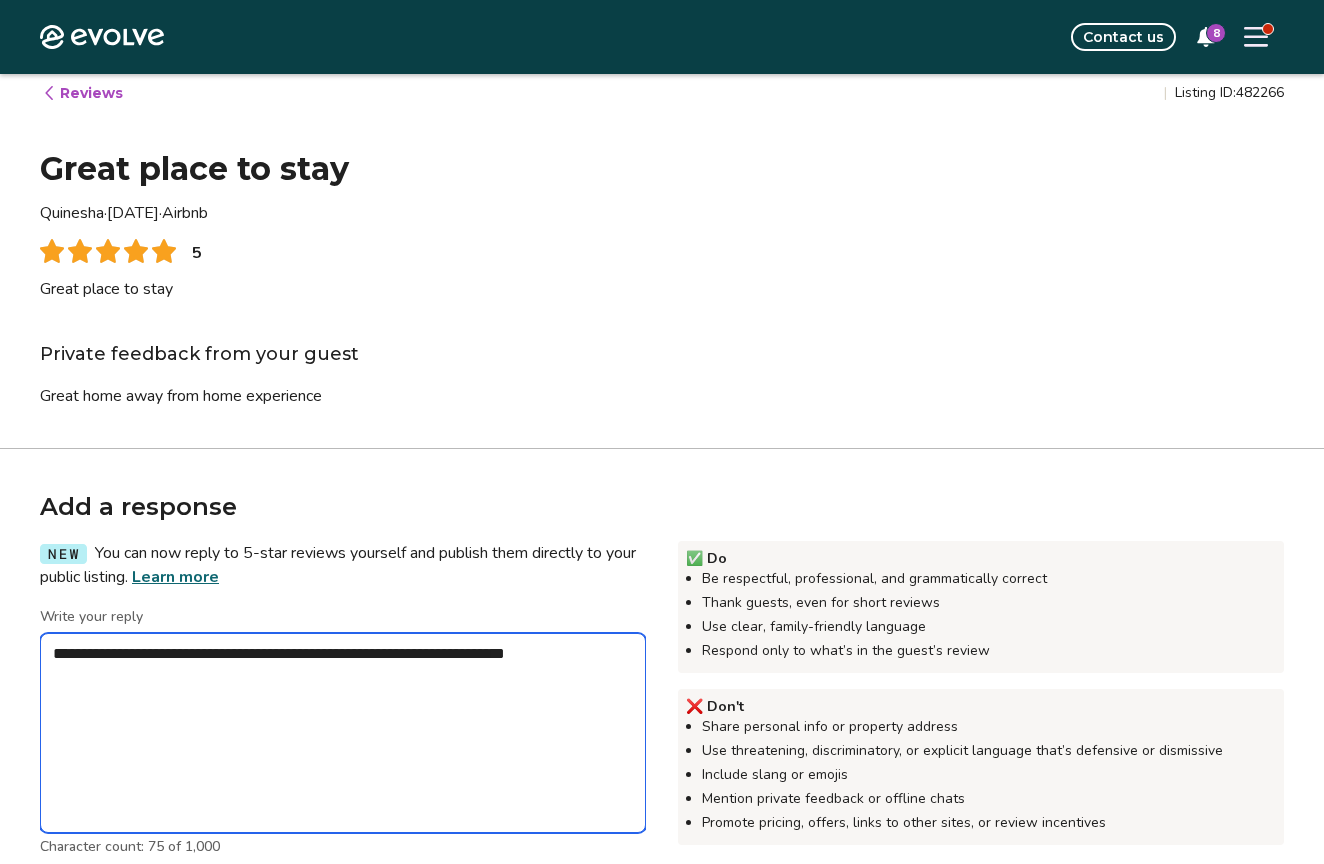 type on "*" 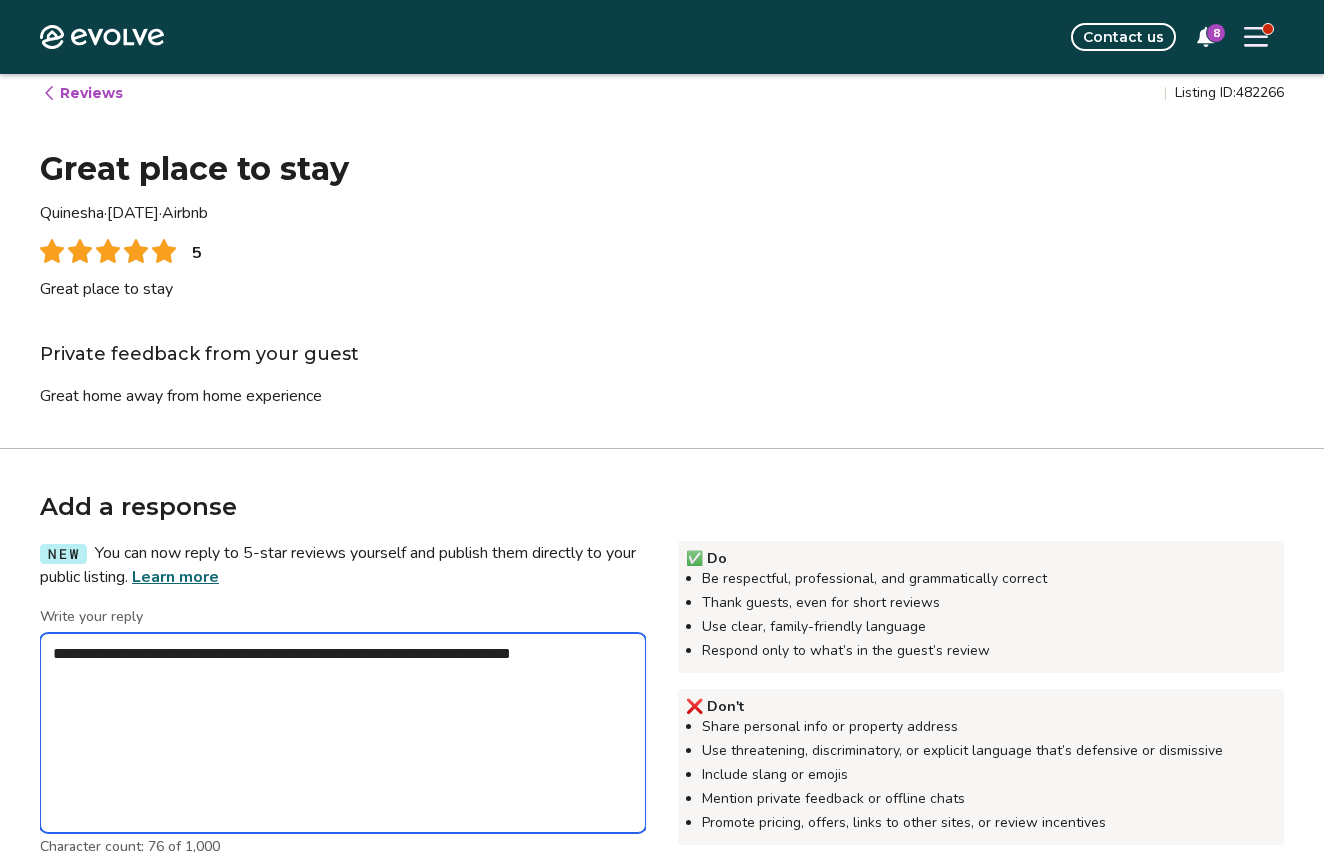 type on "*" 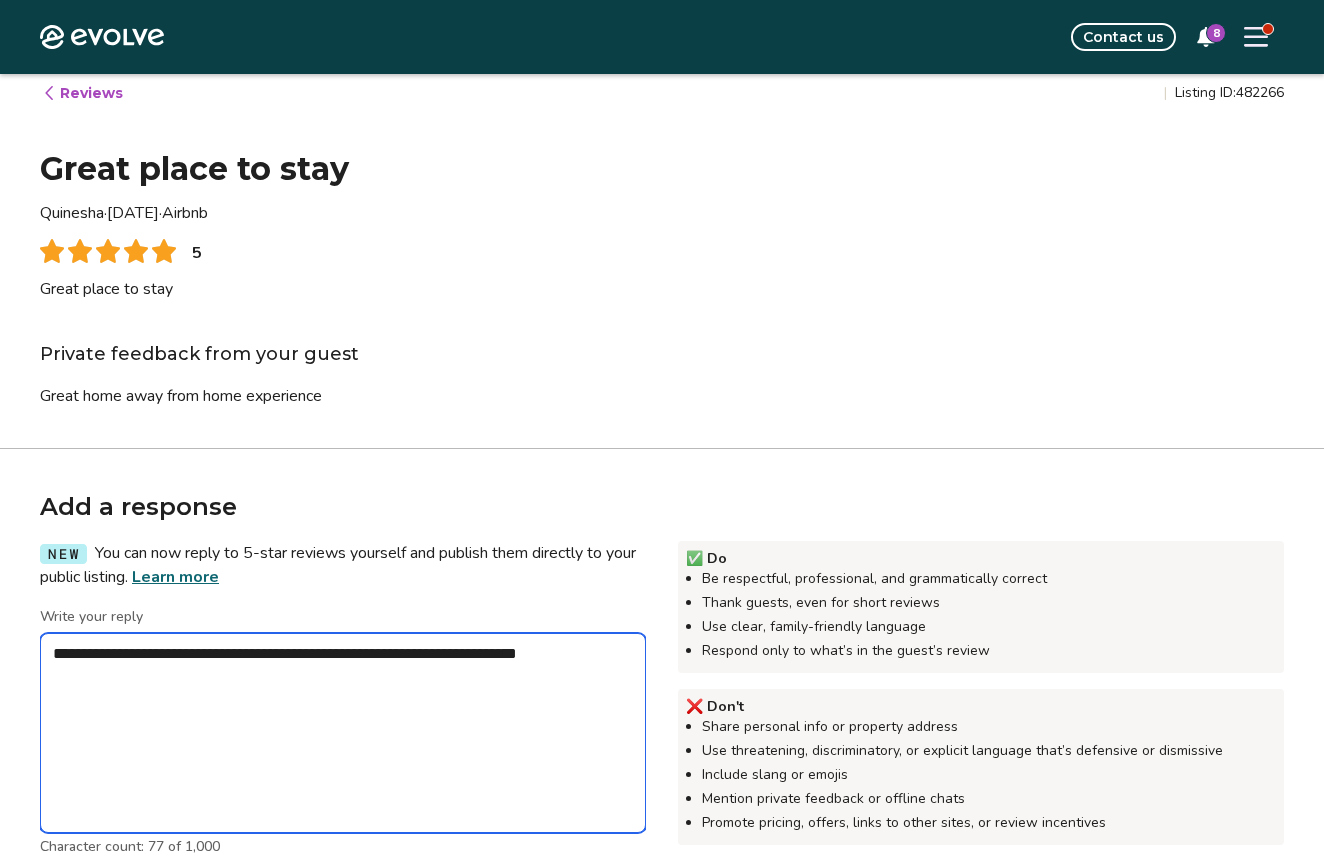 type on "*" 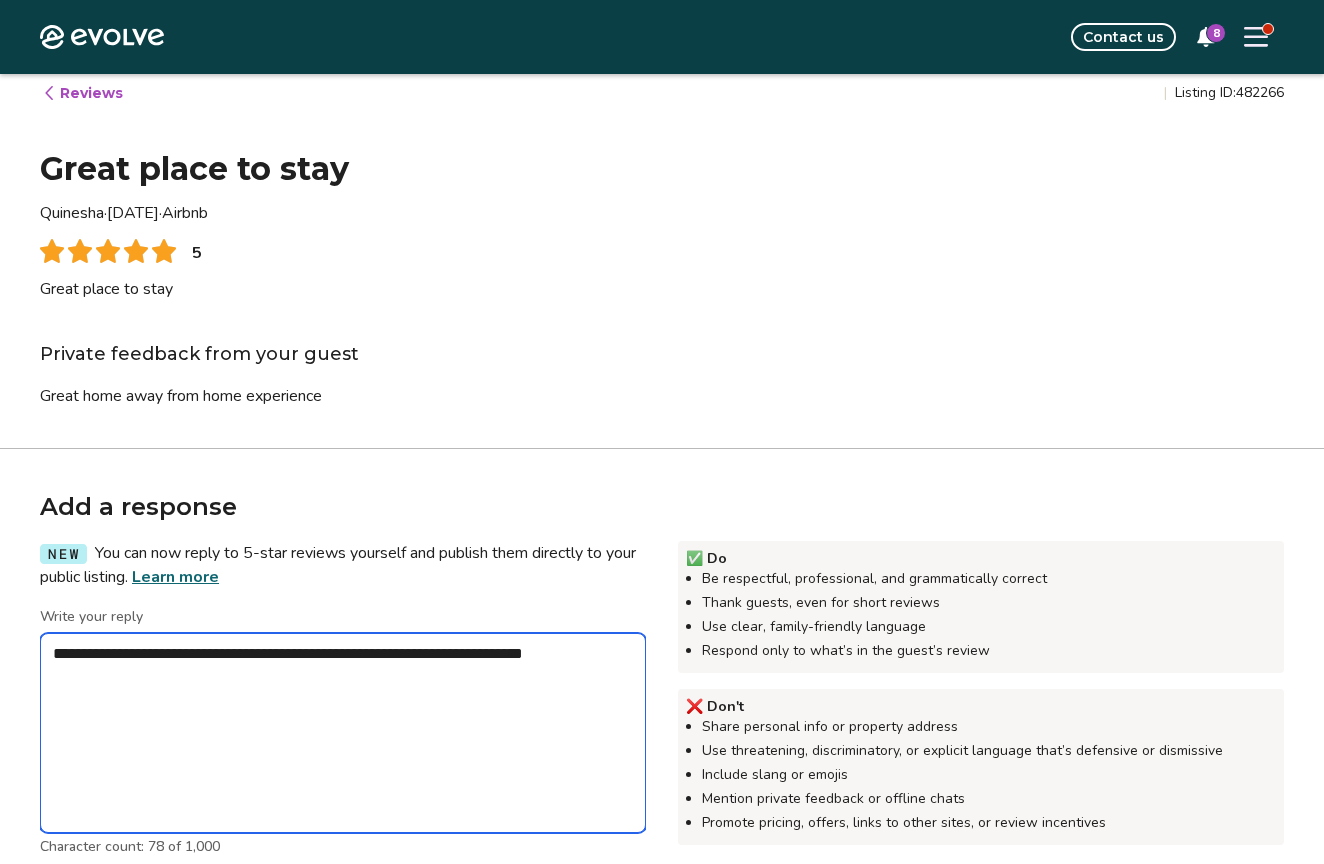 type on "*" 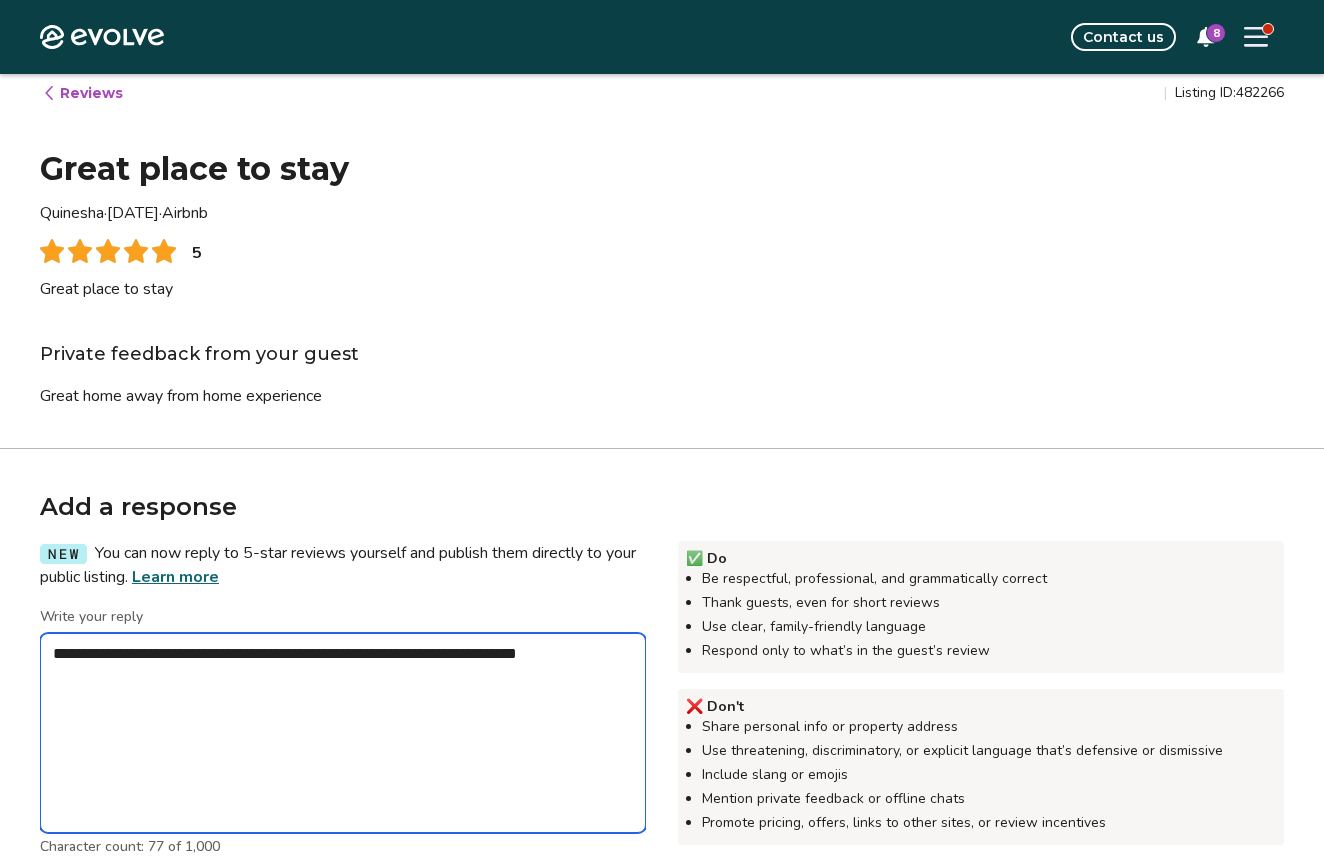 type on "*" 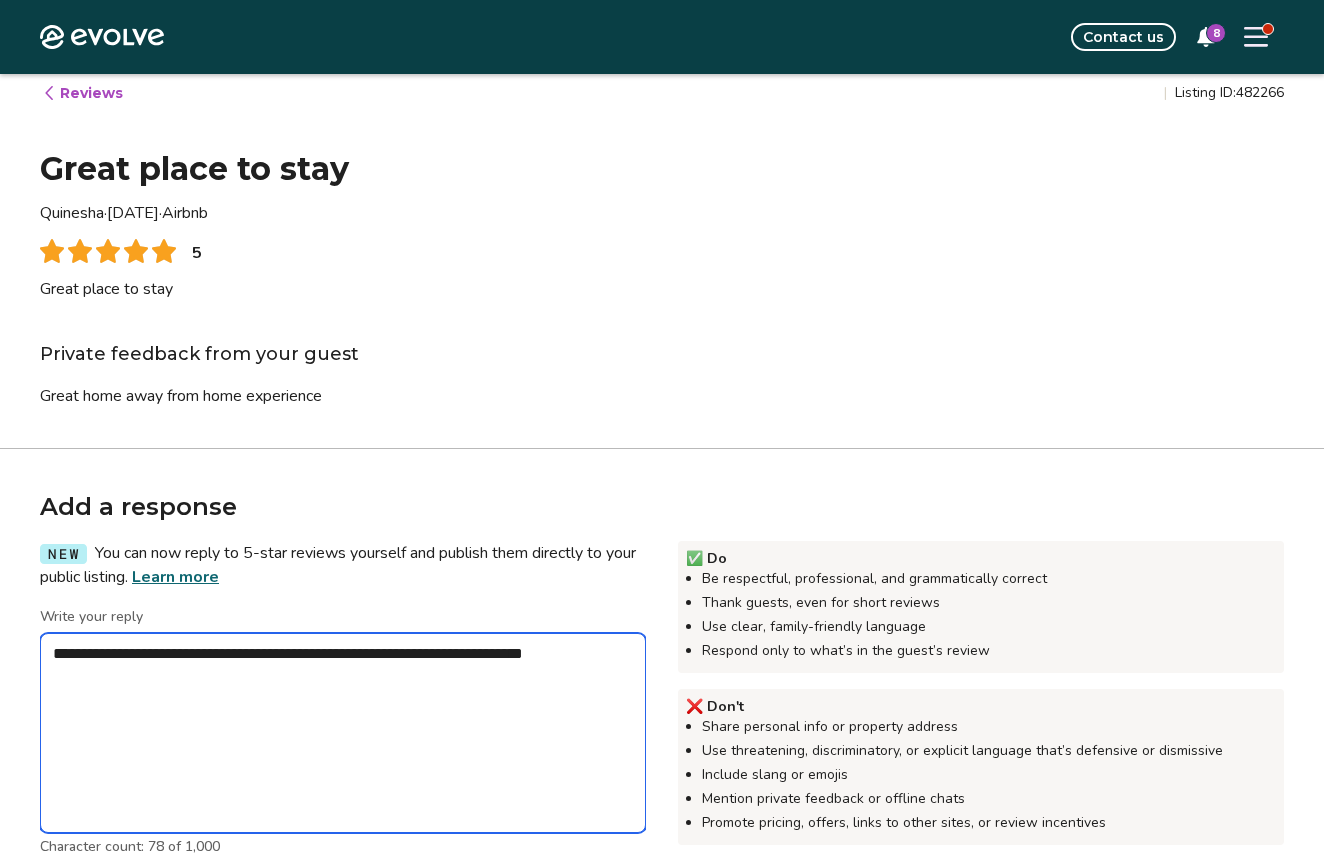 type on "*" 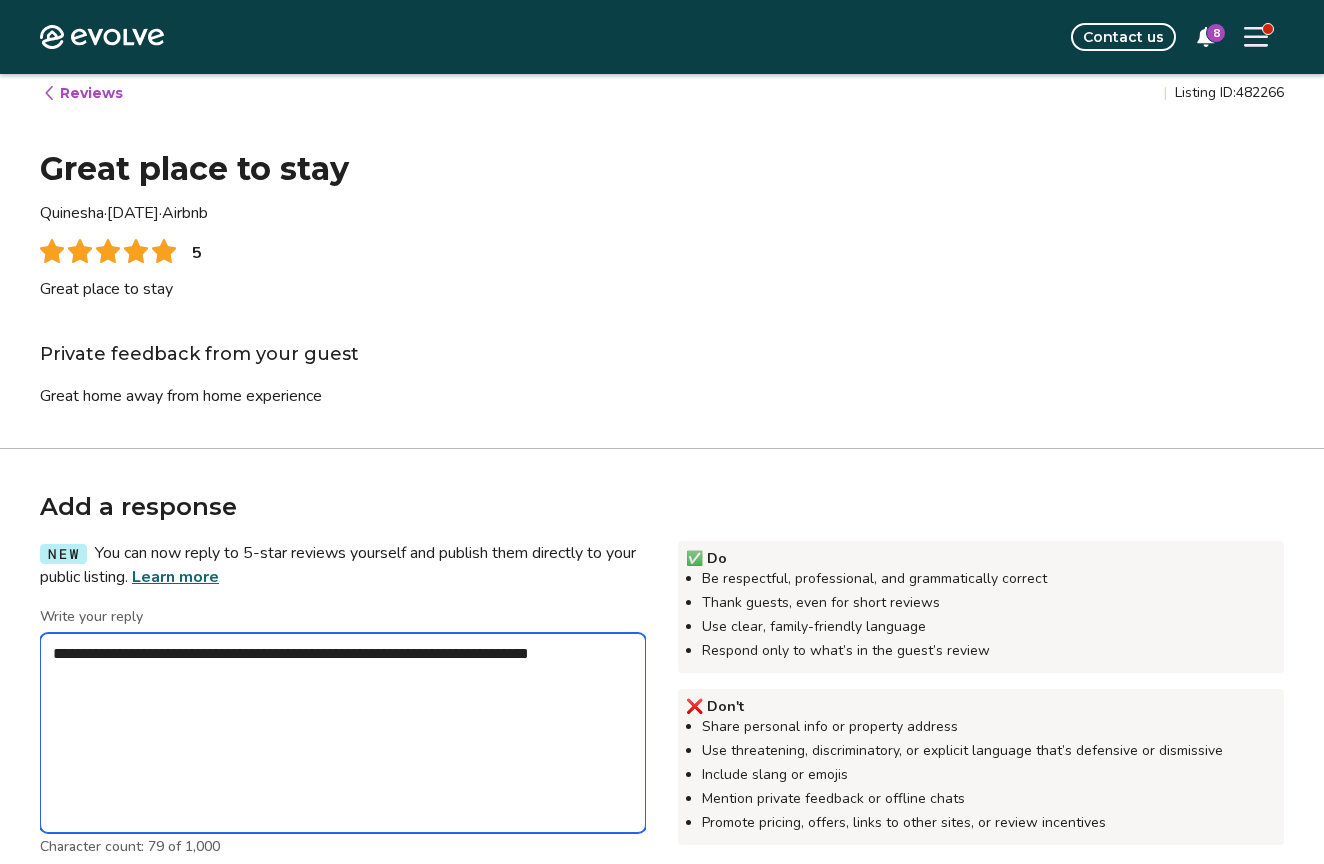 type on "*" 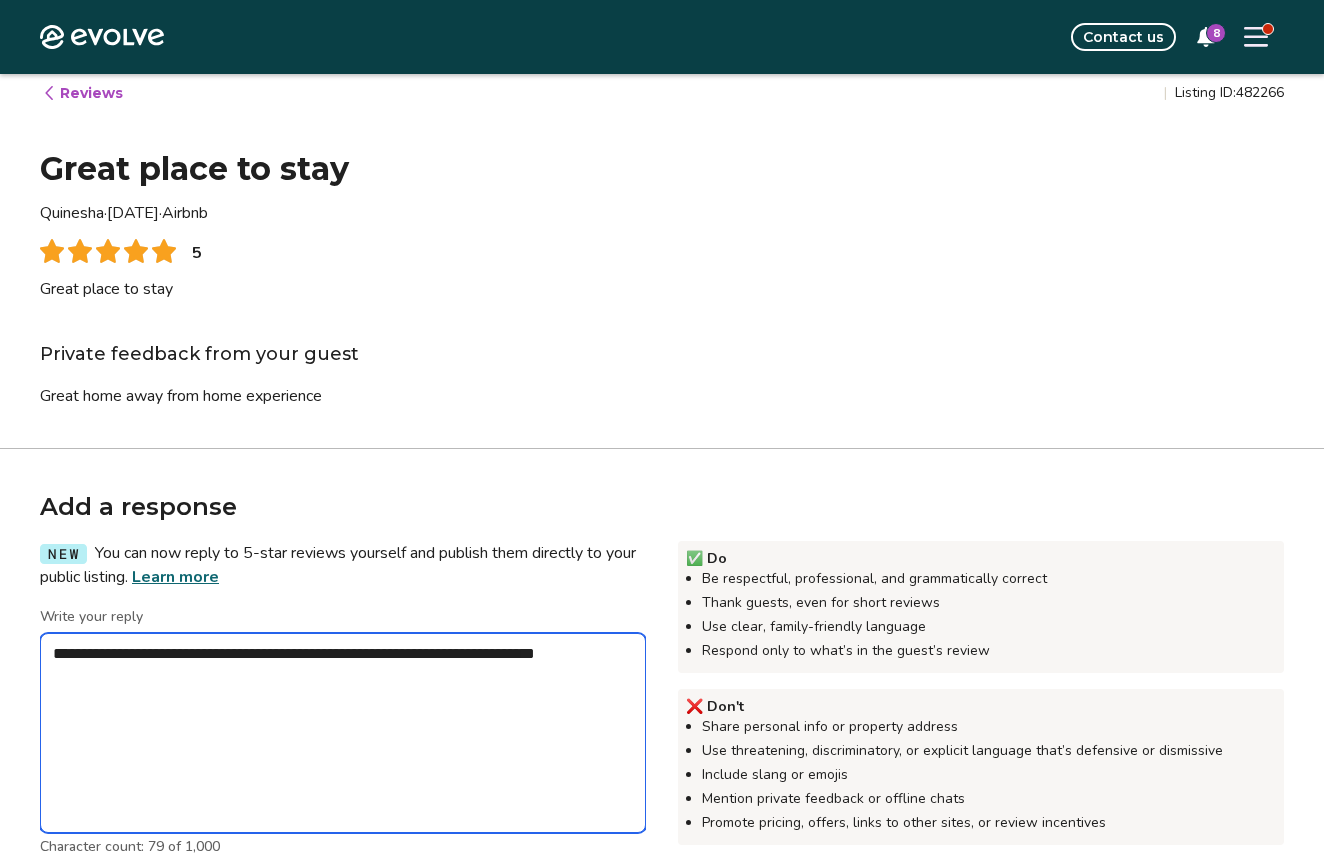 type on "*" 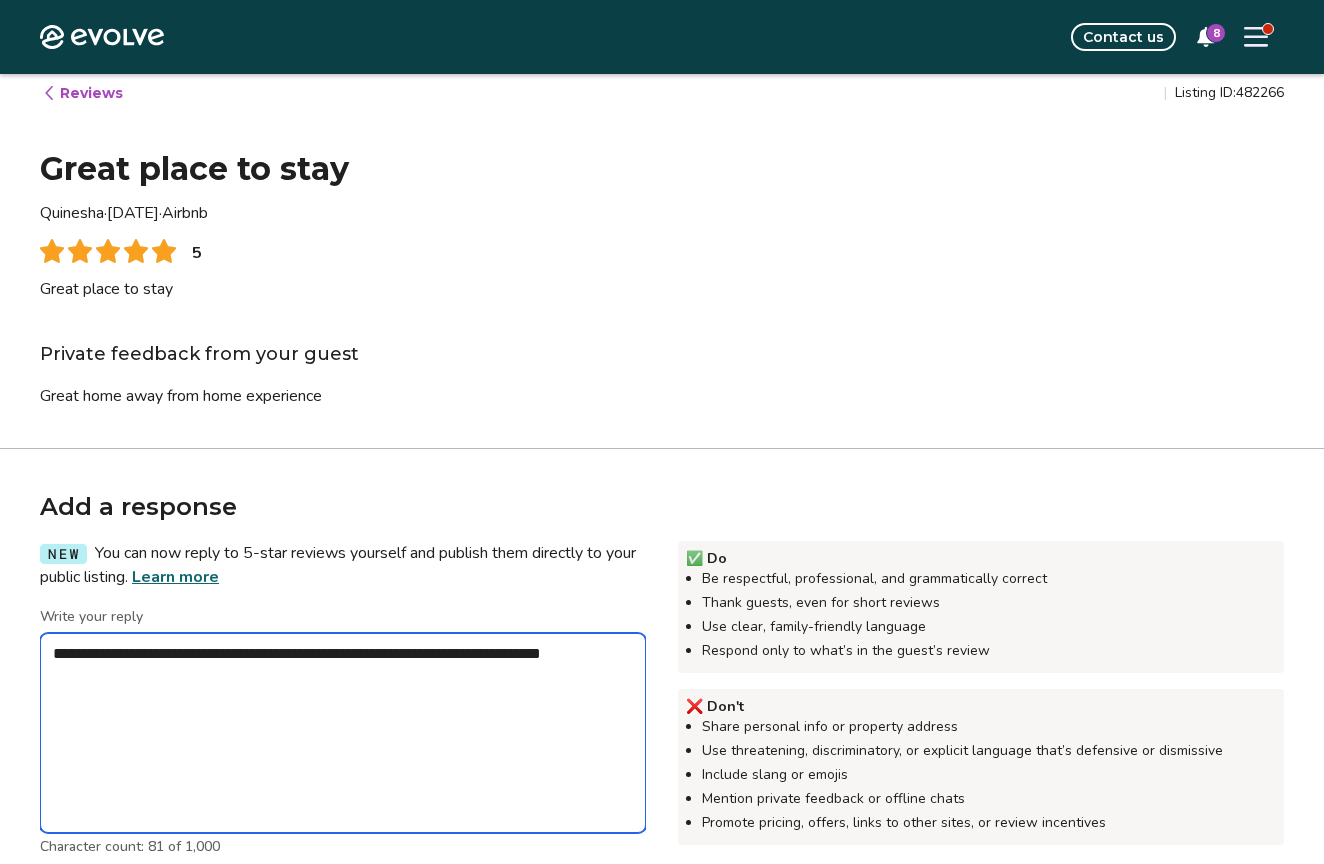 type on "*" 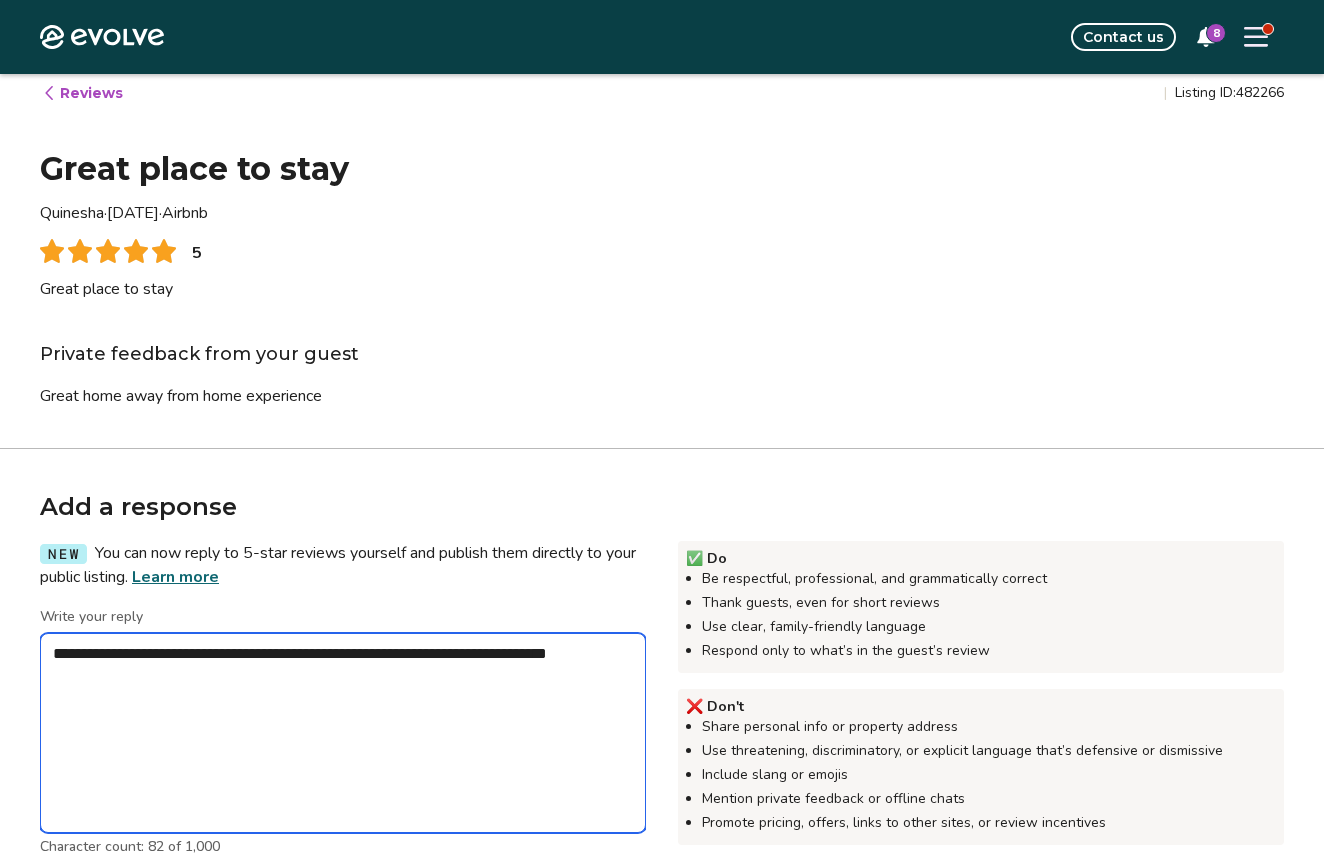 type on "*" 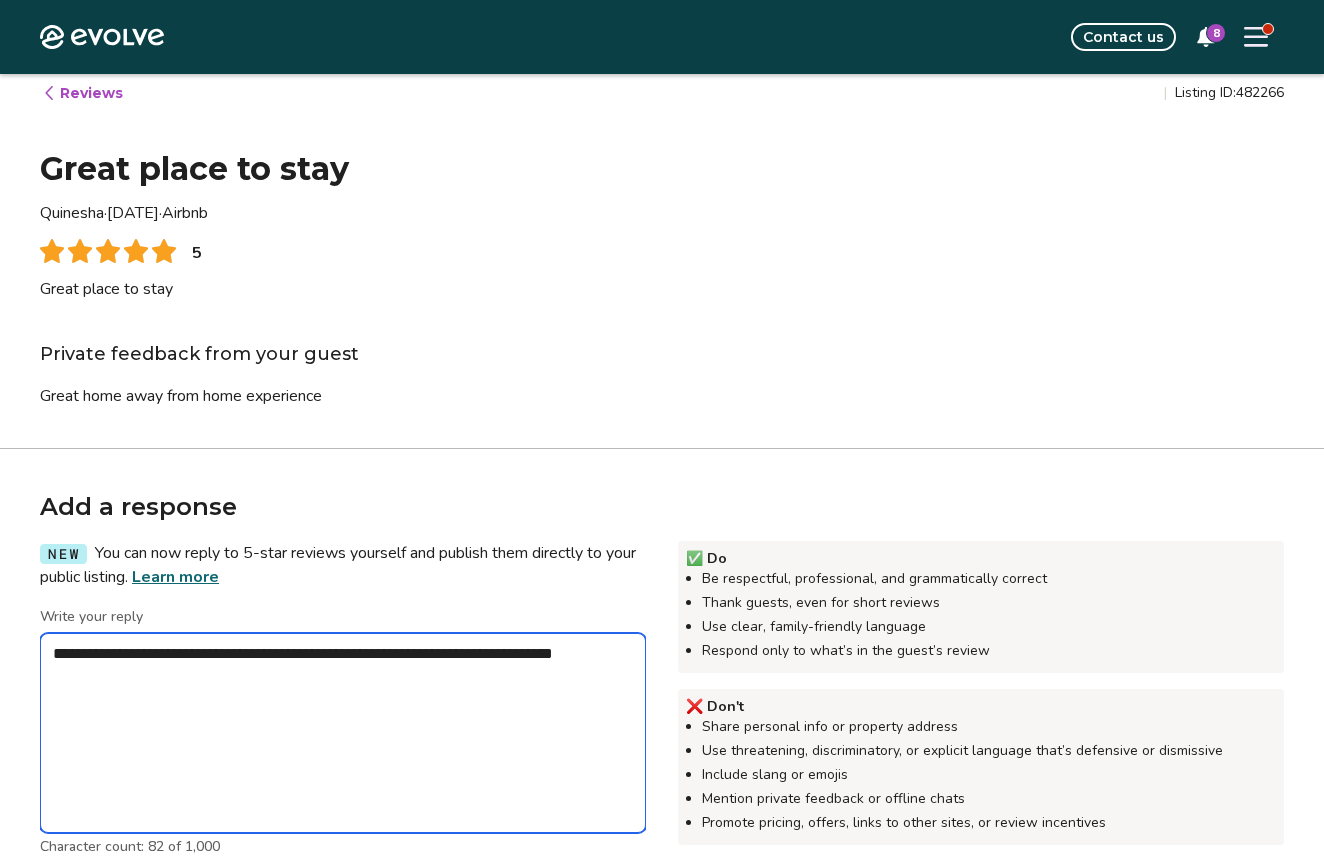 type on "*" 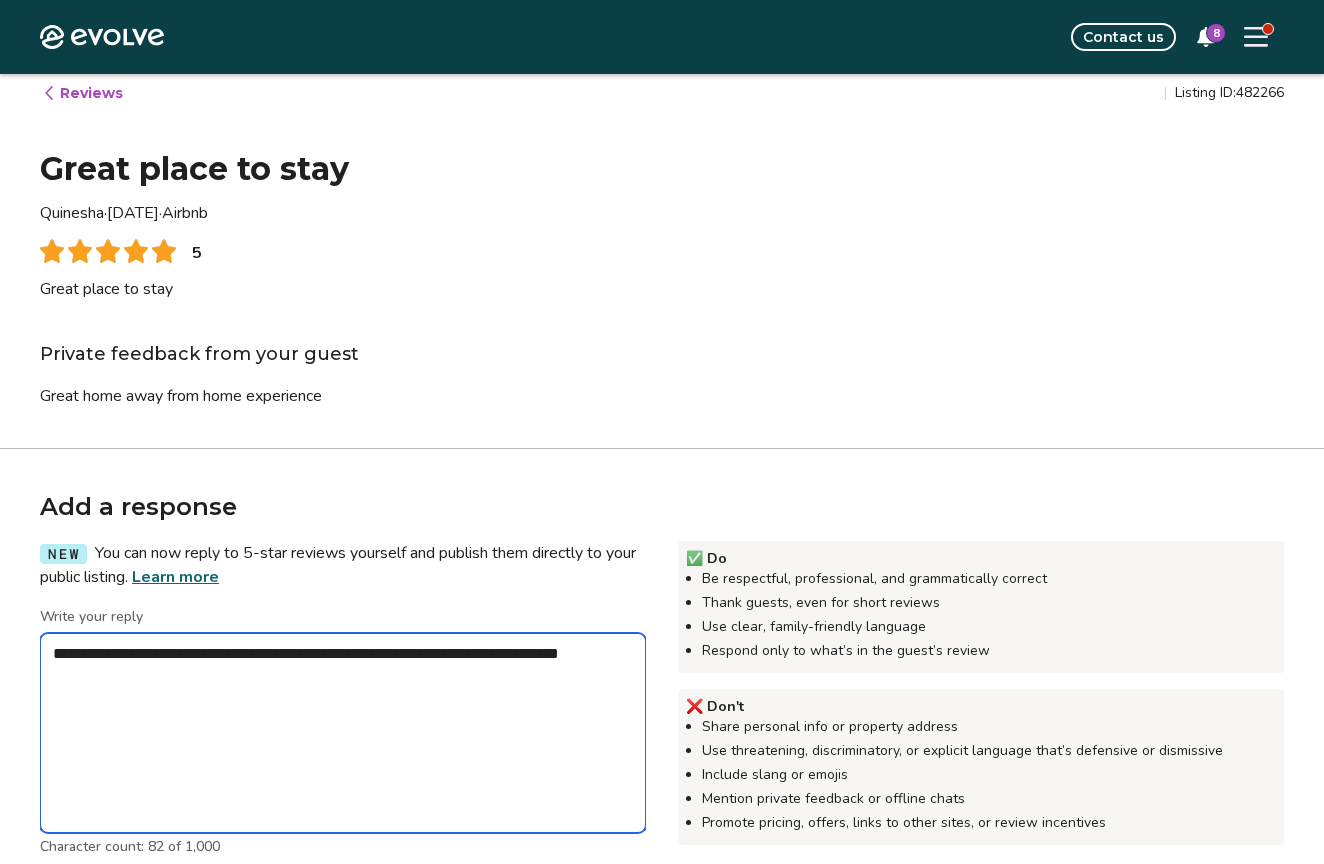 type on "*" 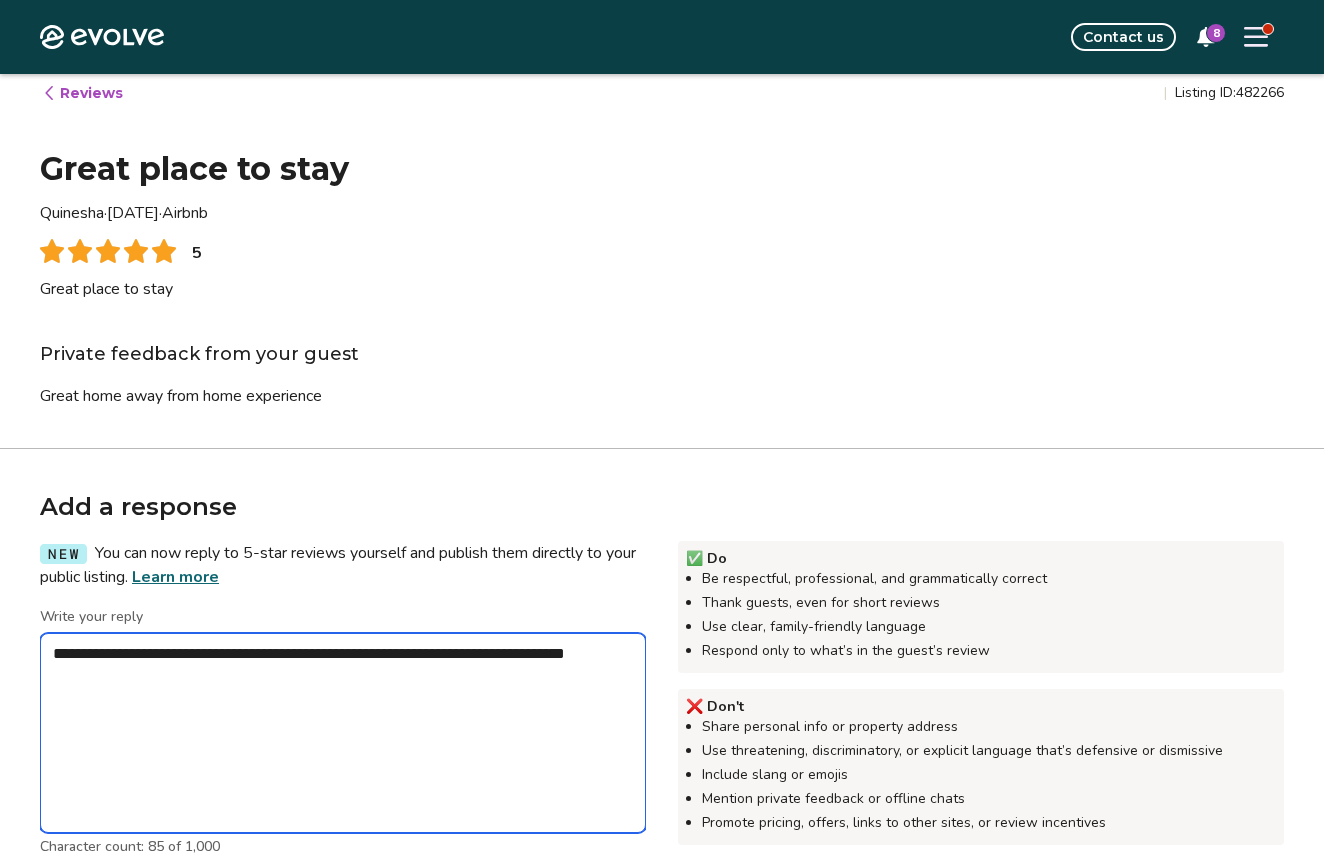 type on "*" 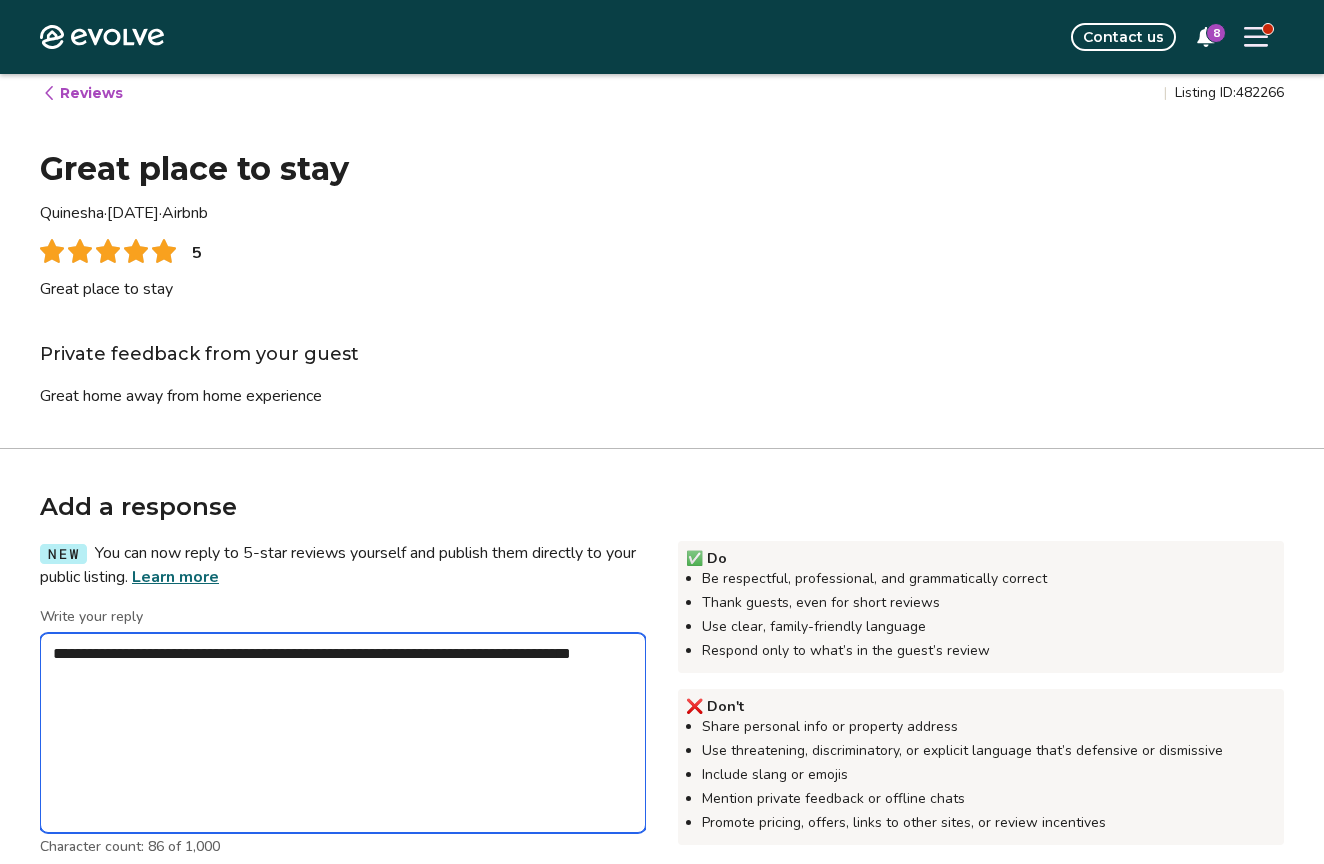 type on "*" 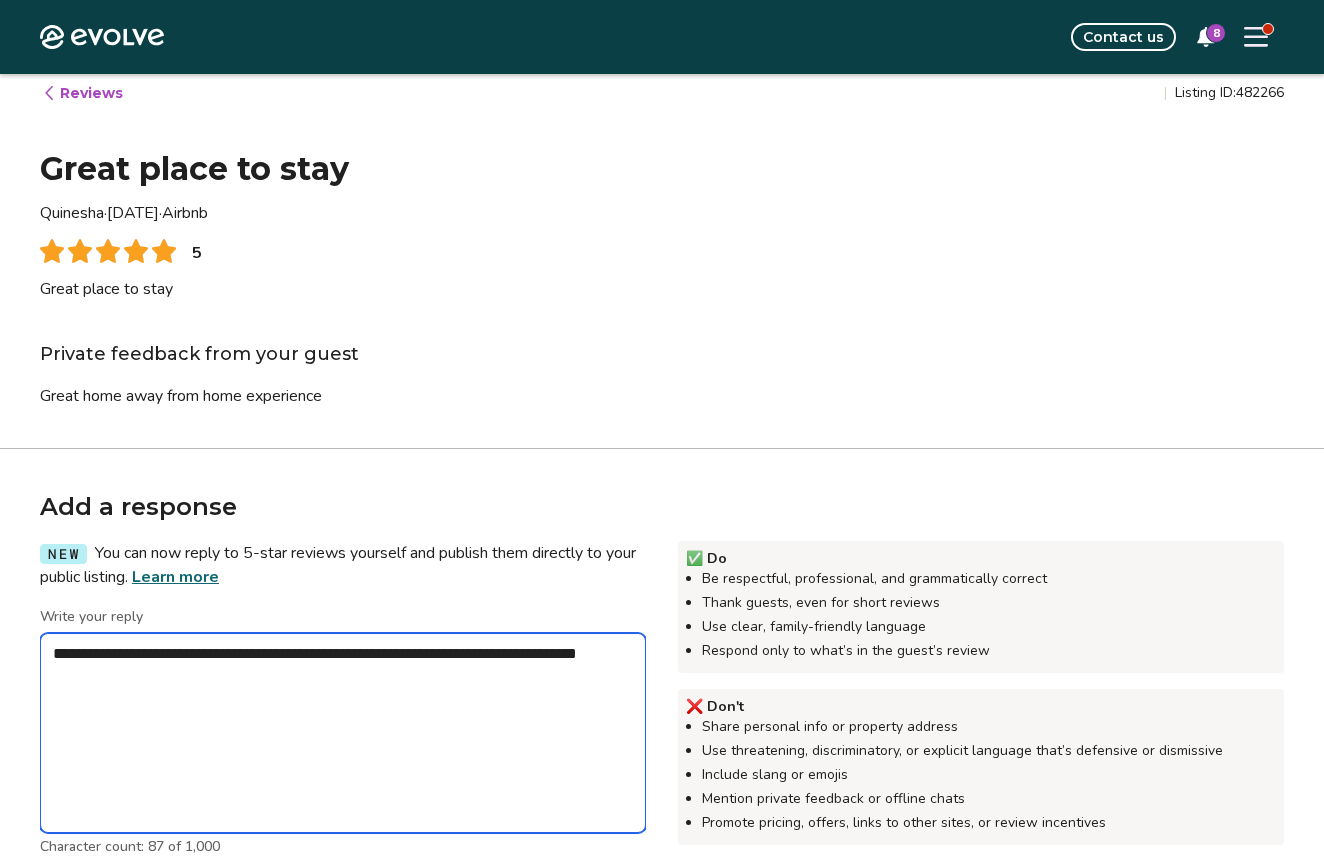 type on "*" 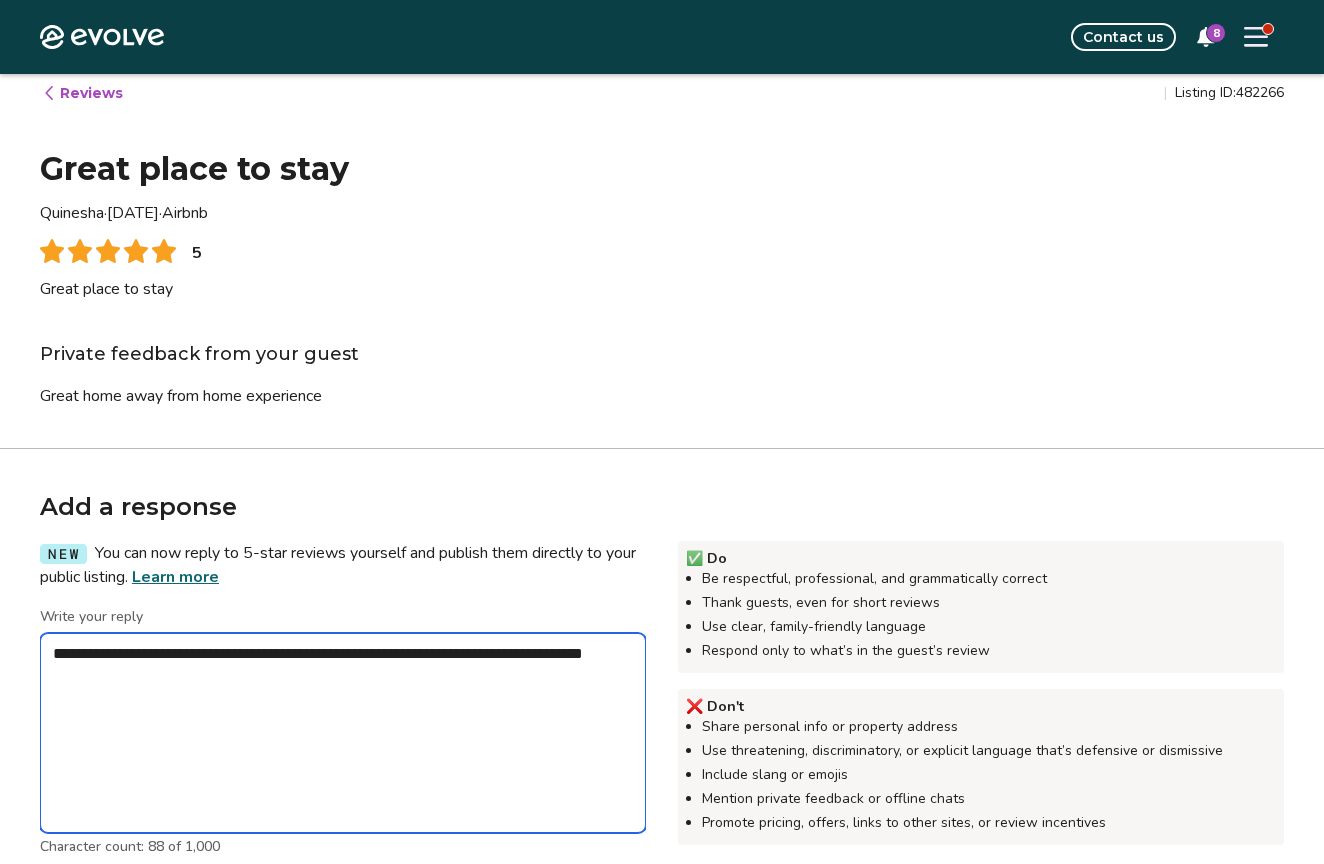 type on "*" 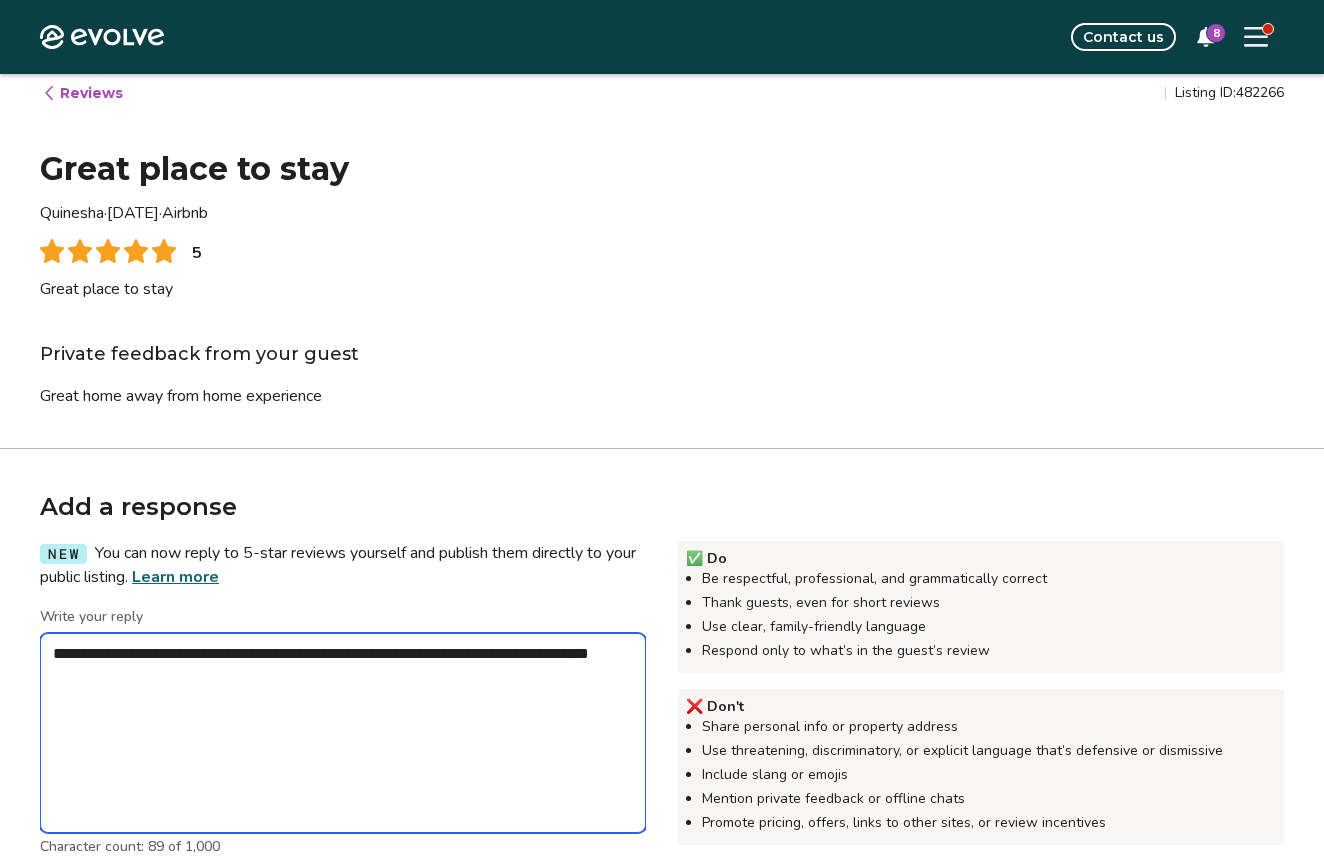 type on "*" 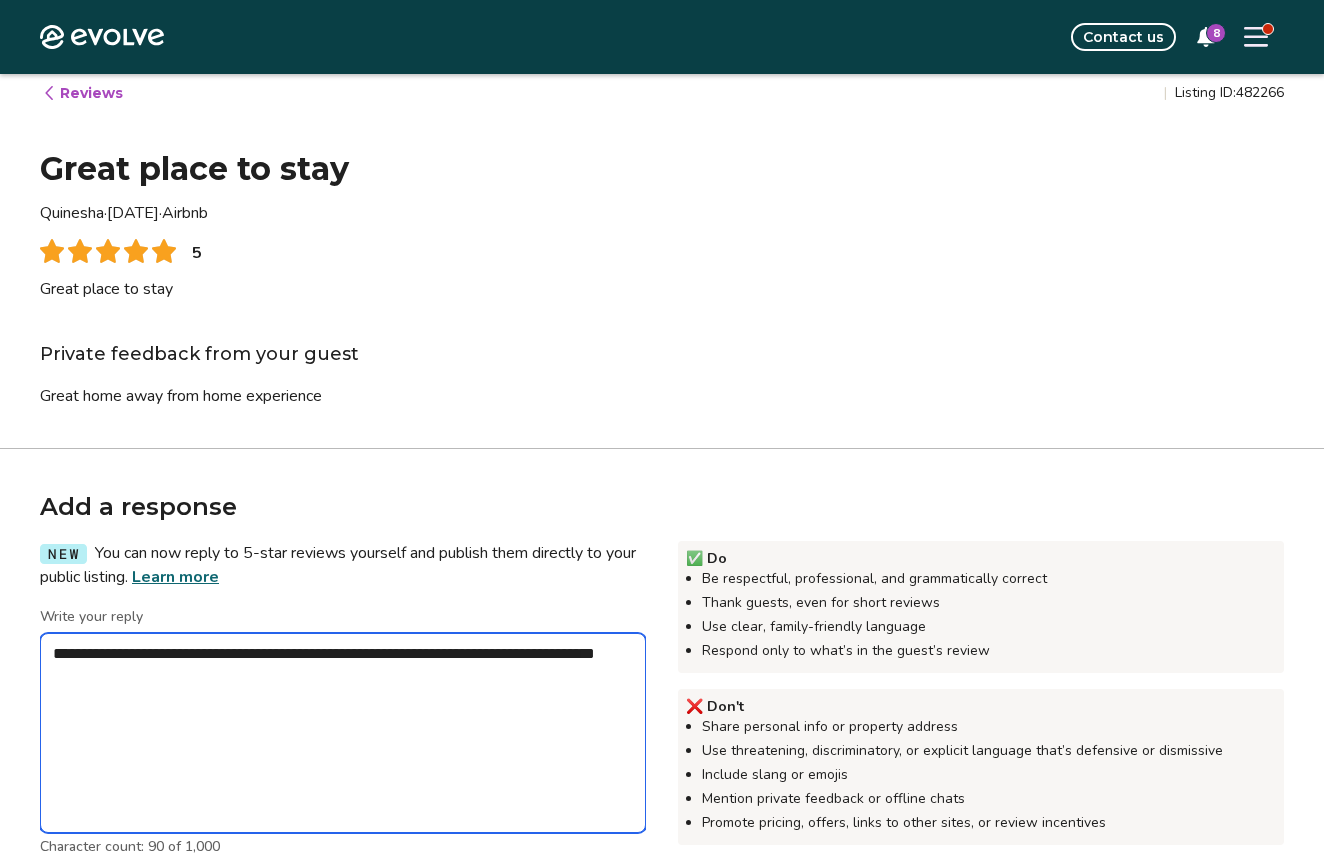 type on "*" 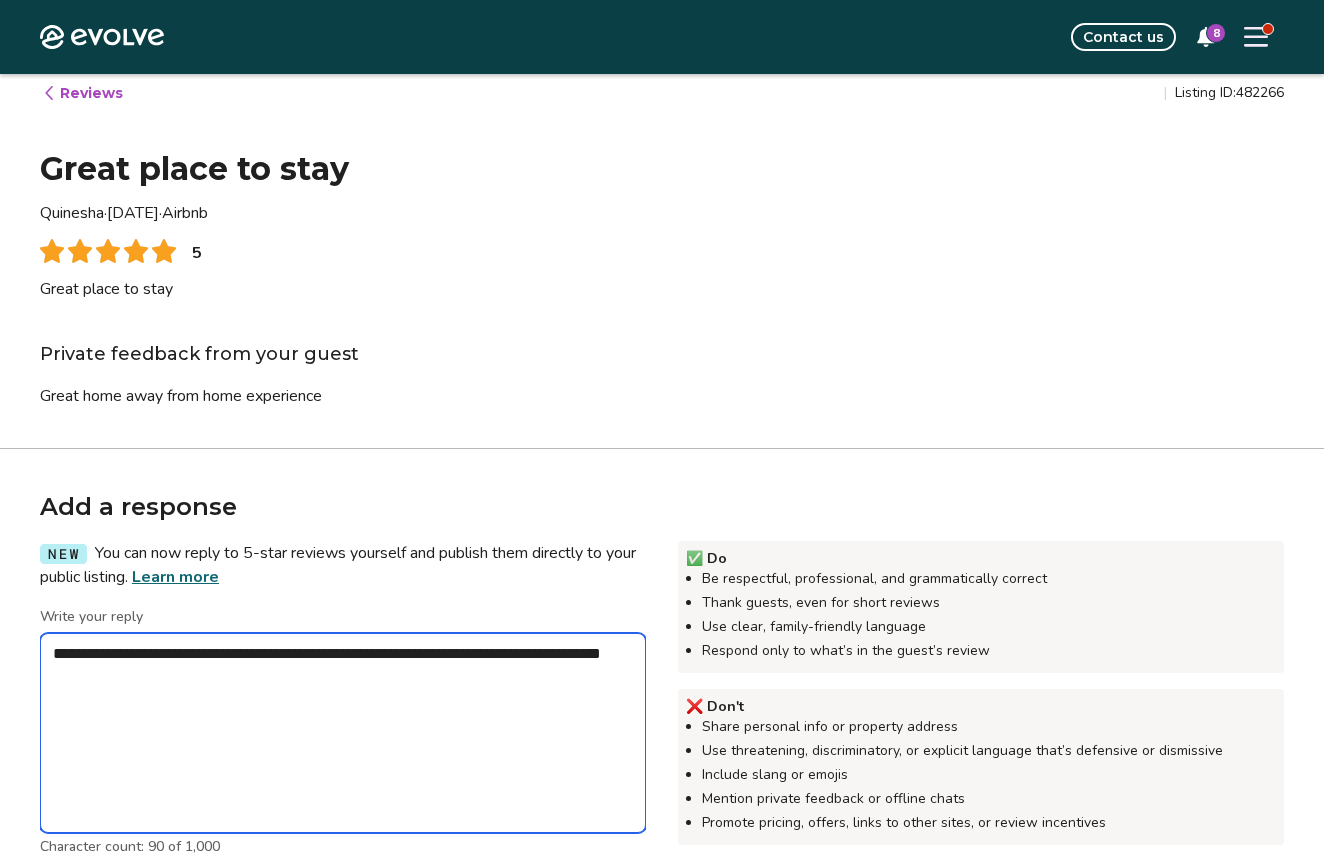 type on "*" 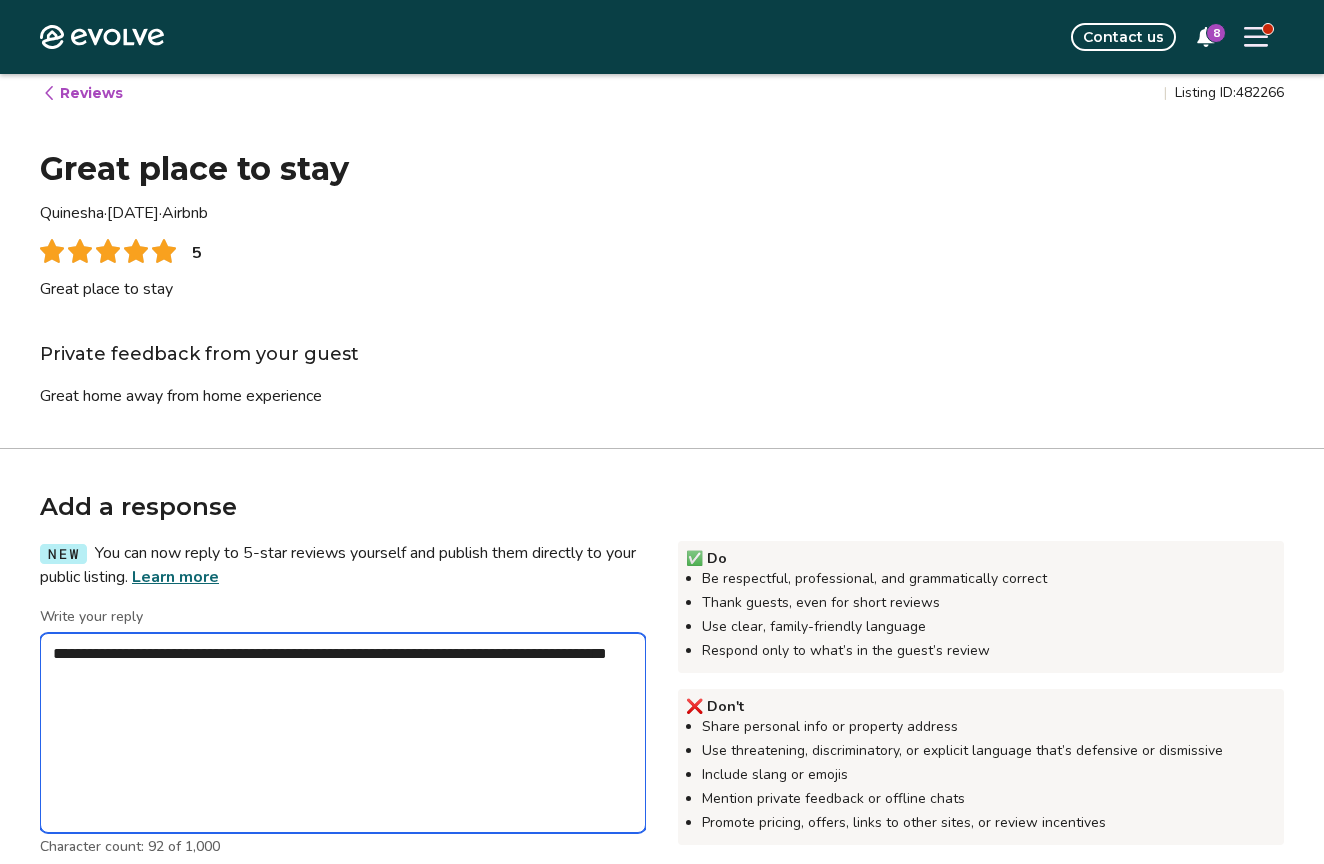 type on "*" 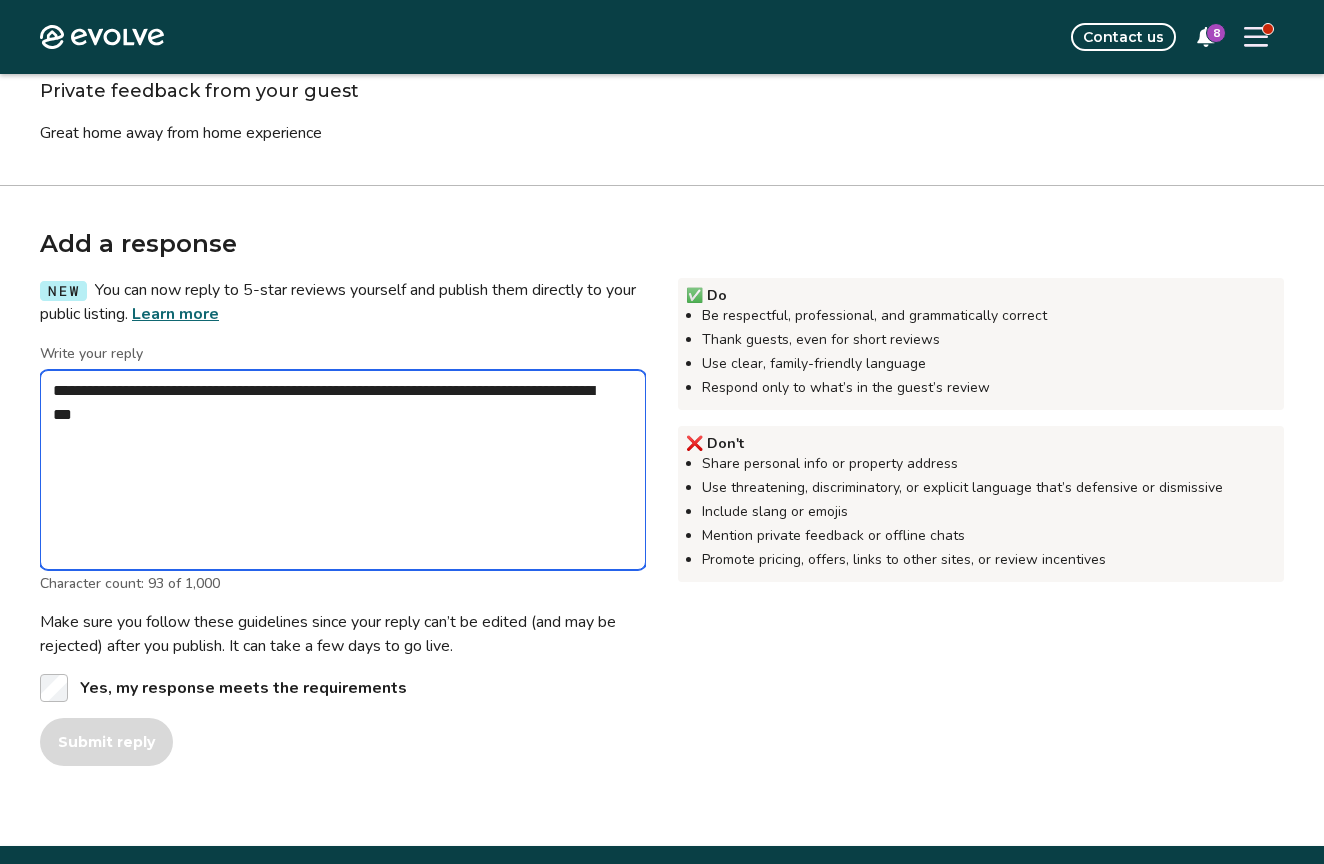 scroll, scrollTop: 283, scrollLeft: 0, axis: vertical 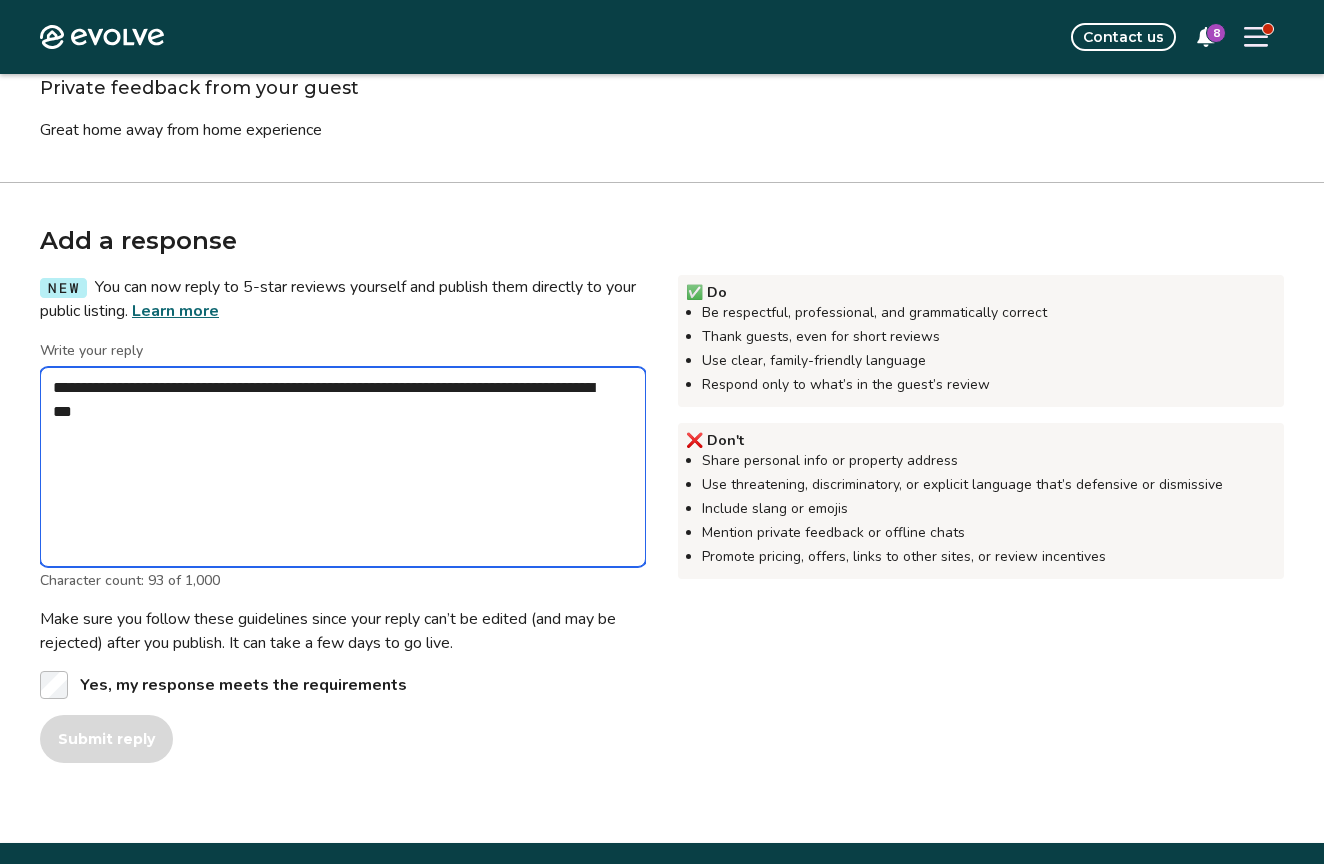type on "**********" 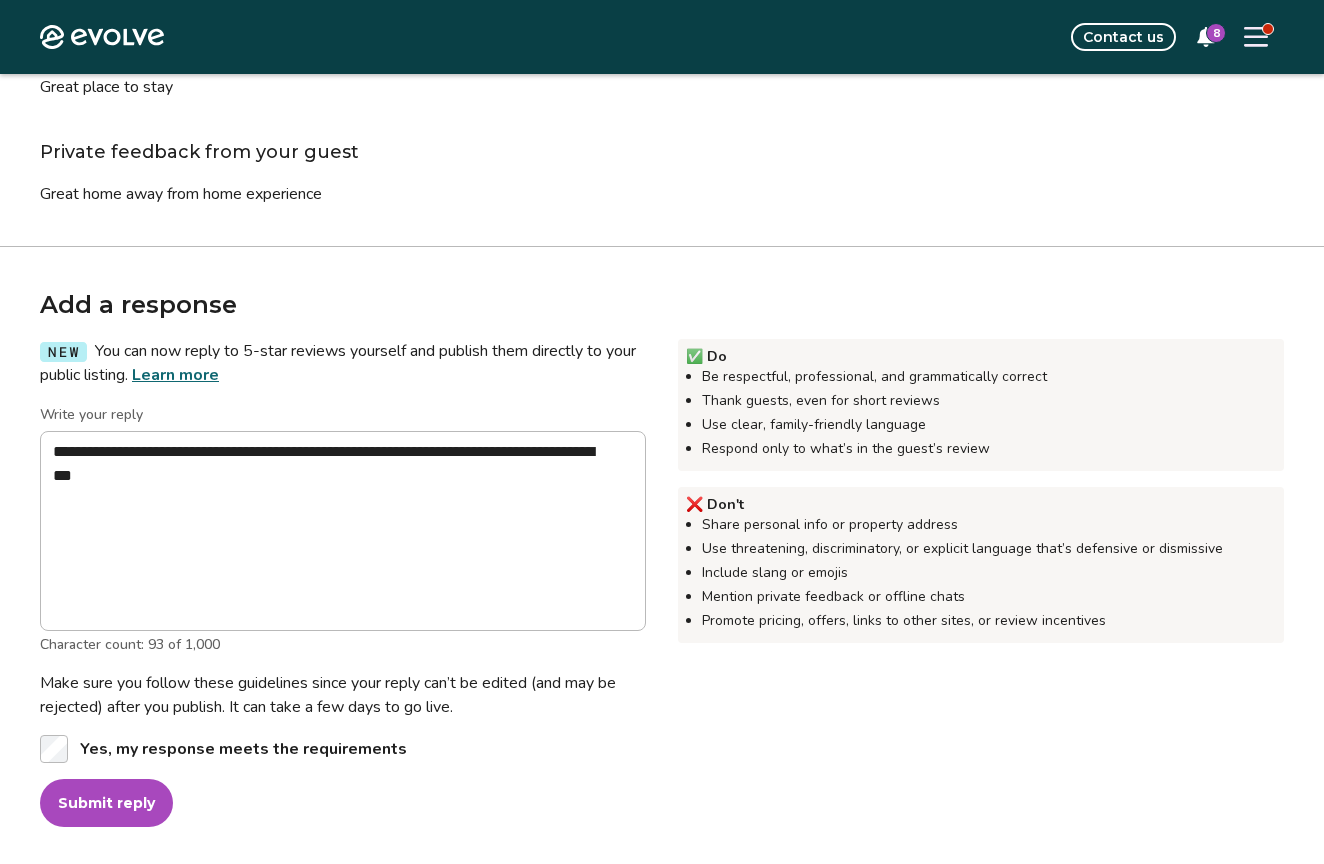 scroll, scrollTop: 231, scrollLeft: 0, axis: vertical 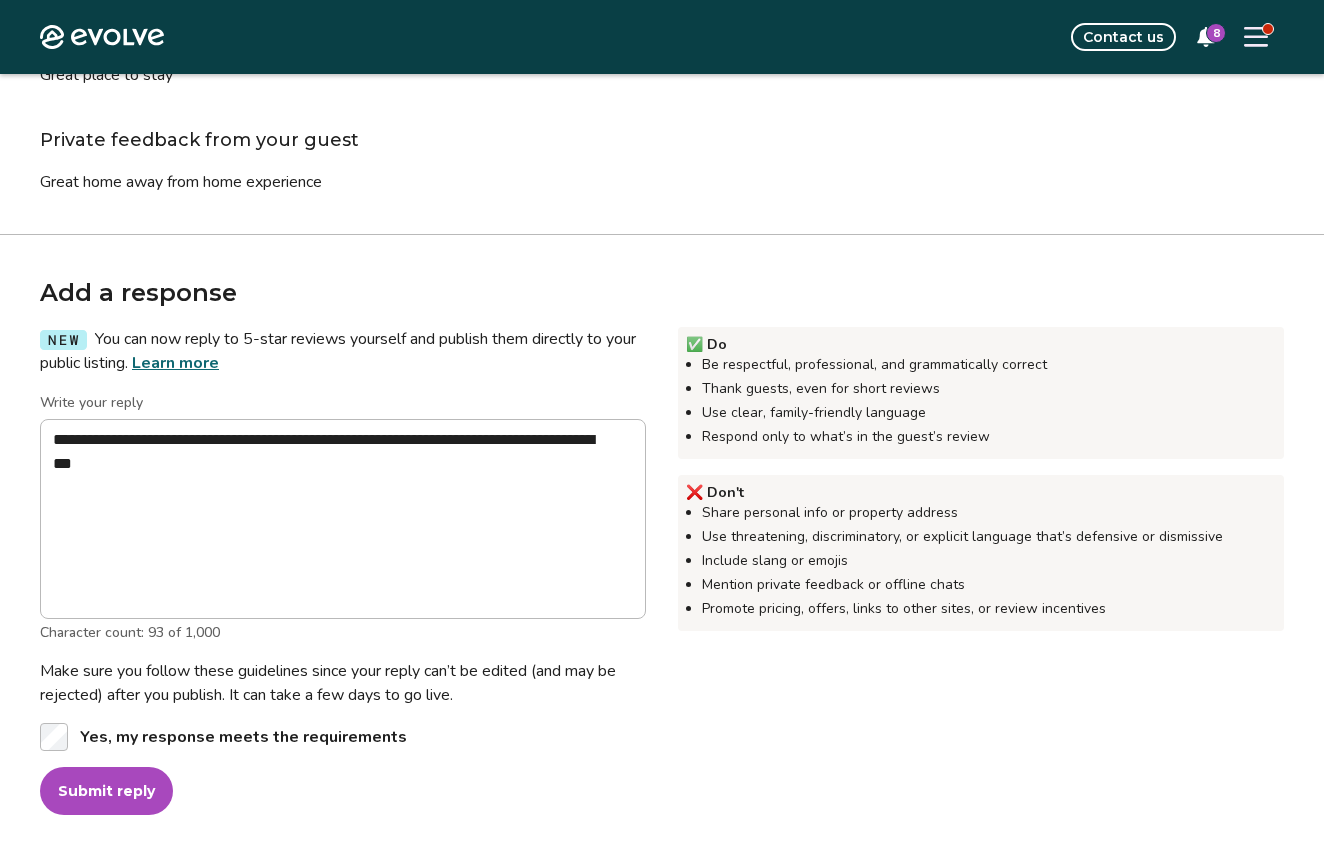 click on "Submit reply" at bounding box center [106, 791] 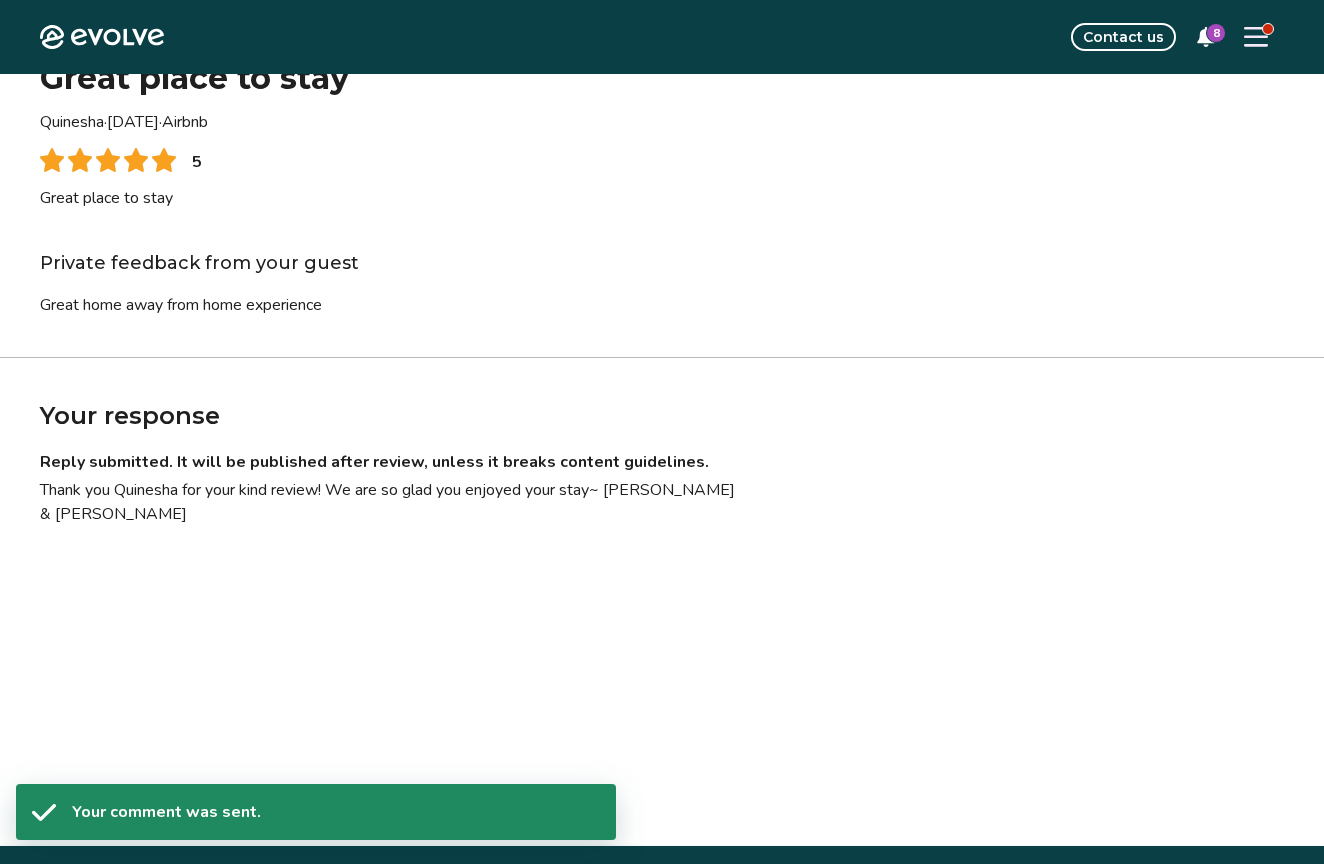 scroll, scrollTop: 0, scrollLeft: 0, axis: both 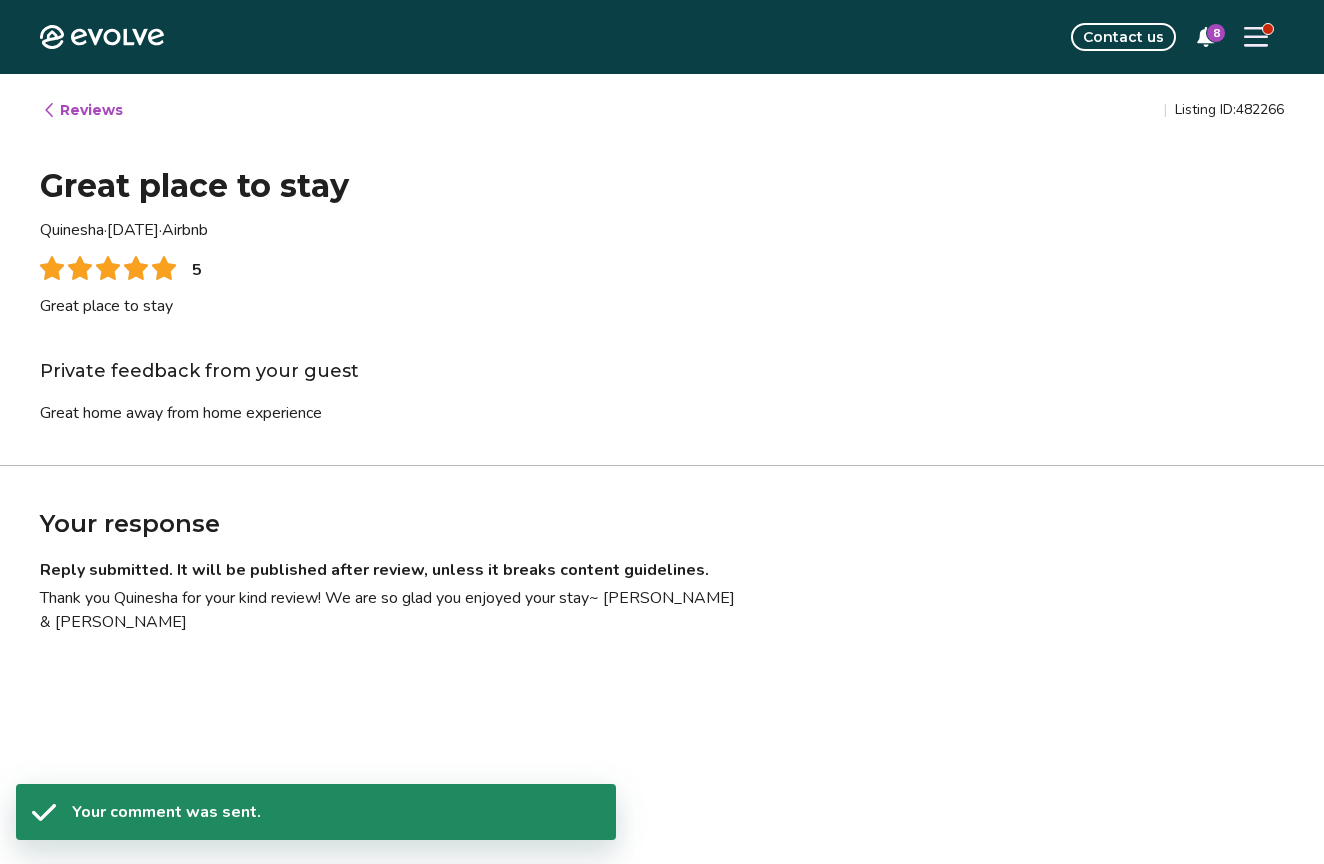 click on "Reviews" at bounding box center (82, 110) 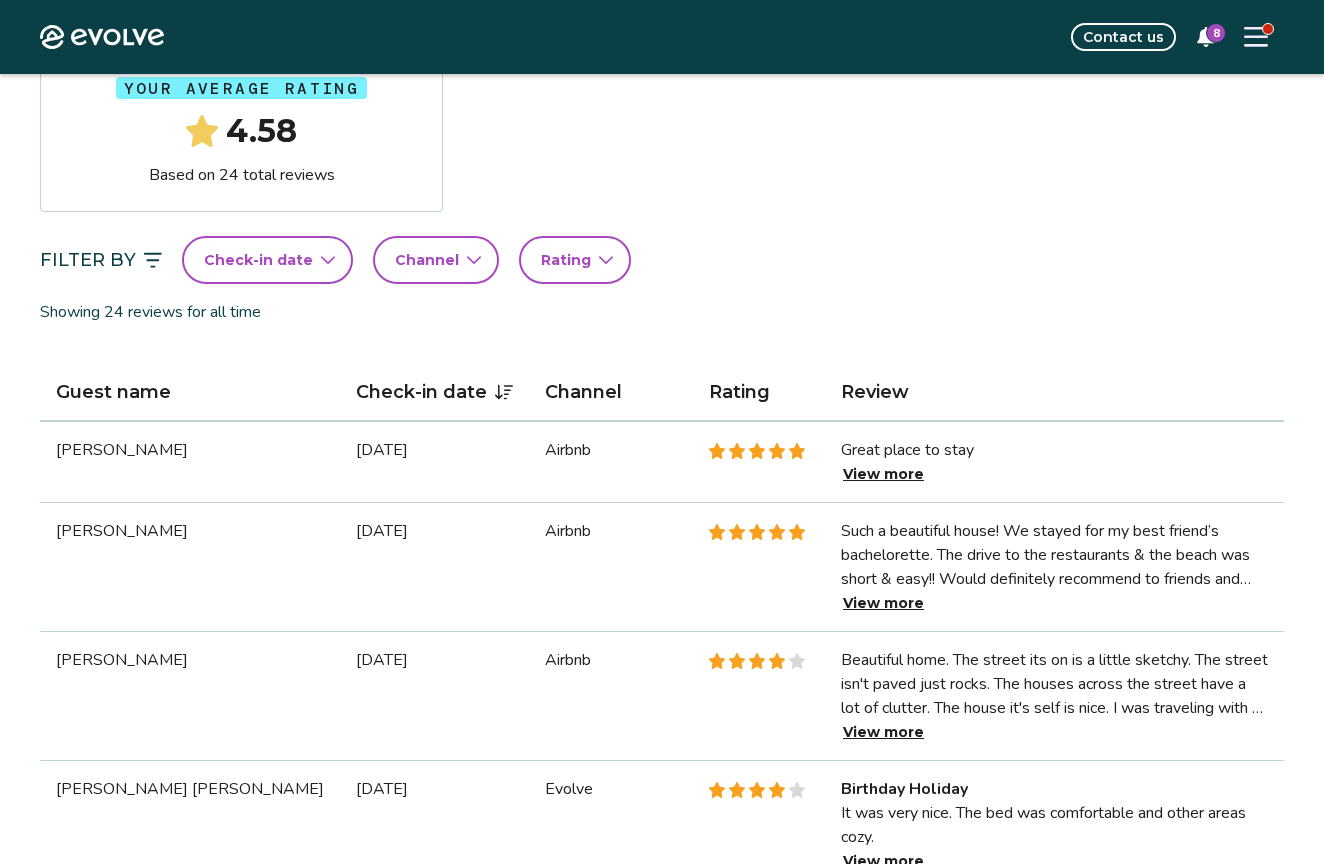 scroll, scrollTop: 338, scrollLeft: 0, axis: vertical 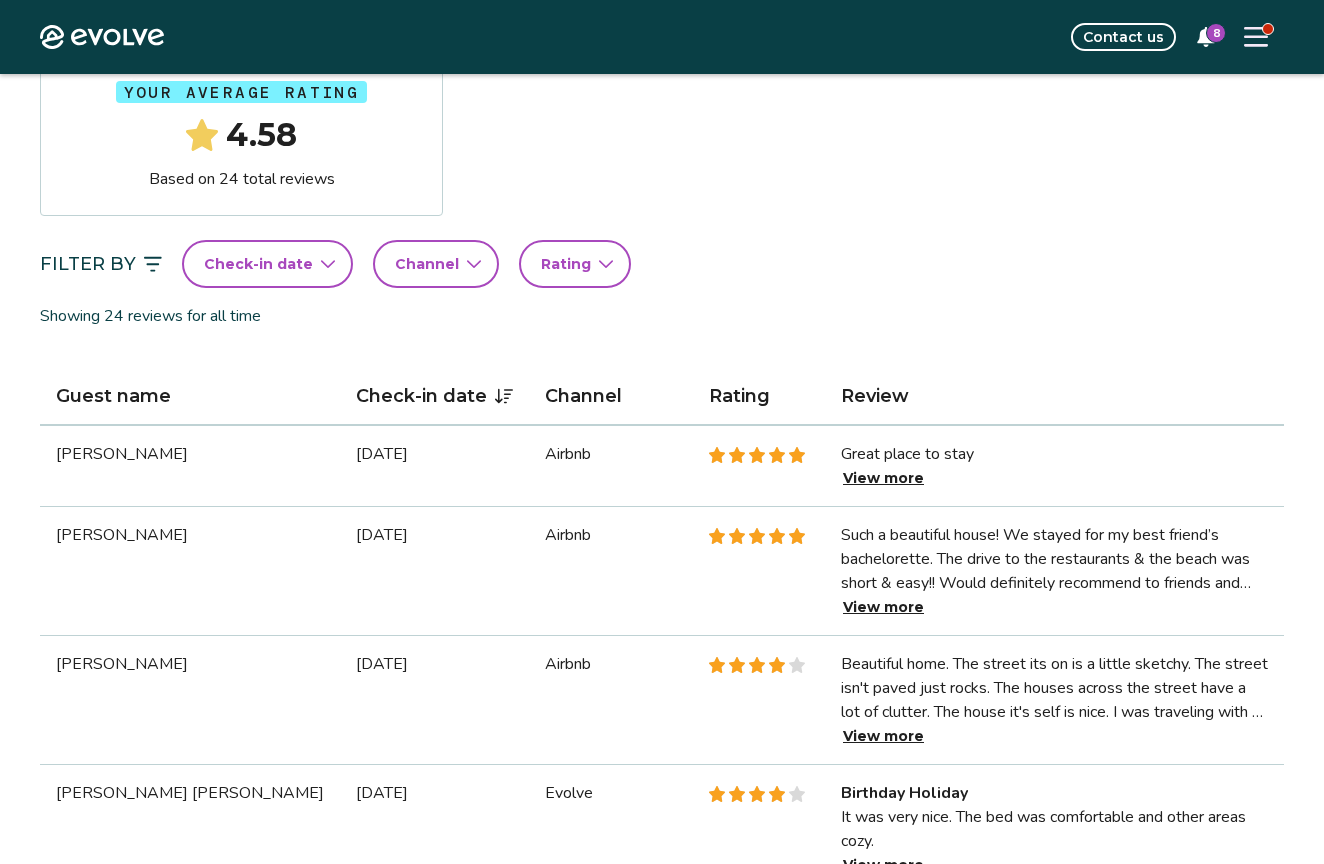 click on "View more" at bounding box center [883, 607] 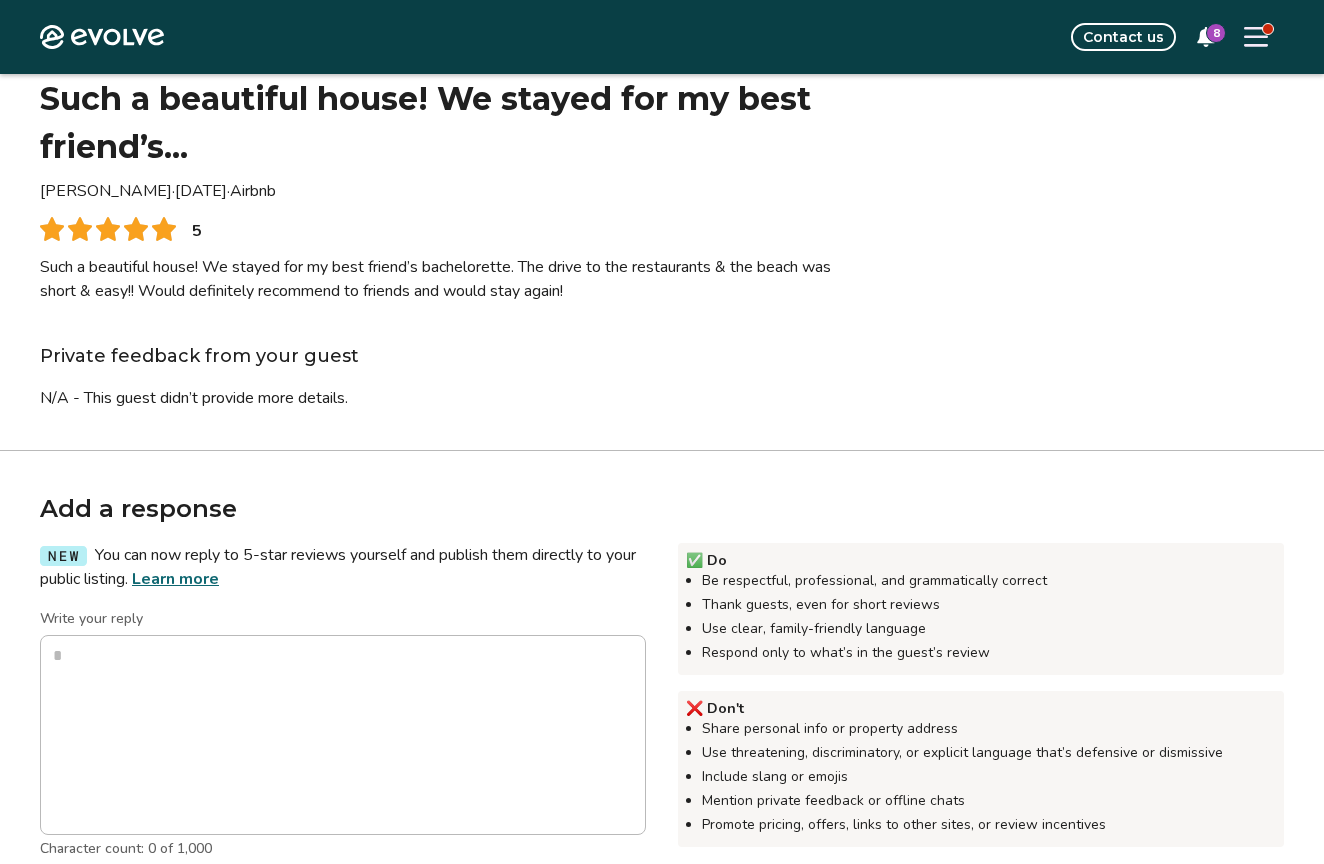 scroll, scrollTop: 88, scrollLeft: 0, axis: vertical 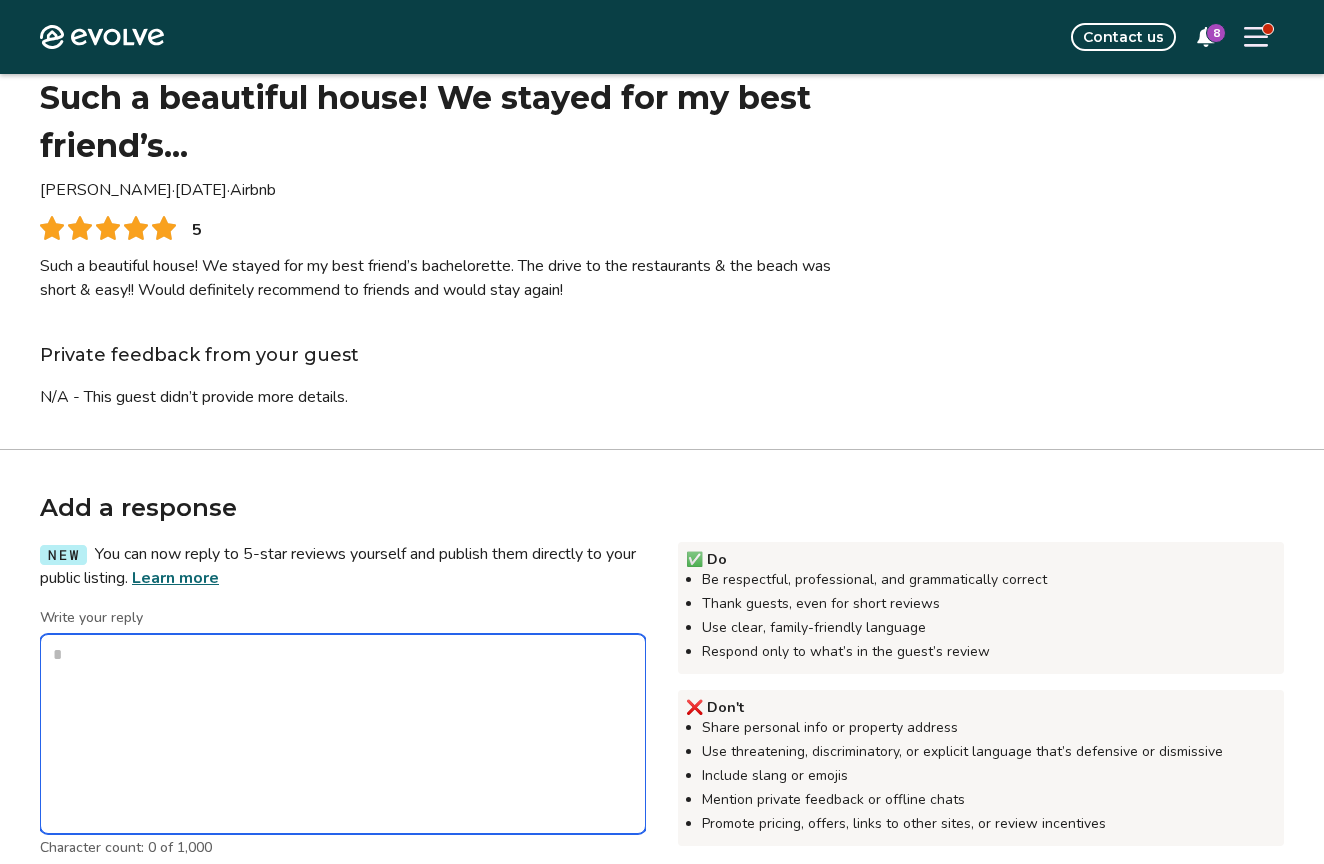 click on "Write your reply" at bounding box center (343, 734) 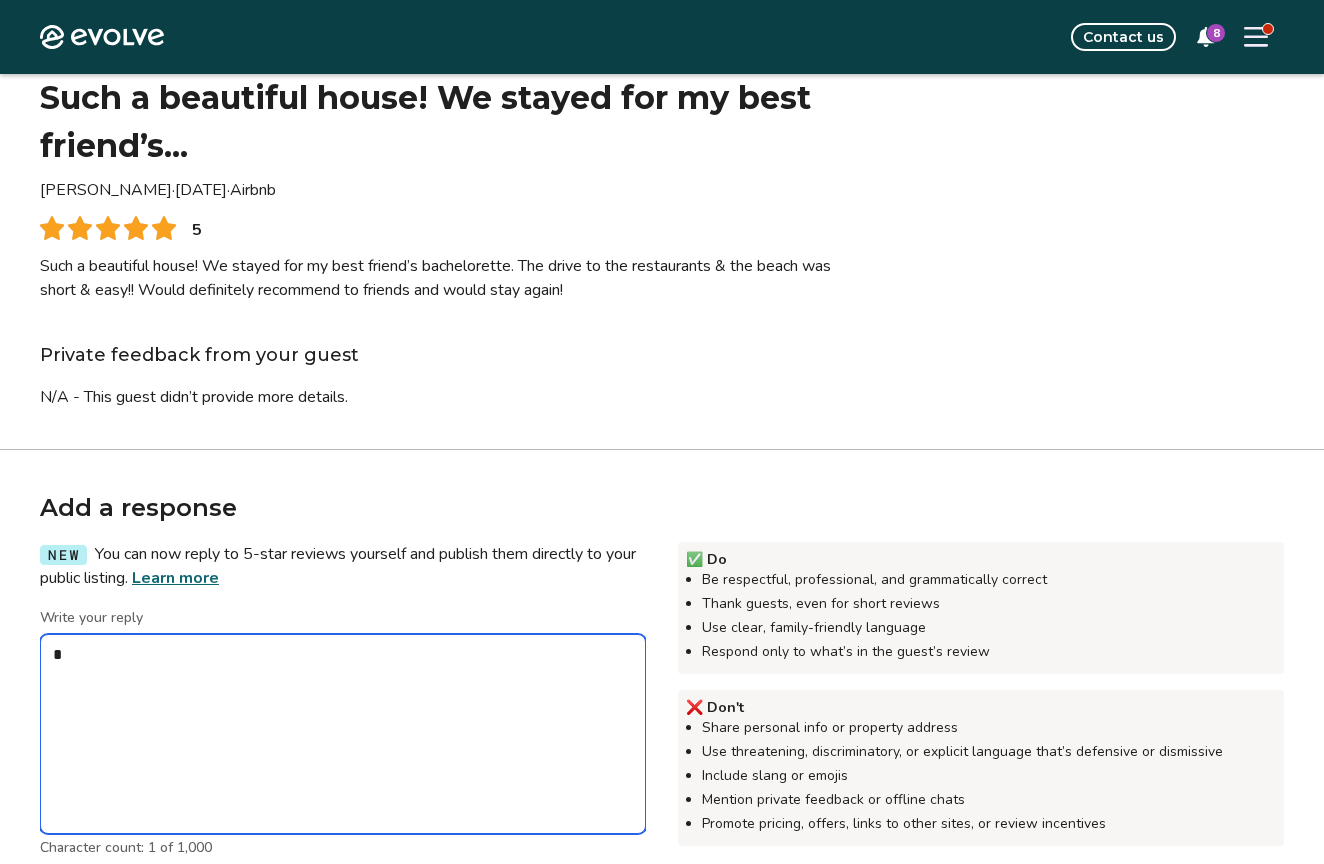 type on "*" 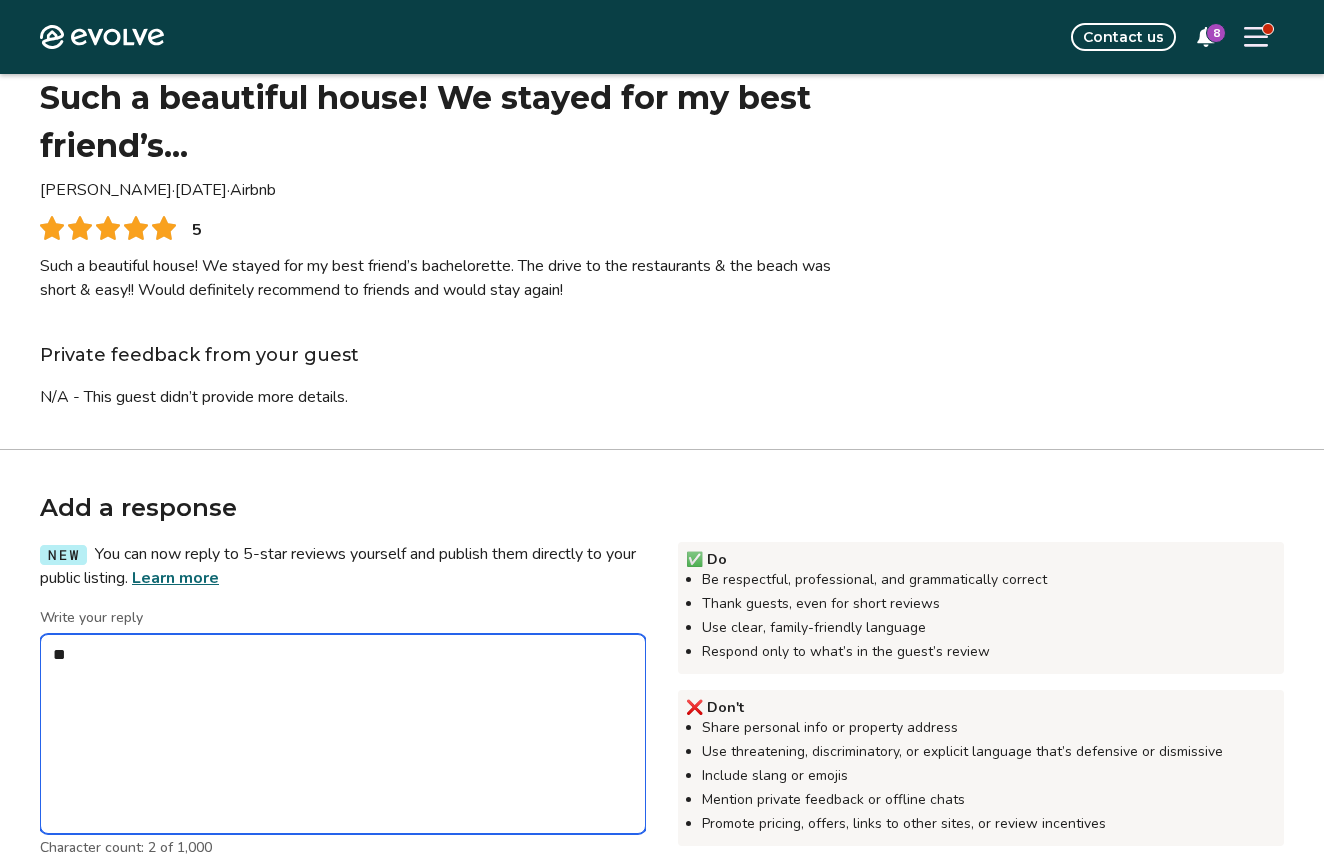type on "*" 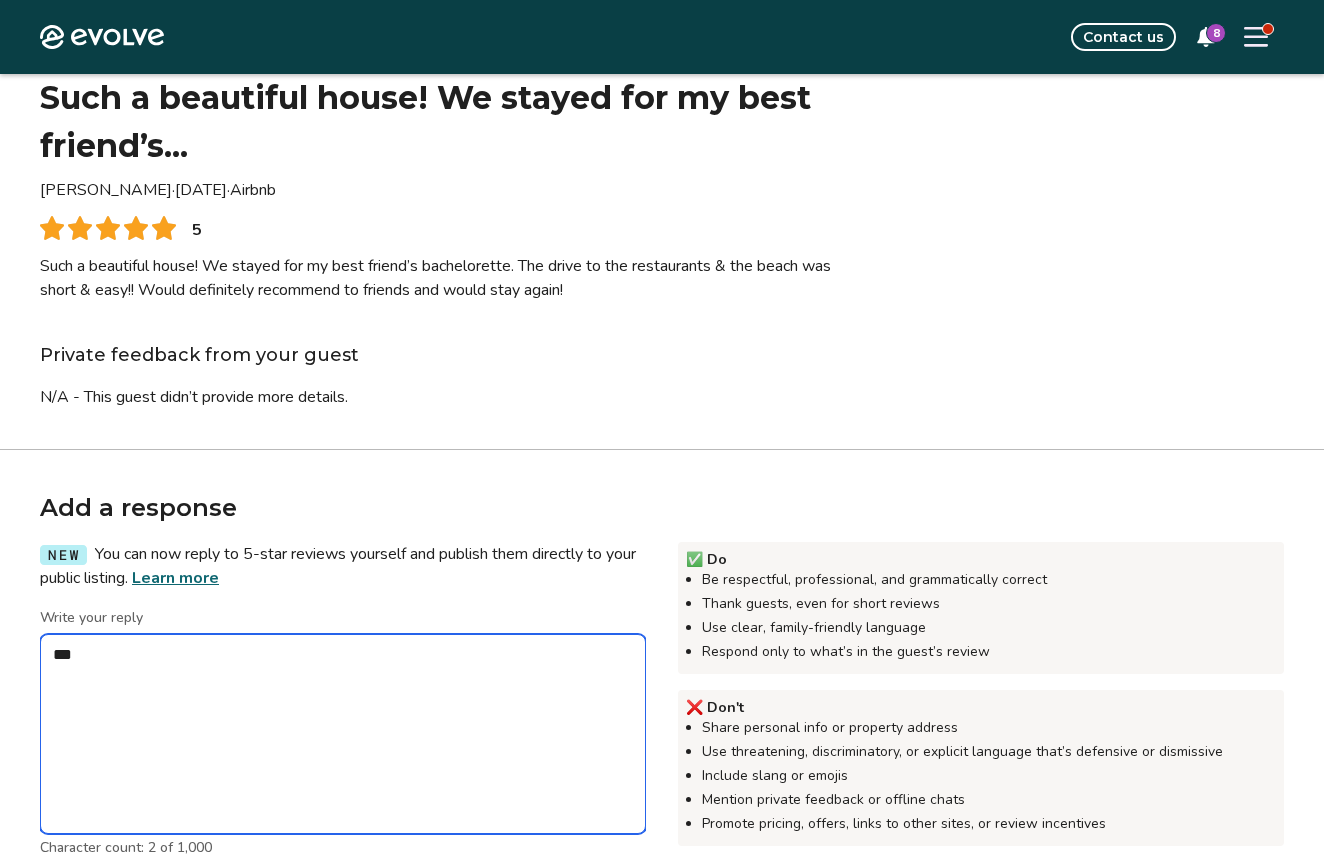 type on "*" 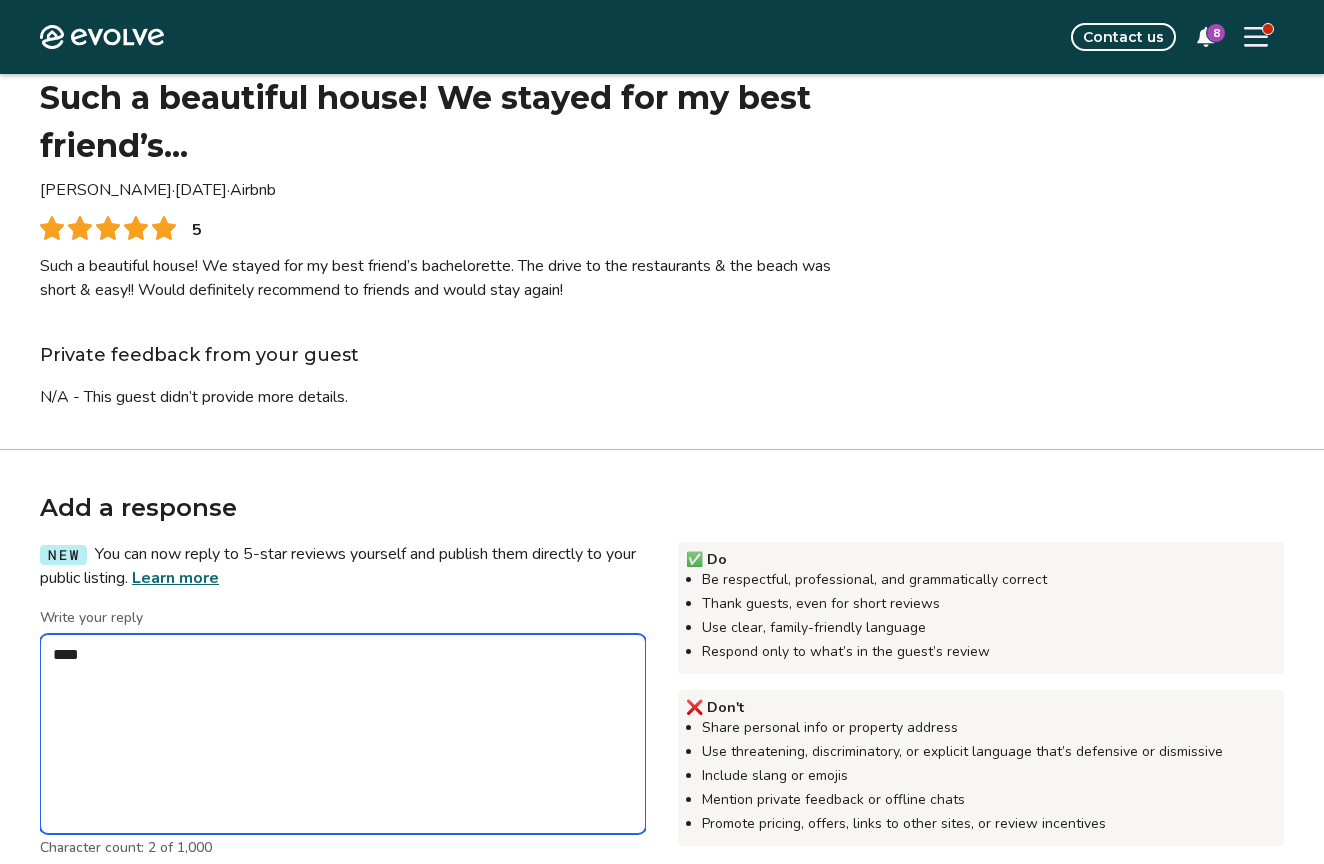 type on "*" 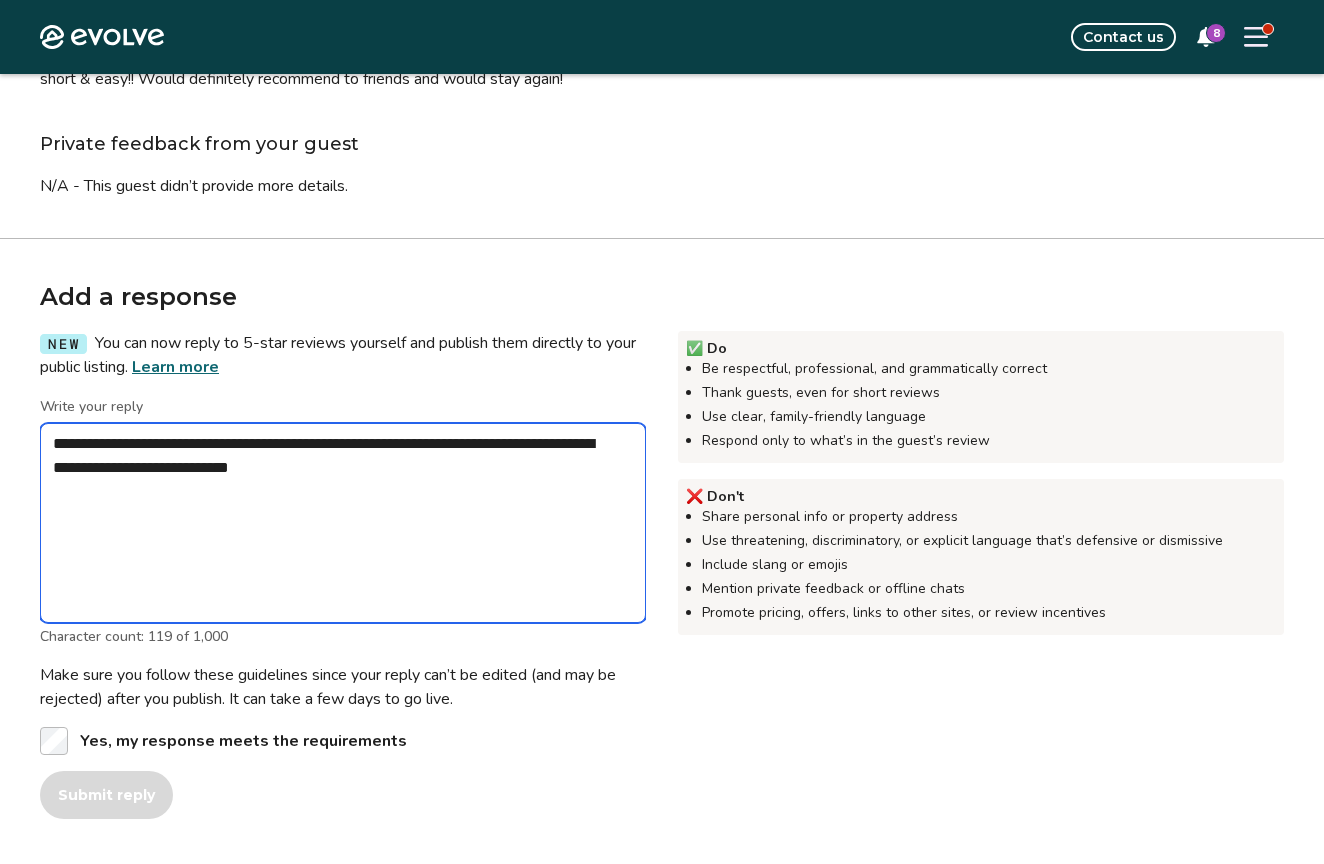 scroll, scrollTop: 303, scrollLeft: 0, axis: vertical 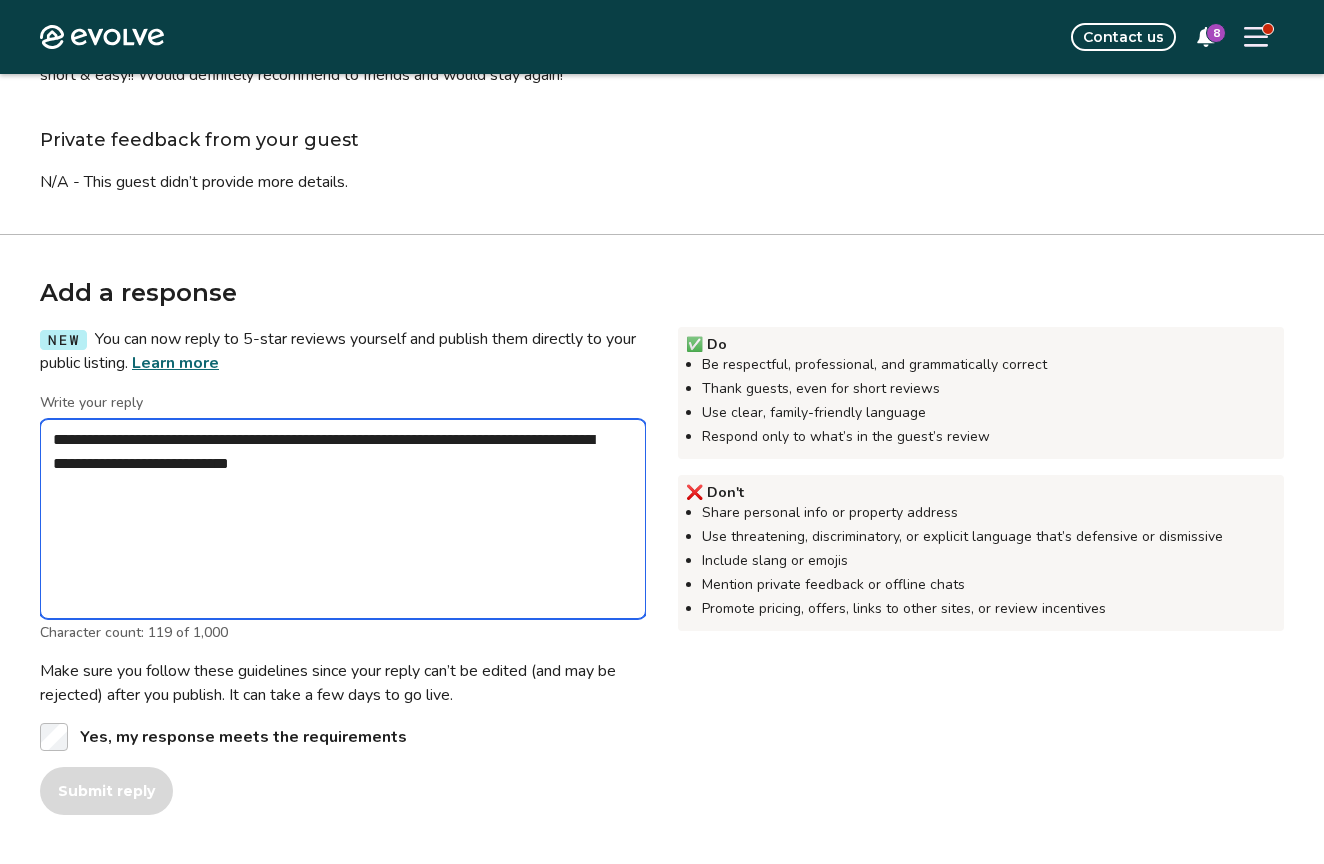 click on "**********" at bounding box center (343, 519) 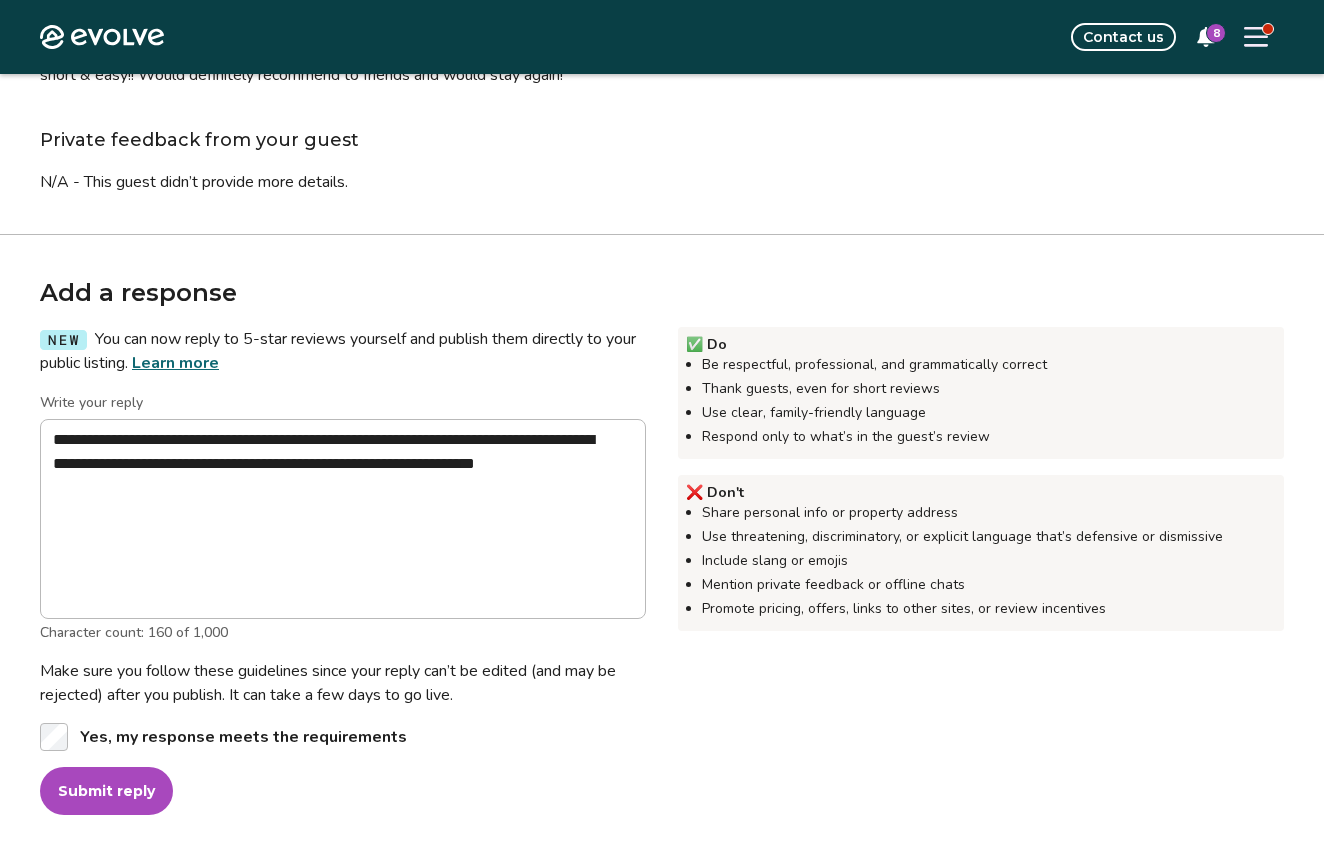 click on "Submit reply" at bounding box center (106, 791) 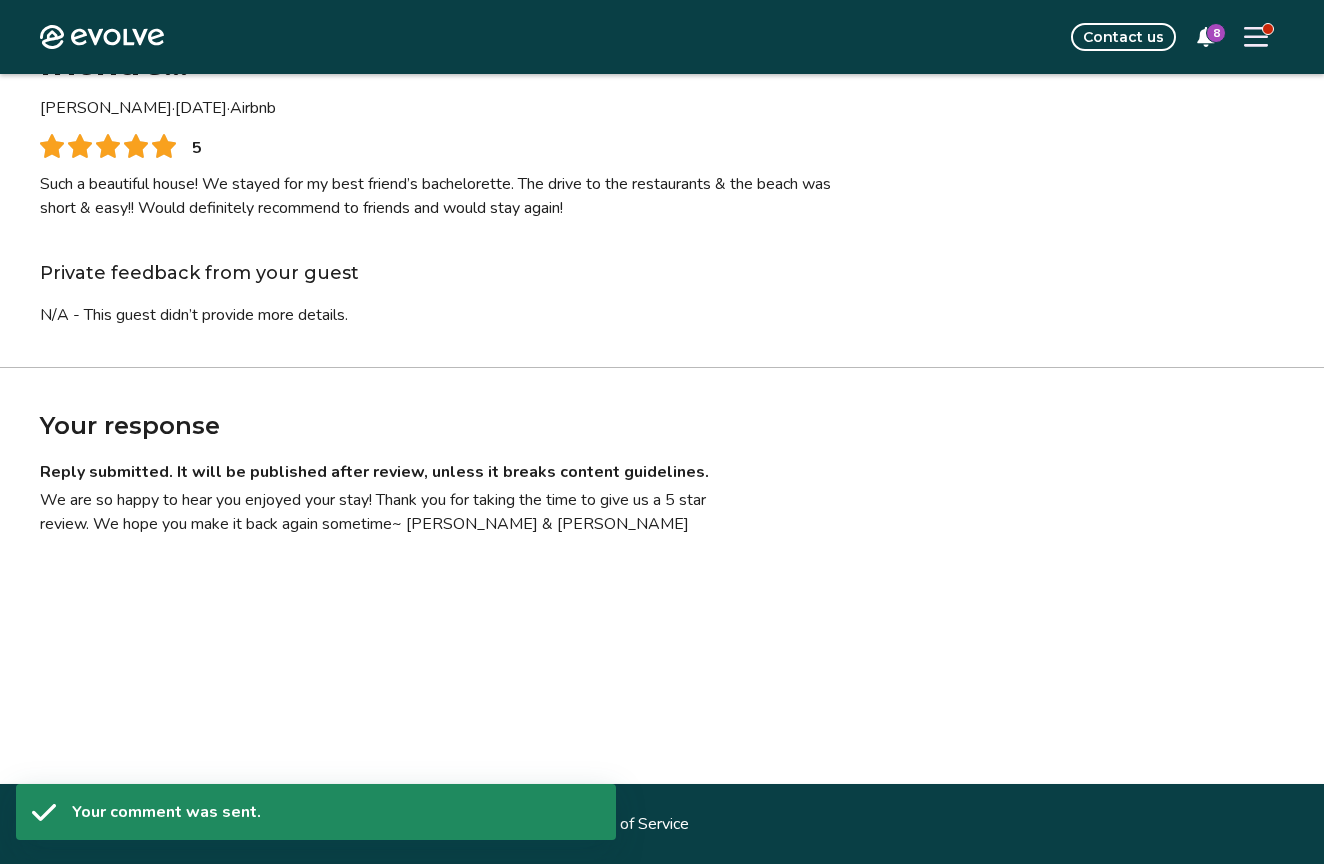 scroll, scrollTop: 0, scrollLeft: 0, axis: both 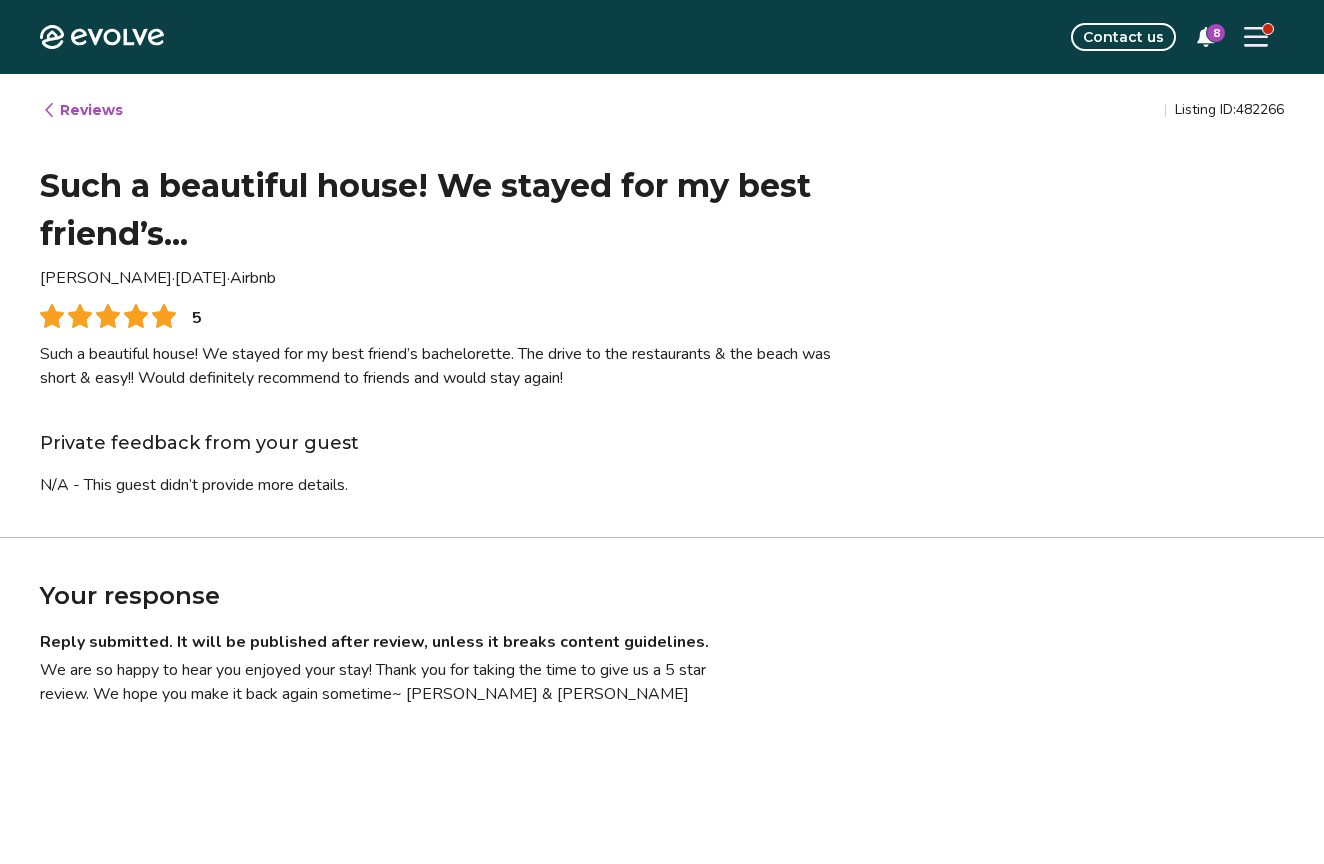 click on "Reviews" at bounding box center (82, 110) 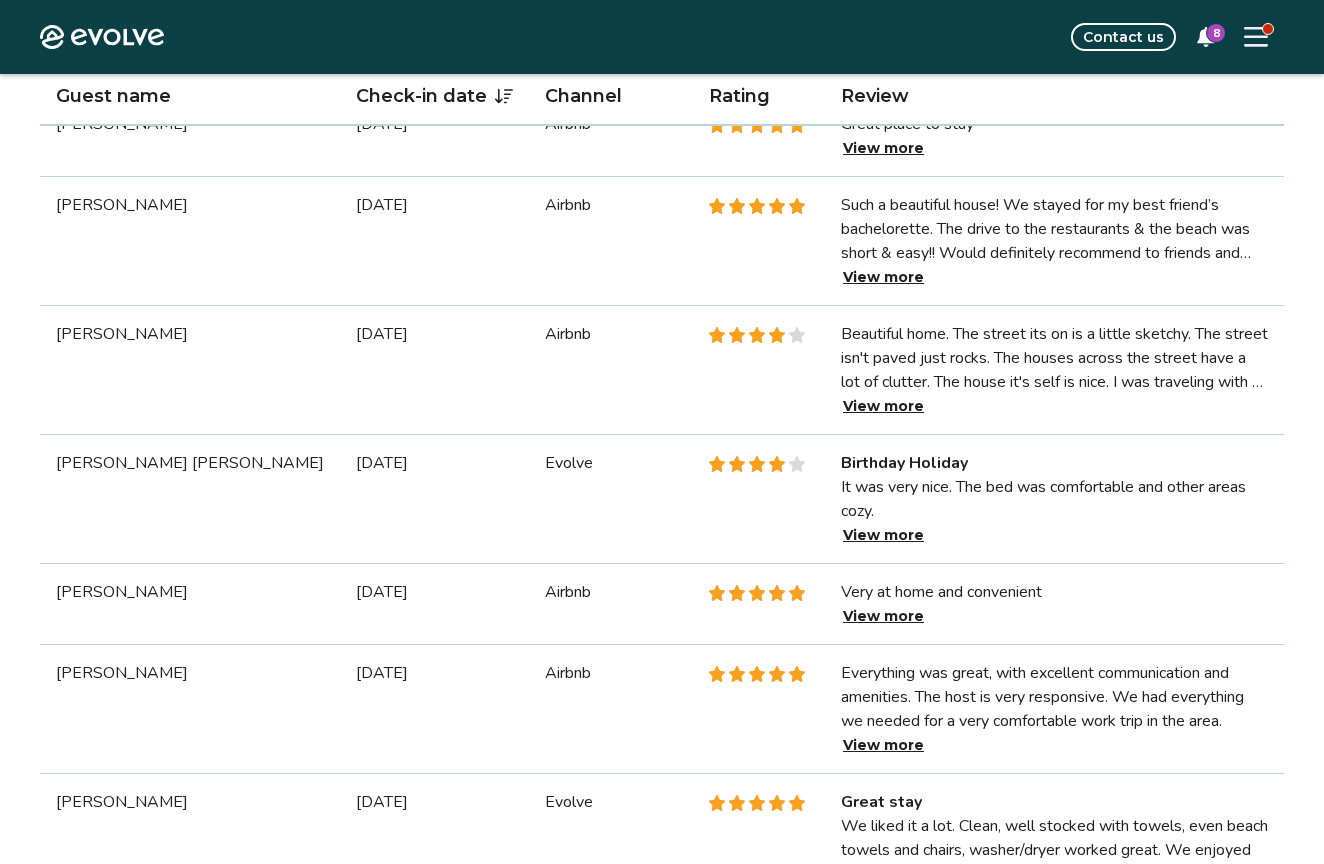 scroll, scrollTop: 669, scrollLeft: 0, axis: vertical 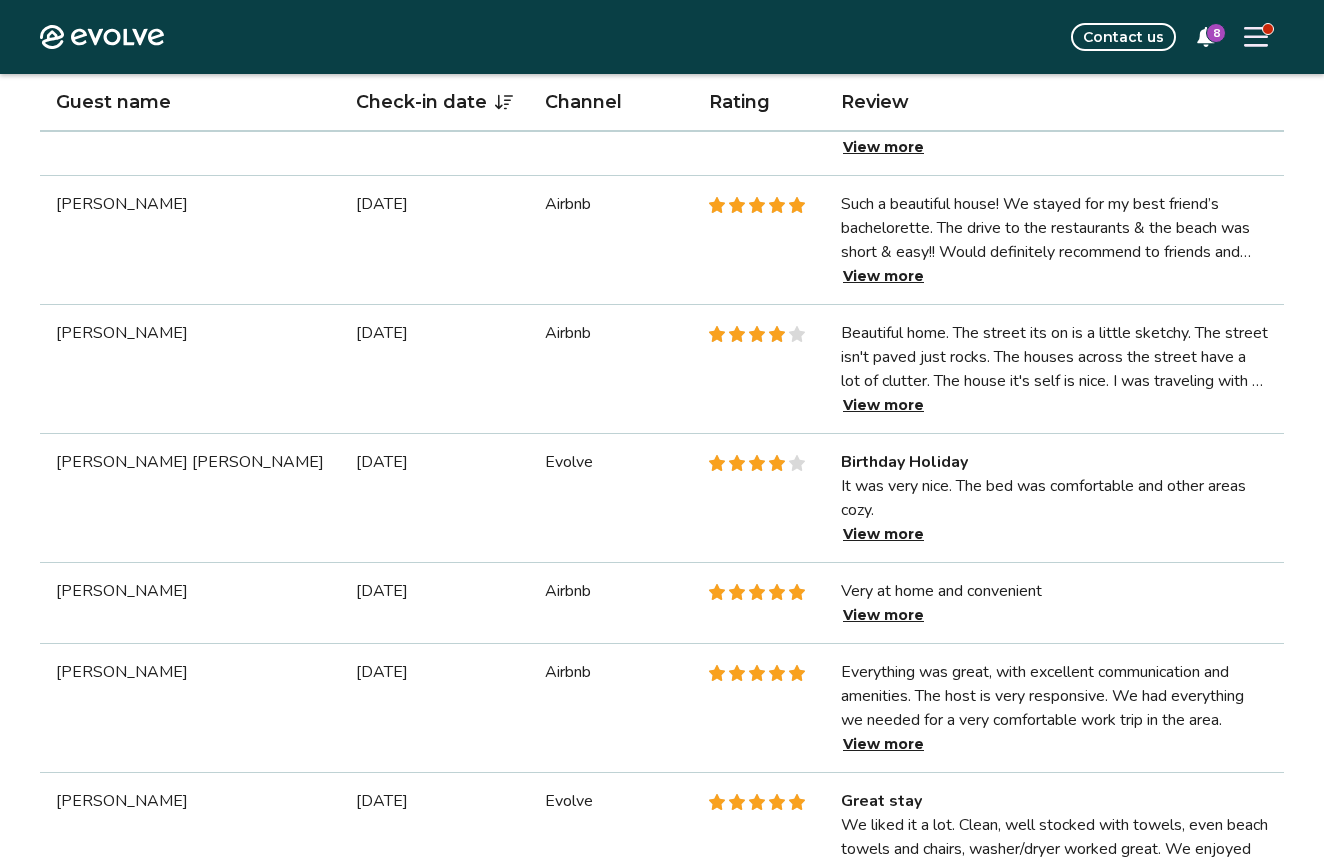 click on "View more" at bounding box center (883, 405) 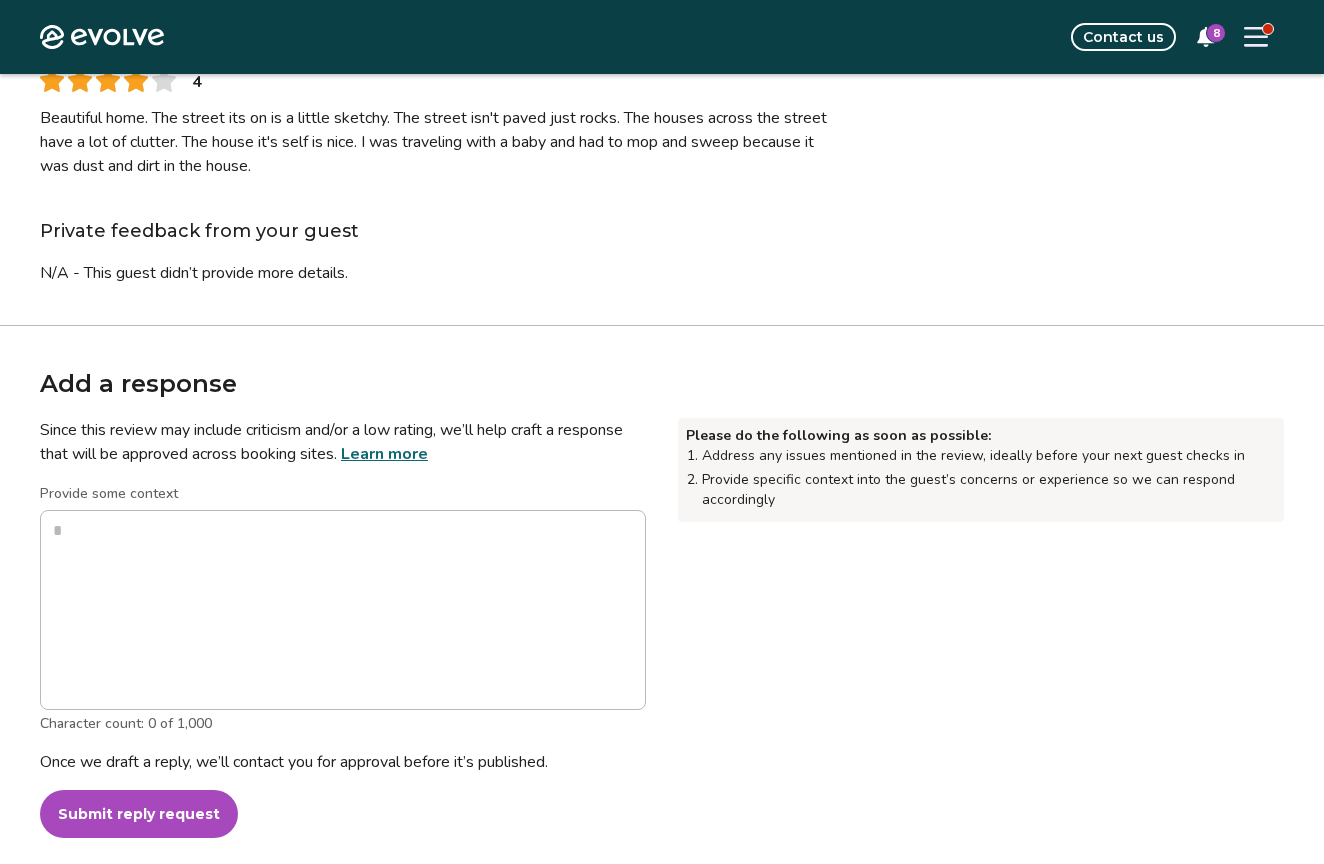 scroll, scrollTop: 297, scrollLeft: 0, axis: vertical 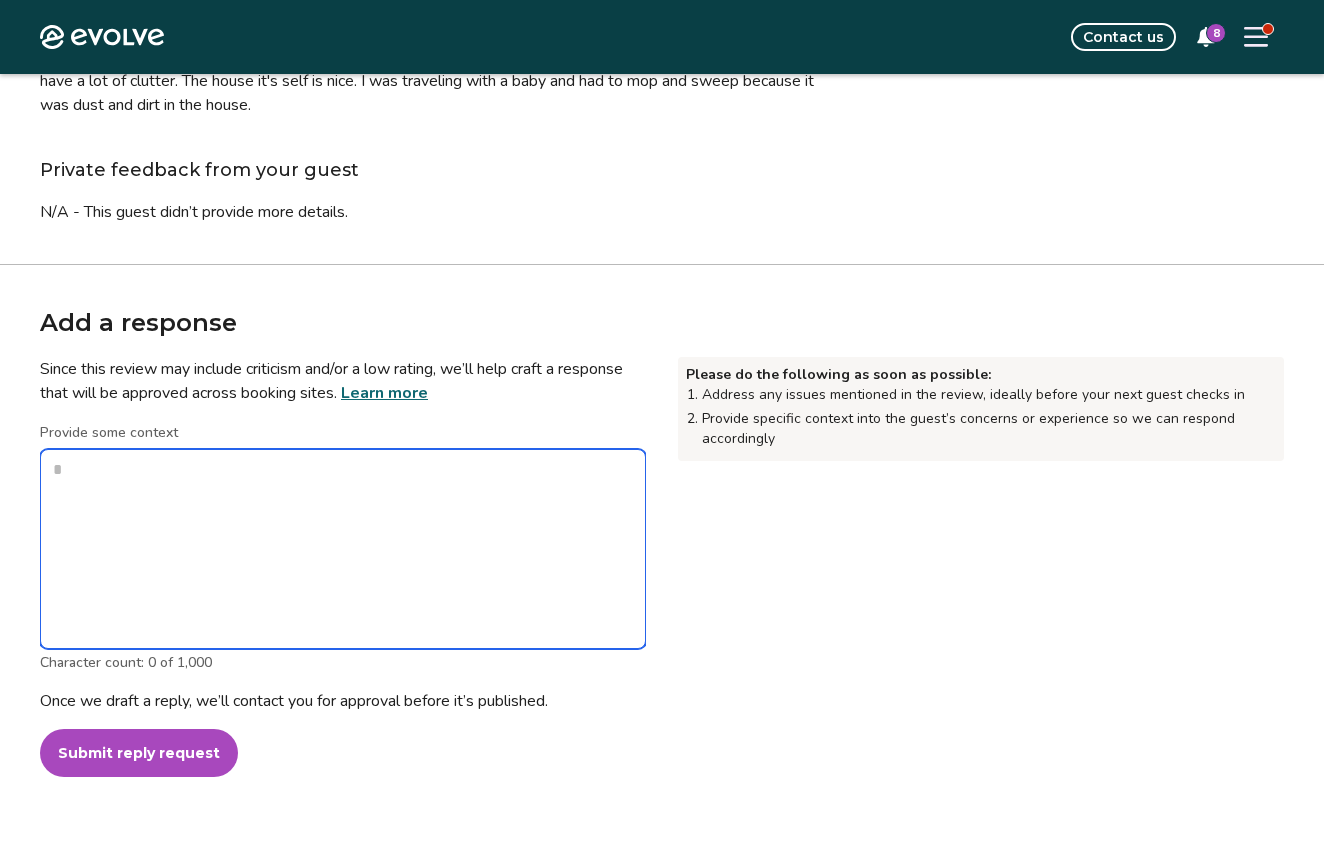 click on "Provide some context" at bounding box center [343, 549] 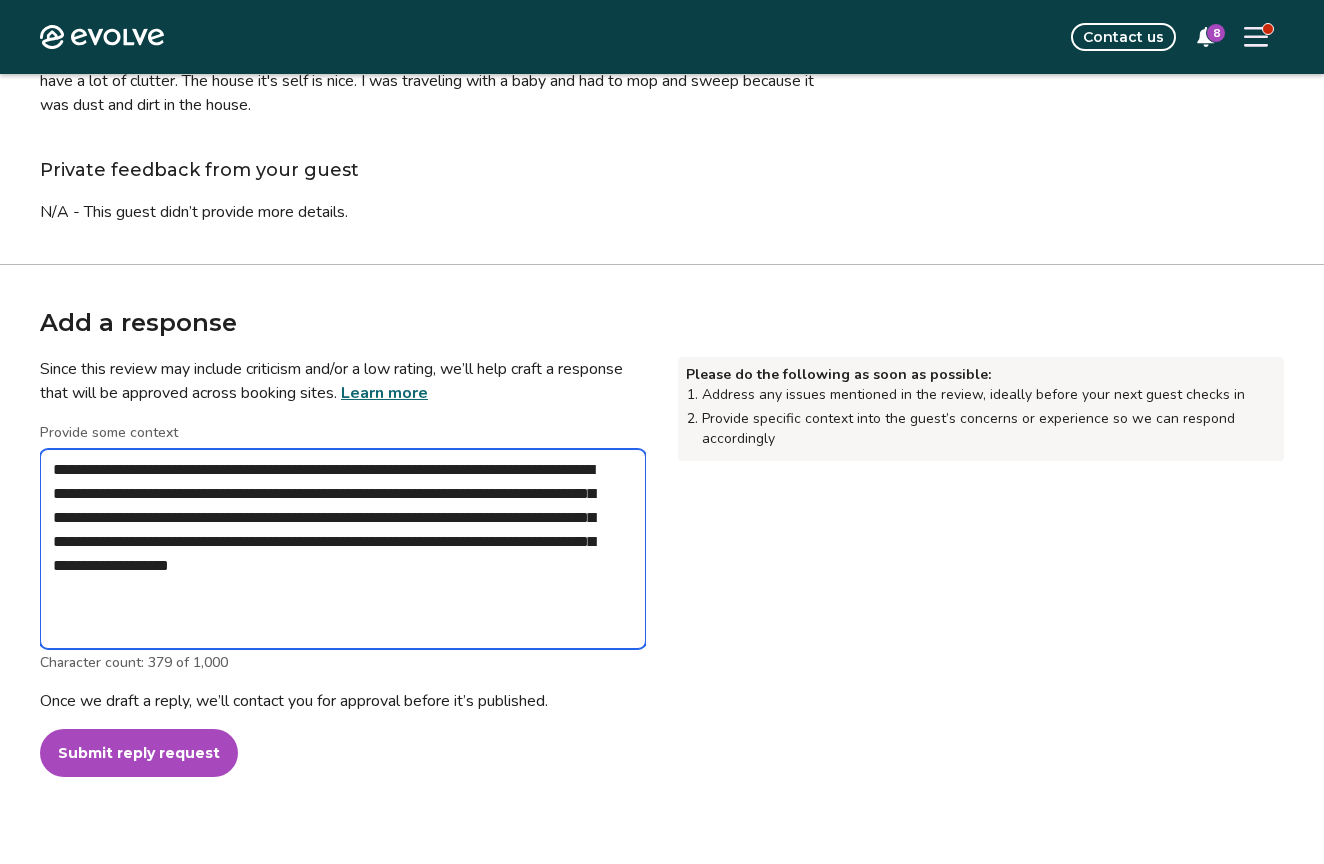 click on "**********" at bounding box center [343, 549] 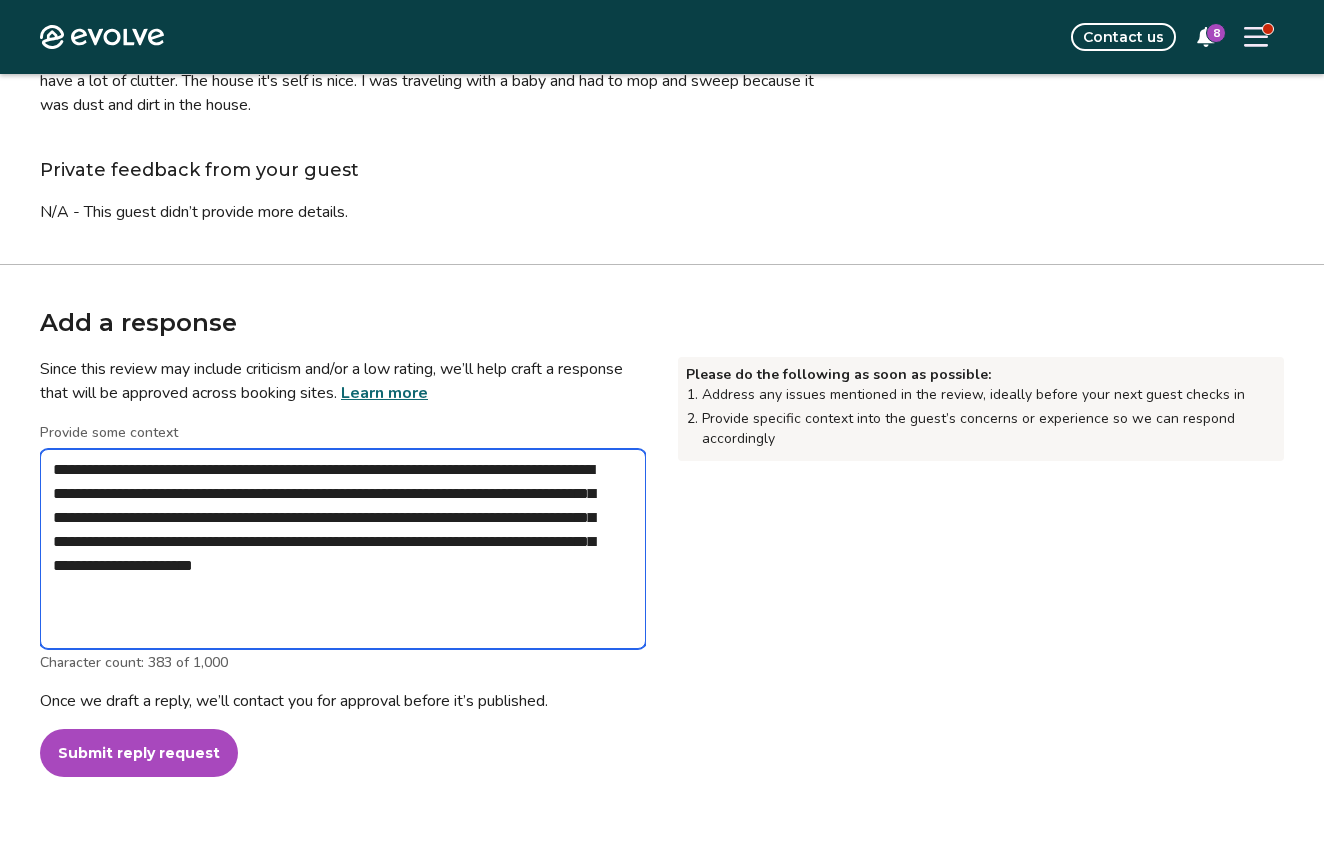 click on "**********" at bounding box center [343, 549] 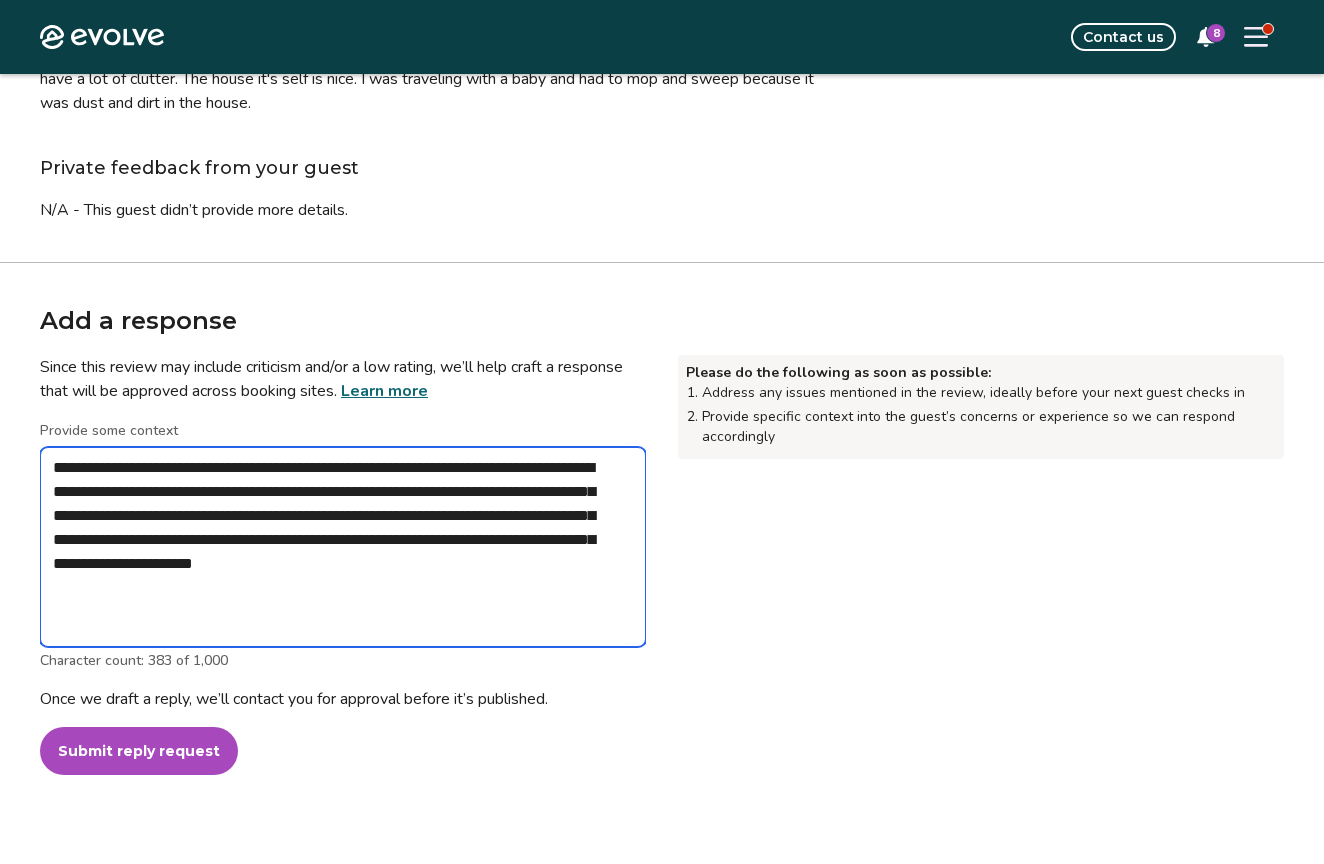 scroll, scrollTop: 300, scrollLeft: 0, axis: vertical 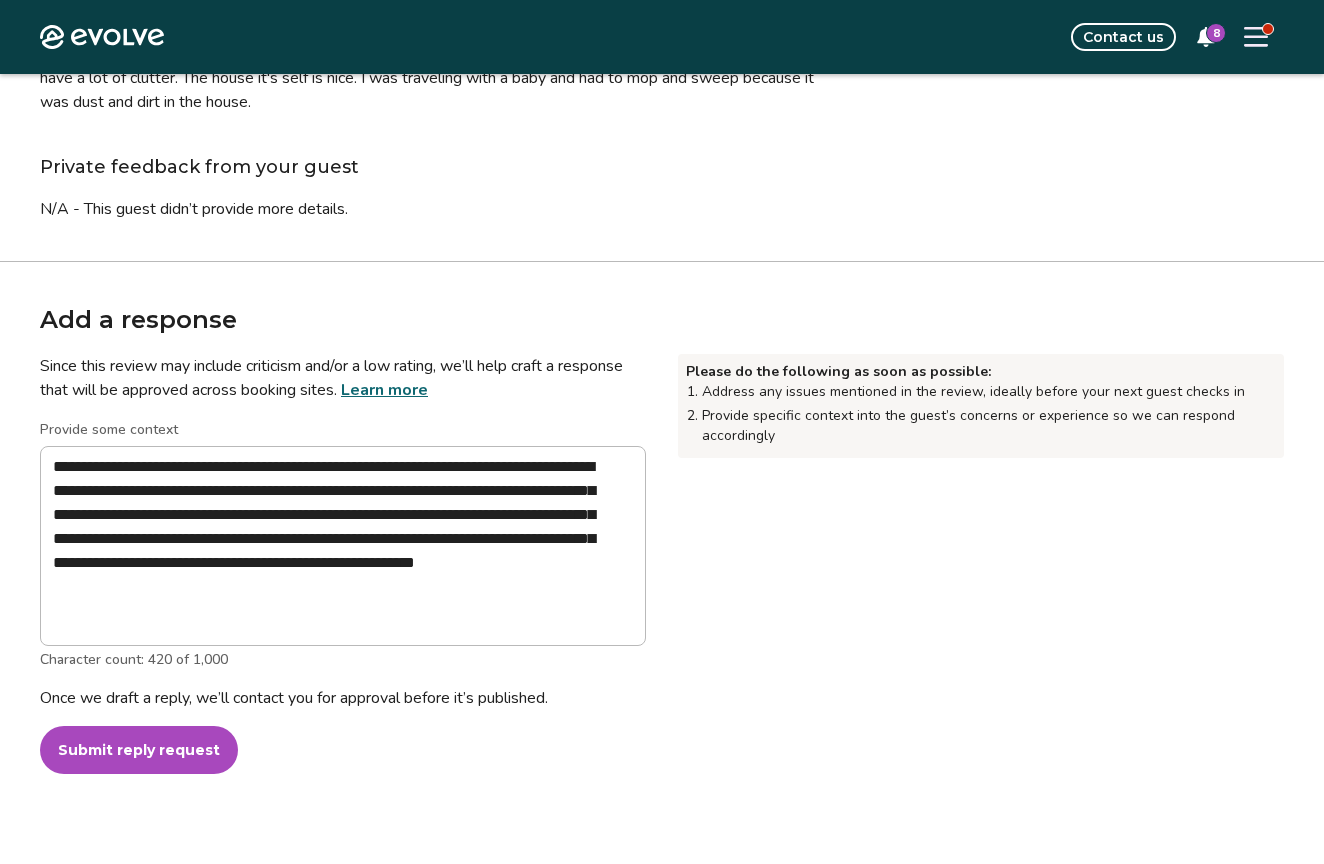 click on "Submit reply request" at bounding box center [139, 750] 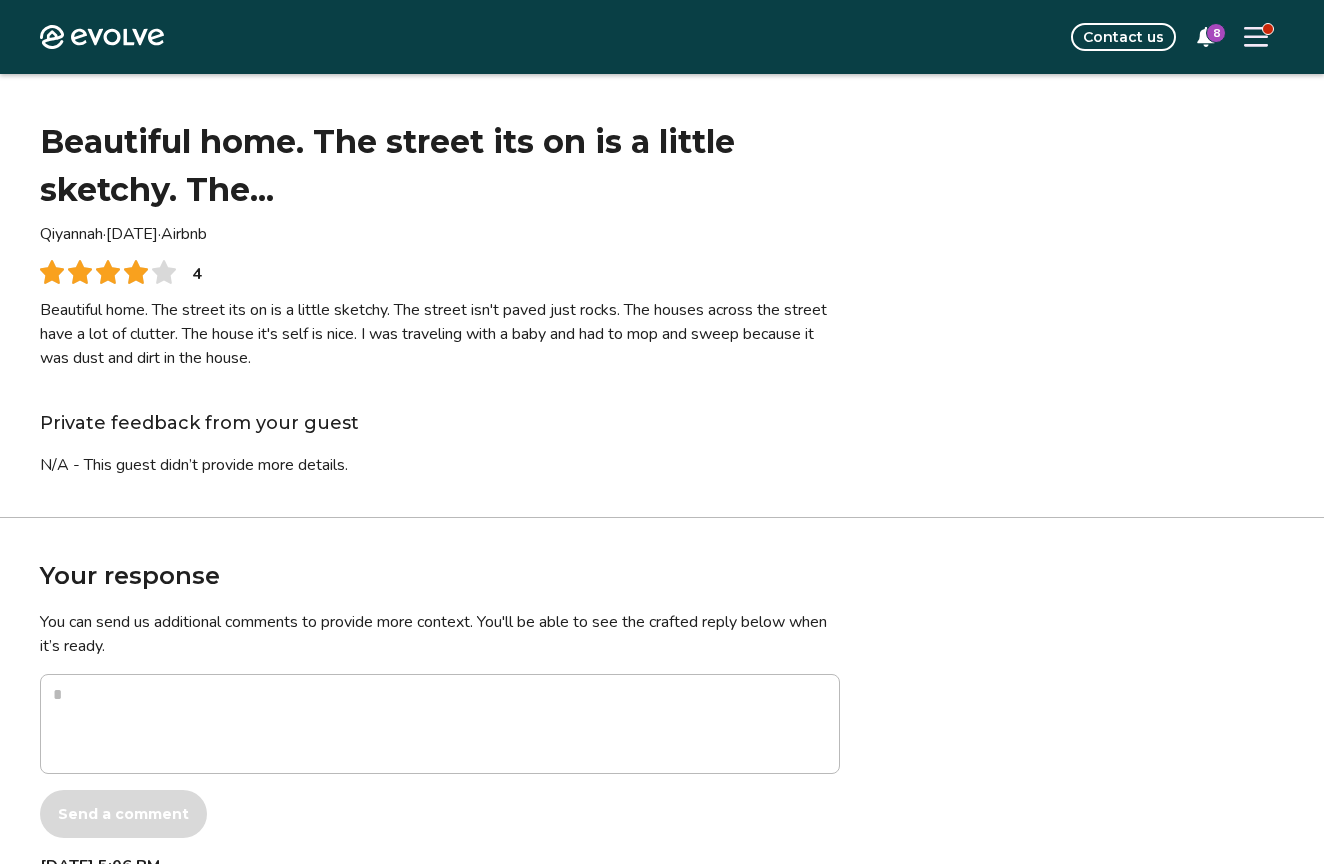 scroll, scrollTop: 346, scrollLeft: 0, axis: vertical 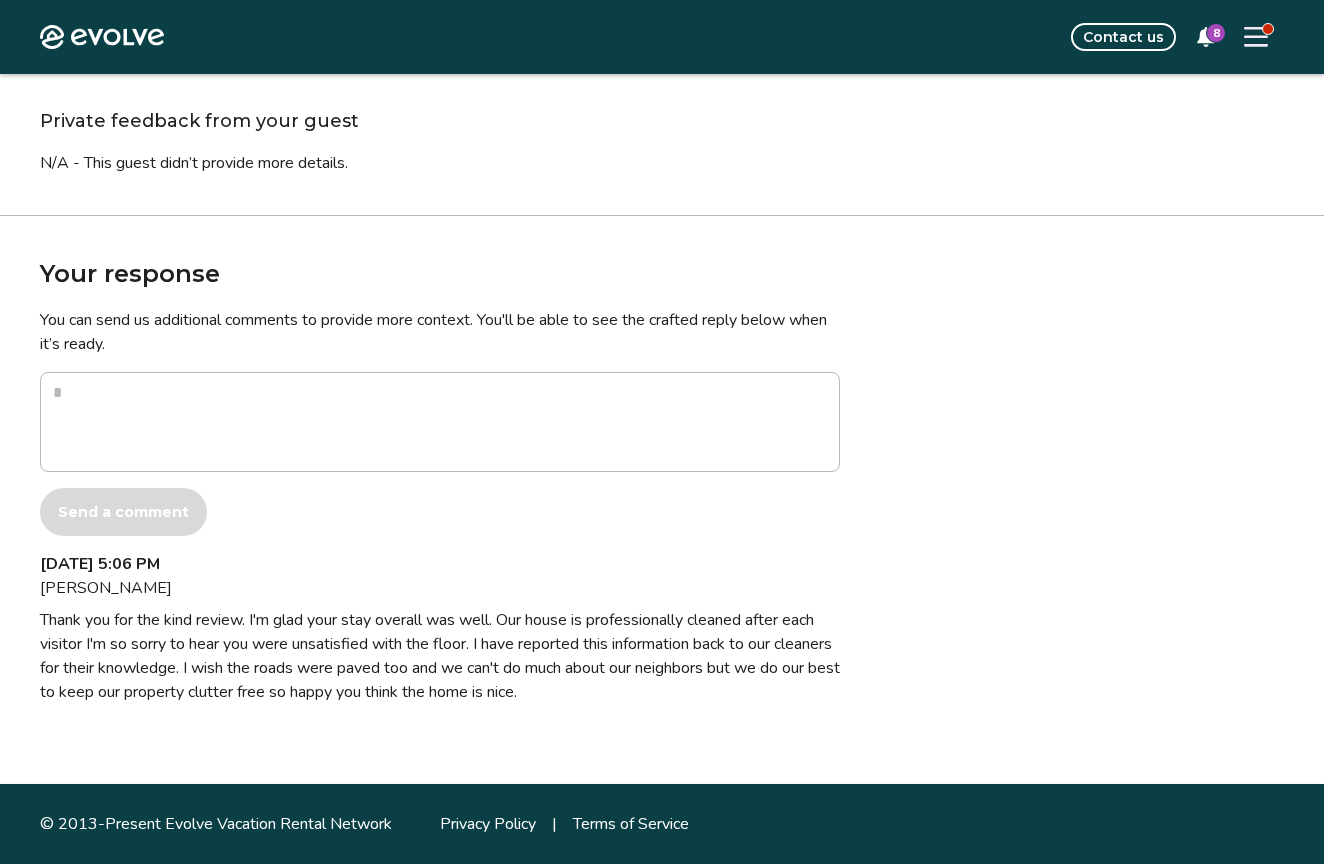 click on "8" at bounding box center (1216, 33) 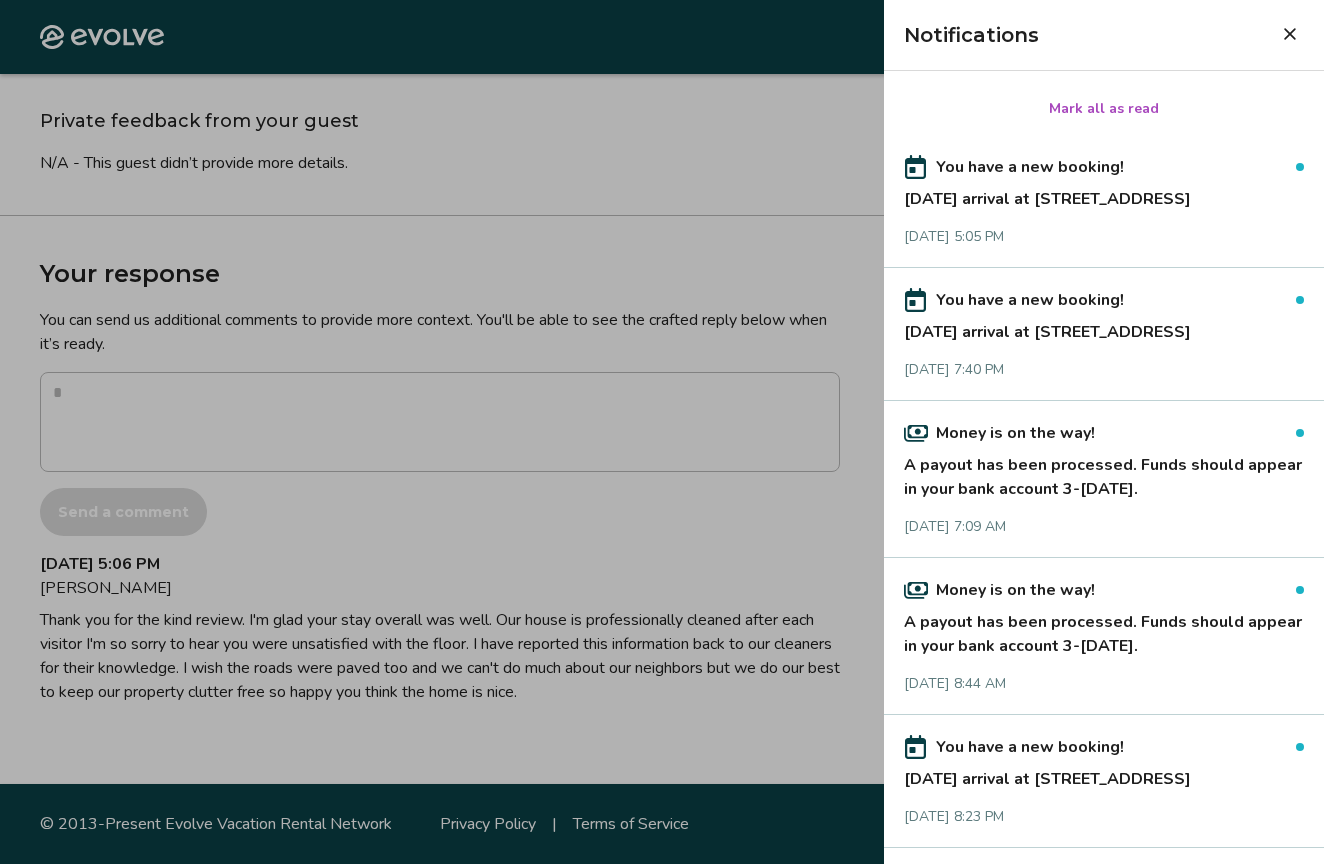 click on "Mark all as read" at bounding box center (1104, 109) 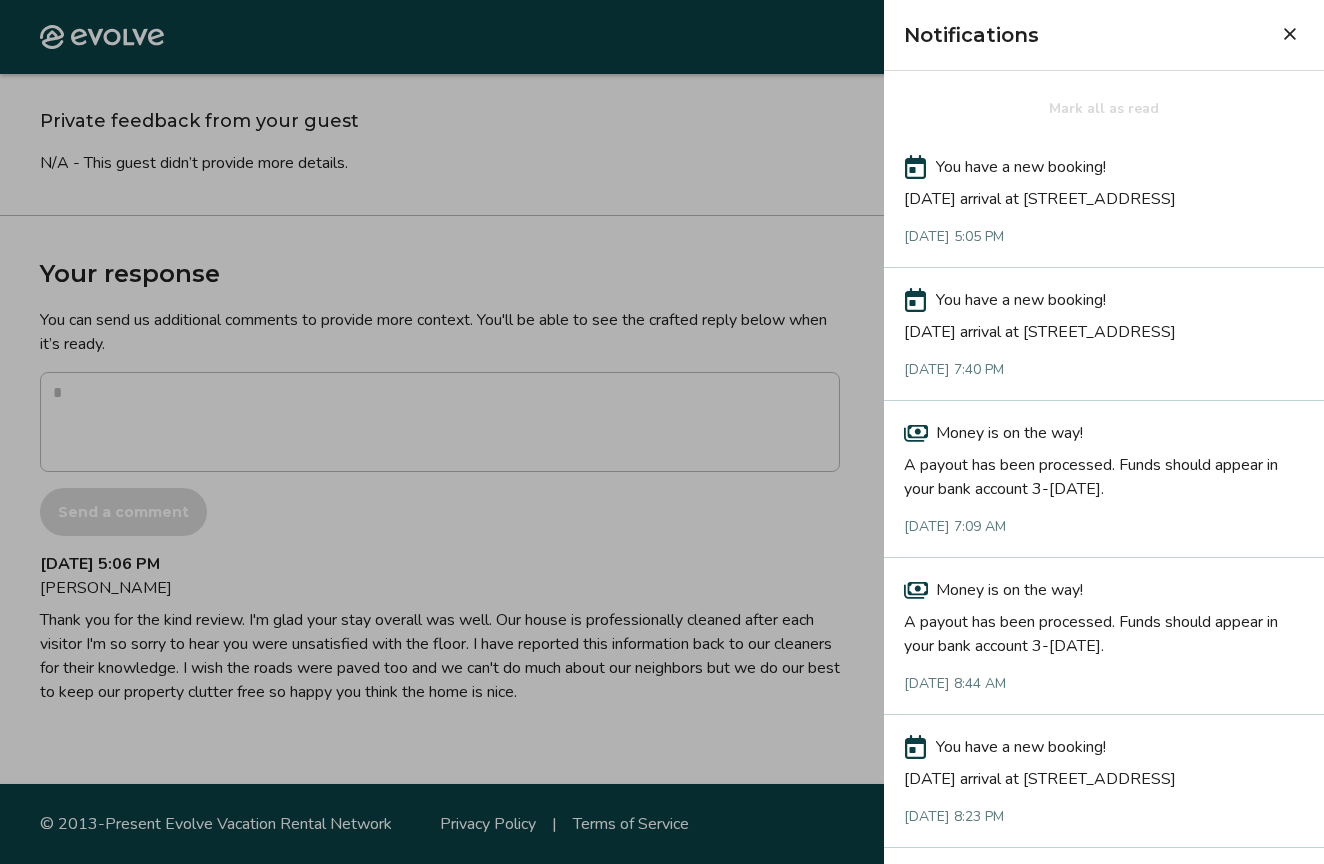 click 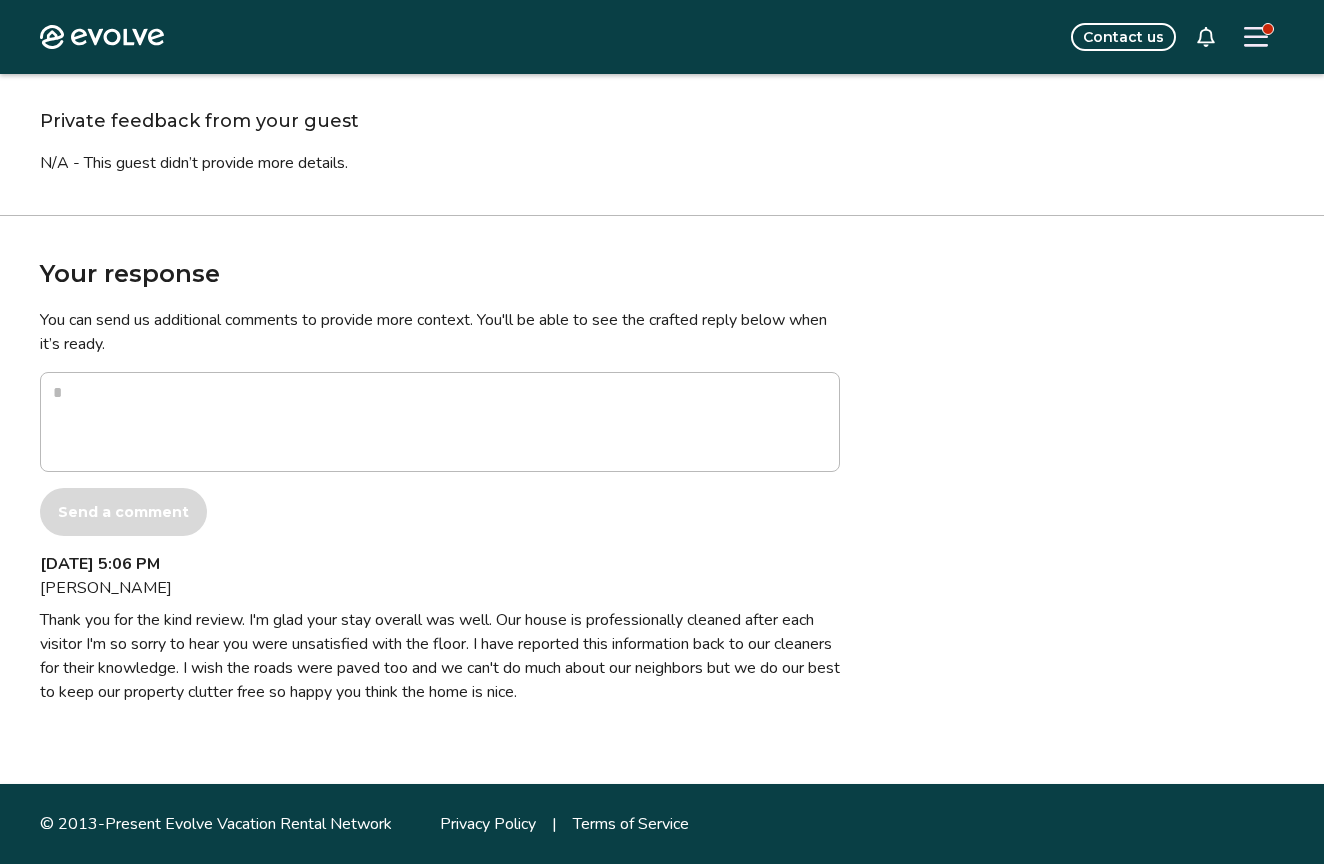 click 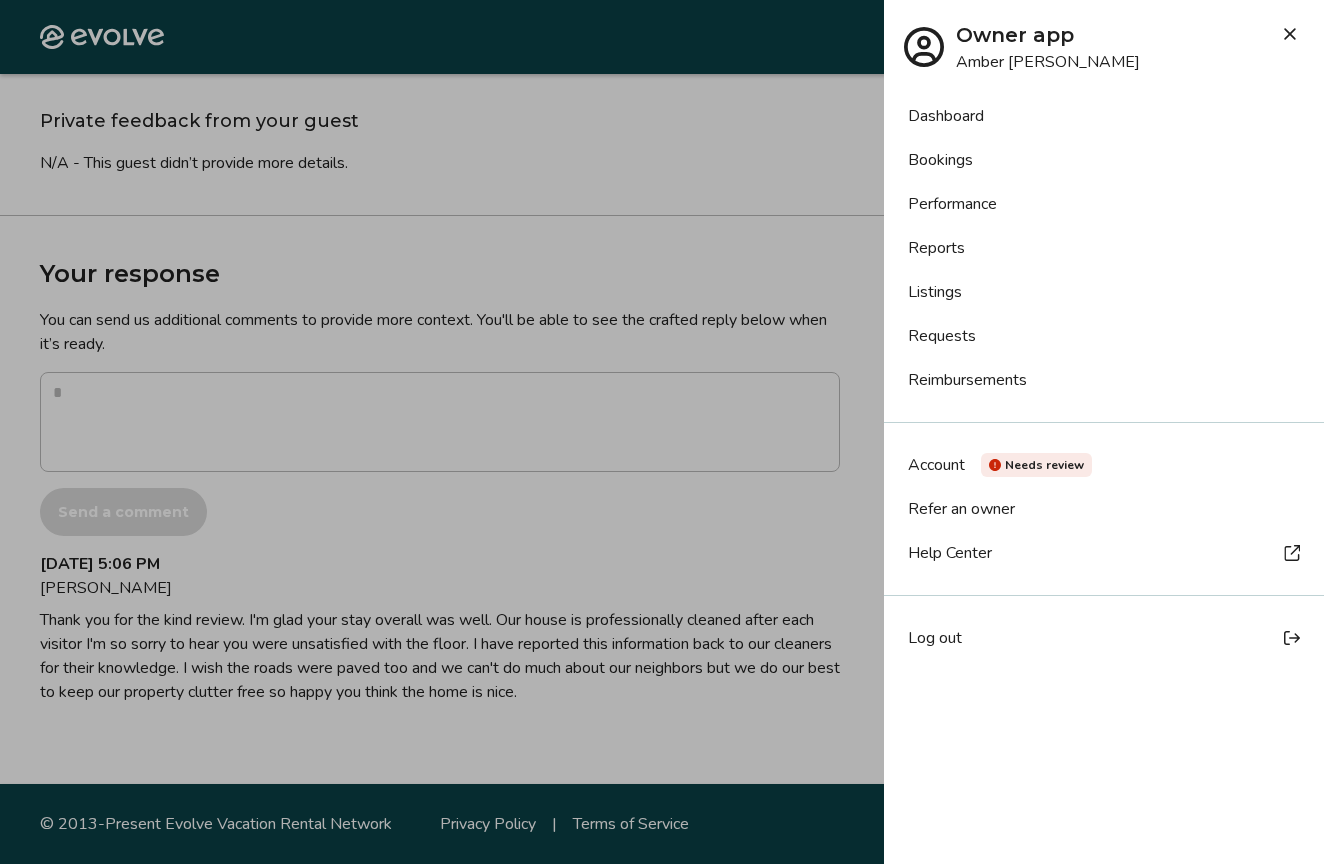 click at bounding box center [662, 432] 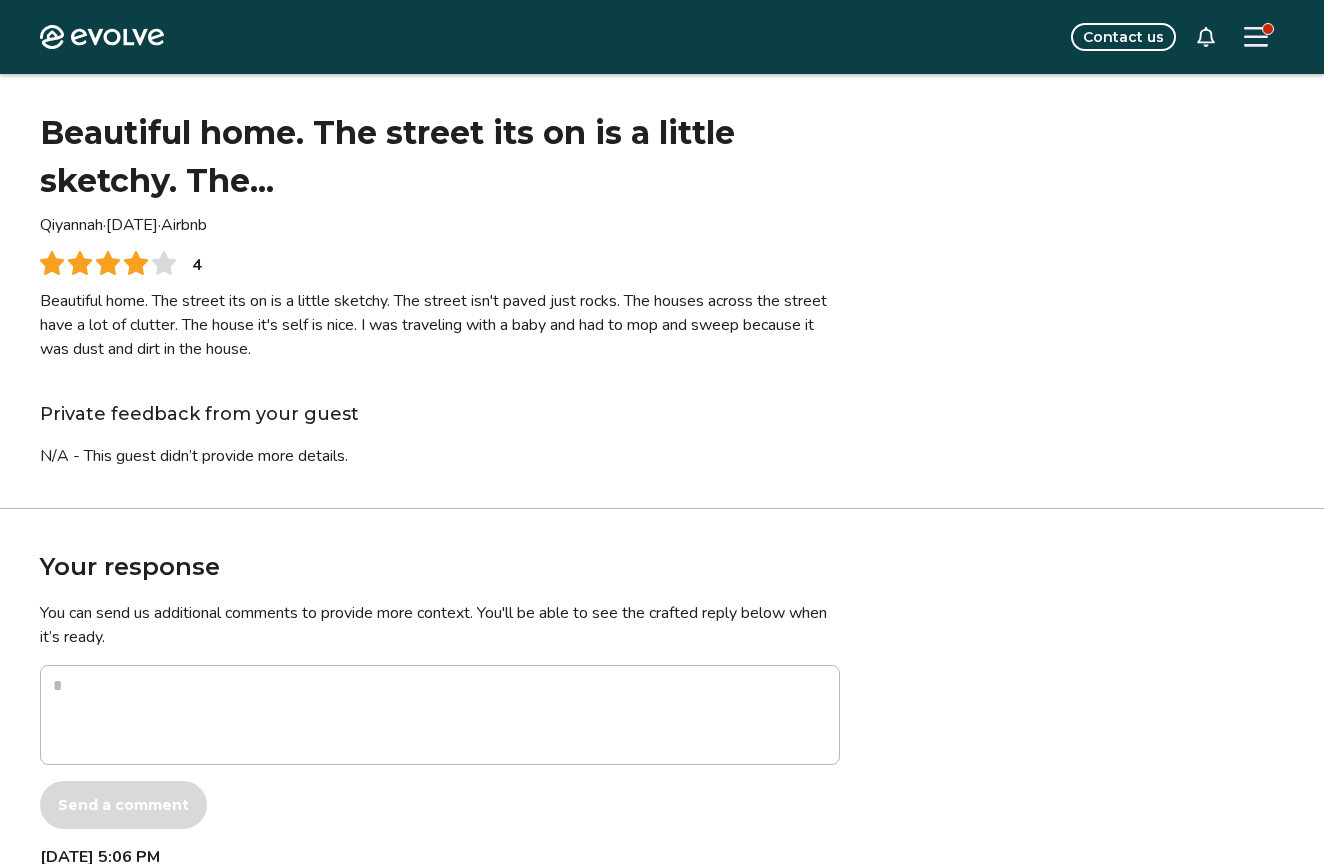 scroll, scrollTop: 0, scrollLeft: 0, axis: both 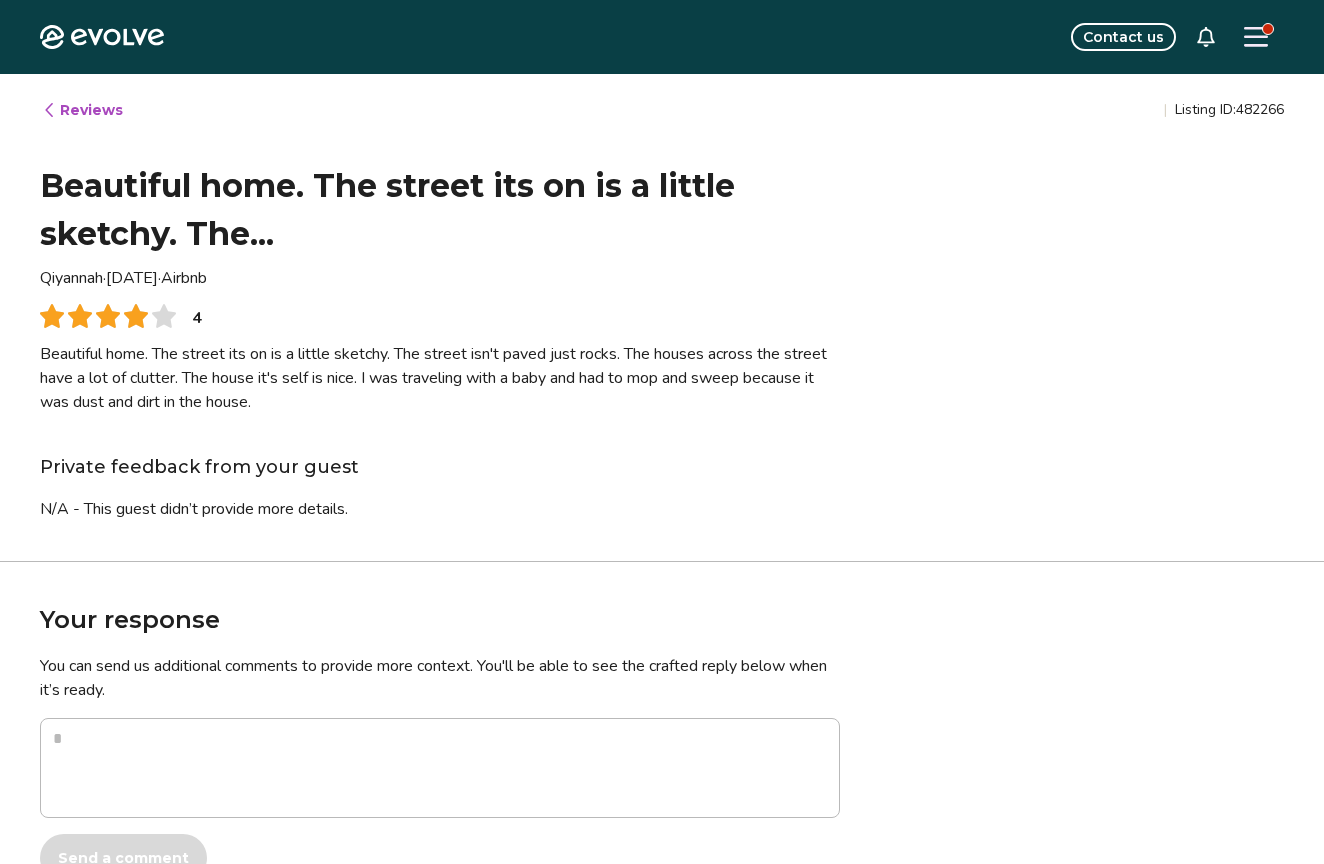 click on "Reviews" at bounding box center (82, 110) 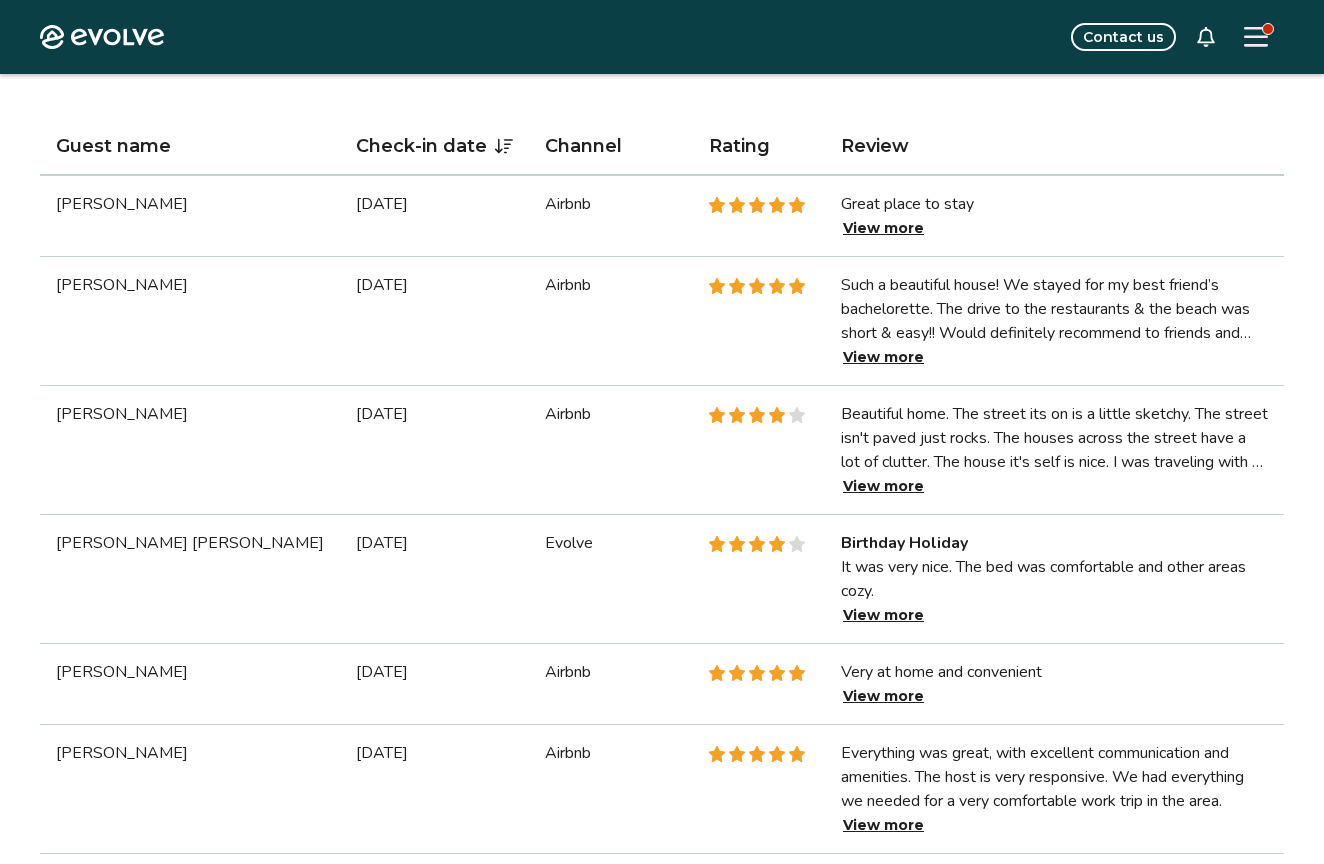 scroll, scrollTop: 607, scrollLeft: 0, axis: vertical 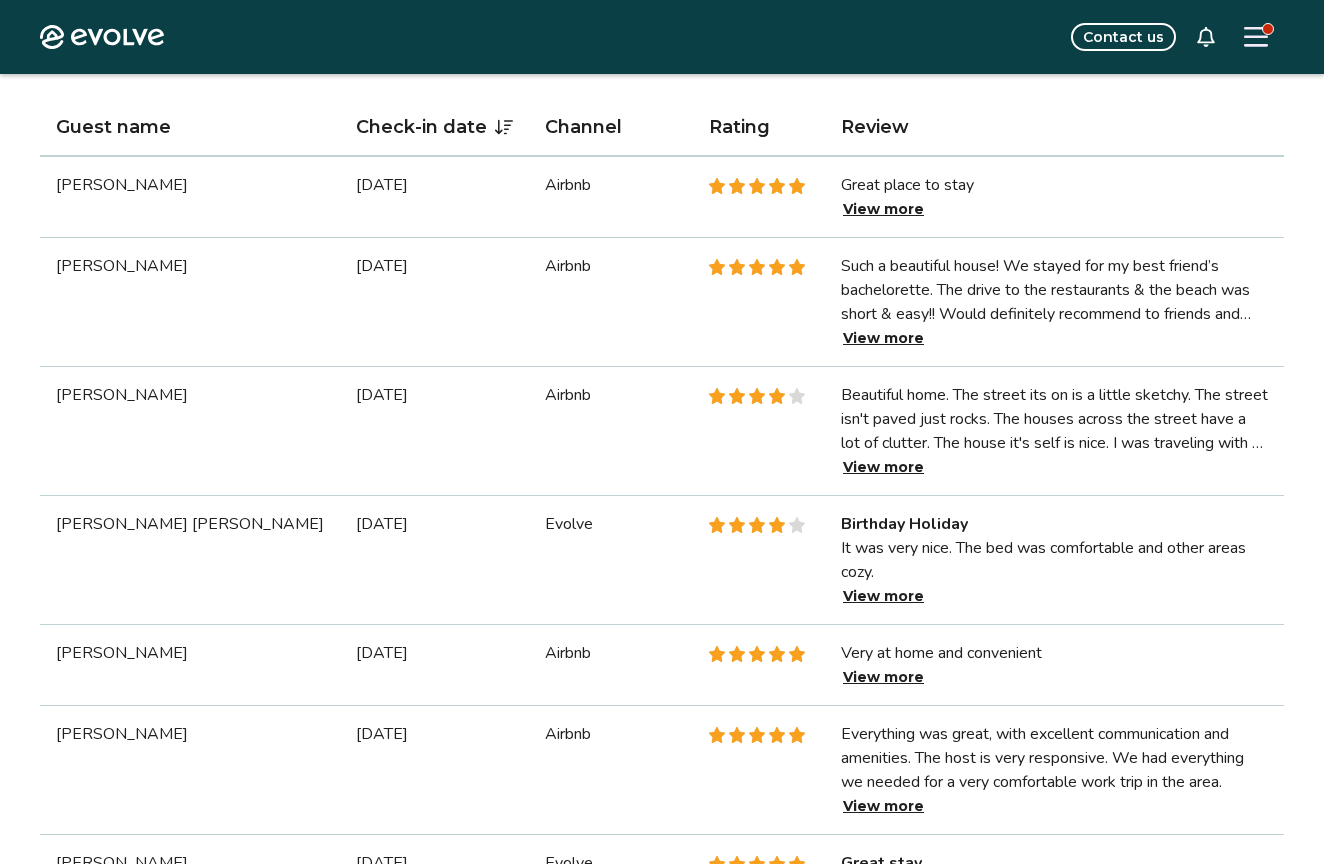 click on "View more" at bounding box center (883, 596) 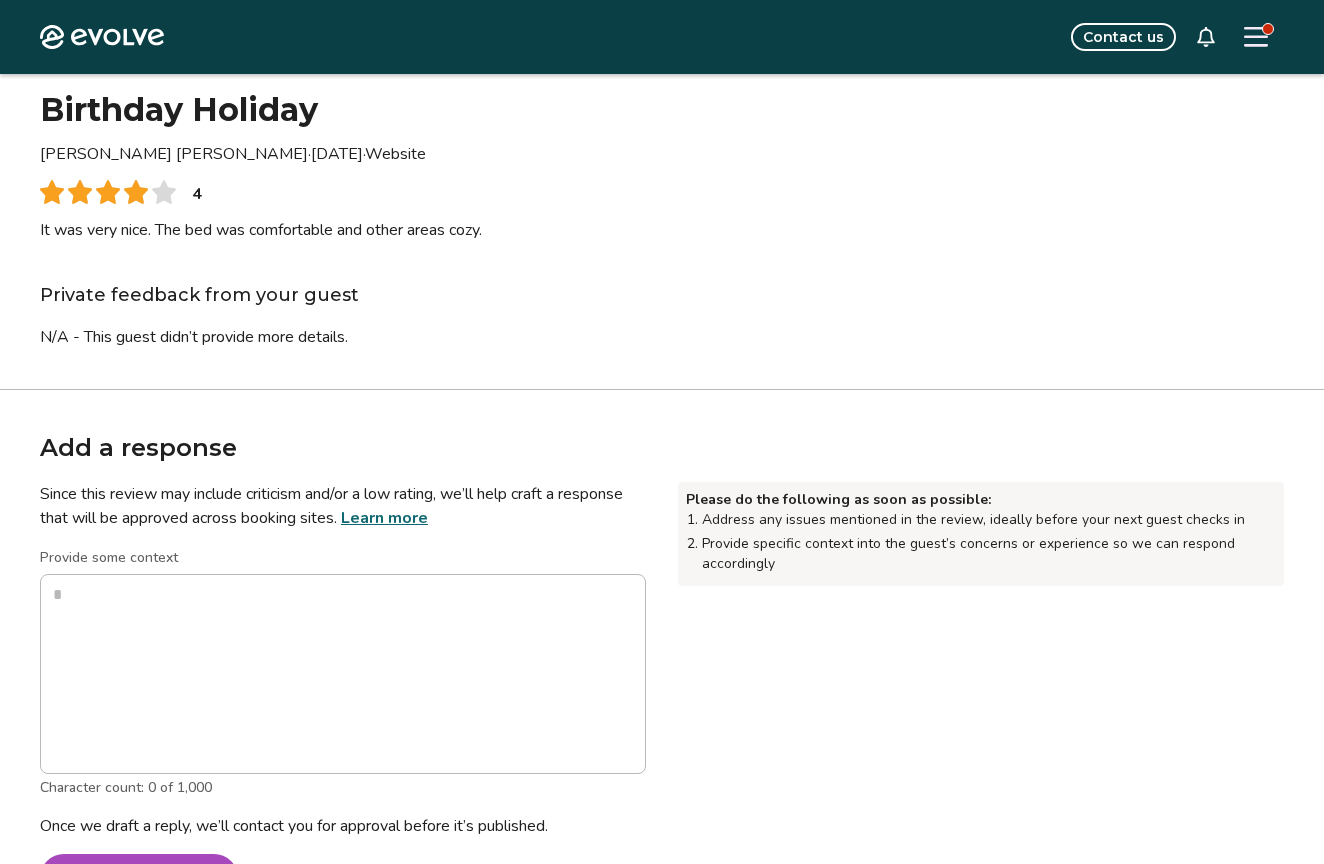 scroll, scrollTop: 83, scrollLeft: 0, axis: vertical 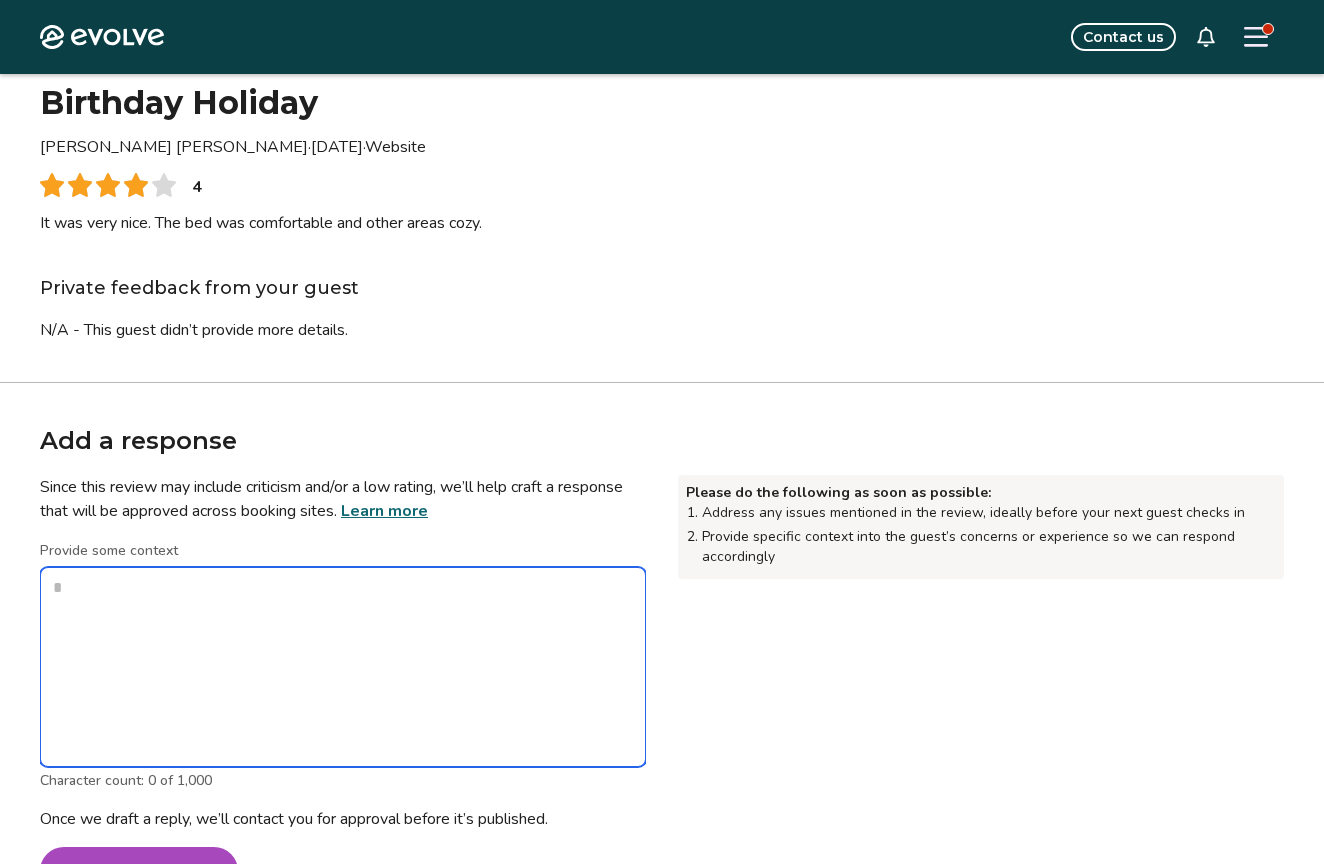 click on "Provide some context" at bounding box center [343, 667] 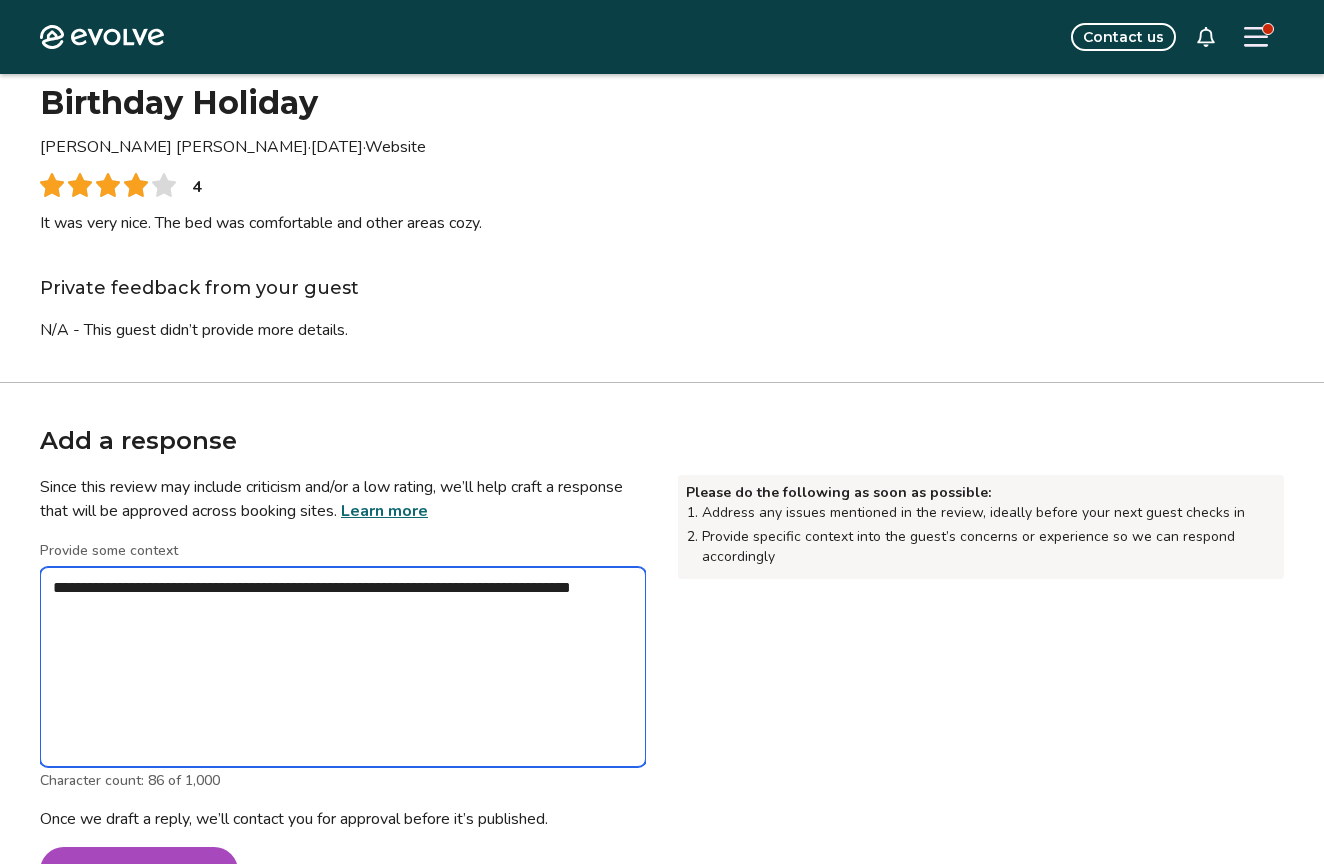 click on "**********" at bounding box center (343, 667) 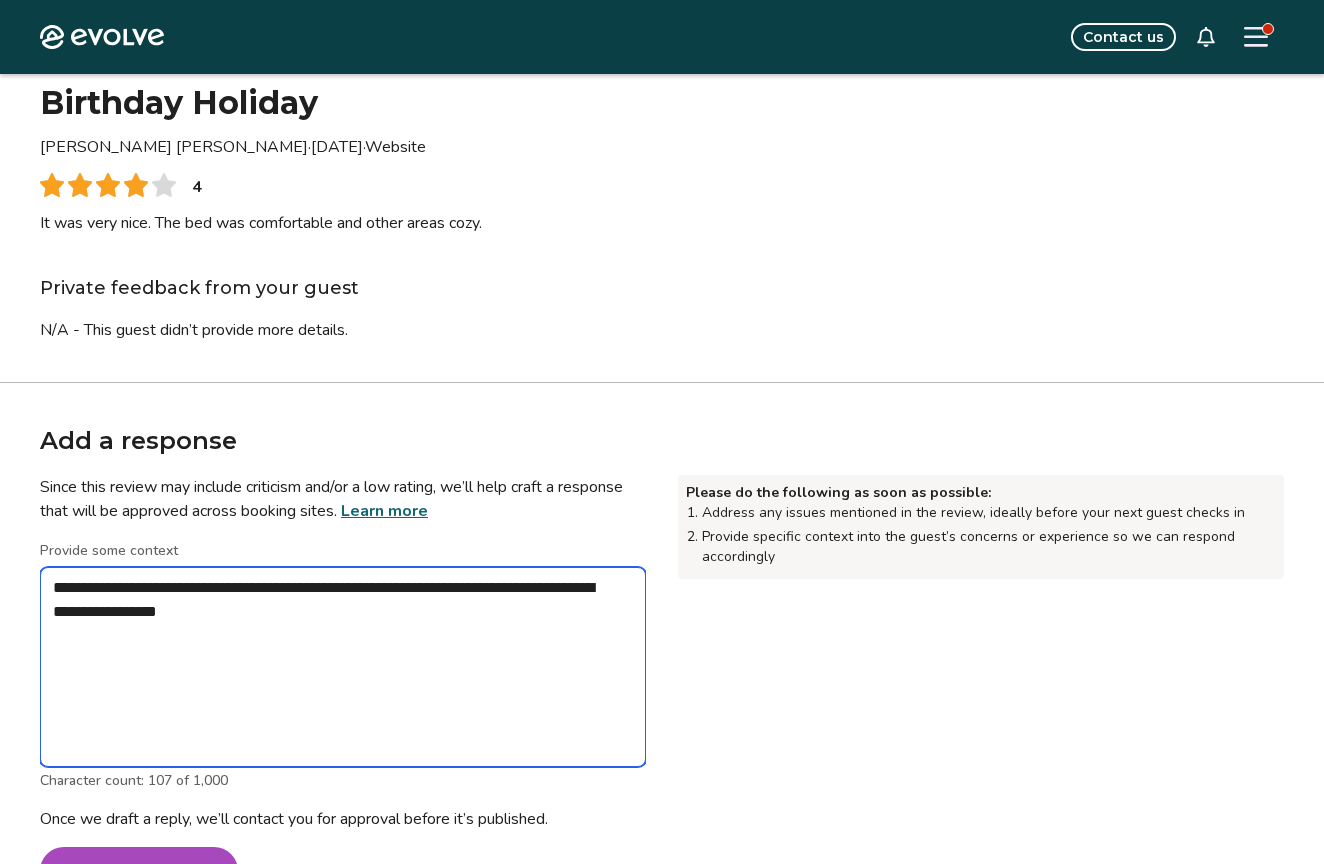 click on "**********" at bounding box center (343, 667) 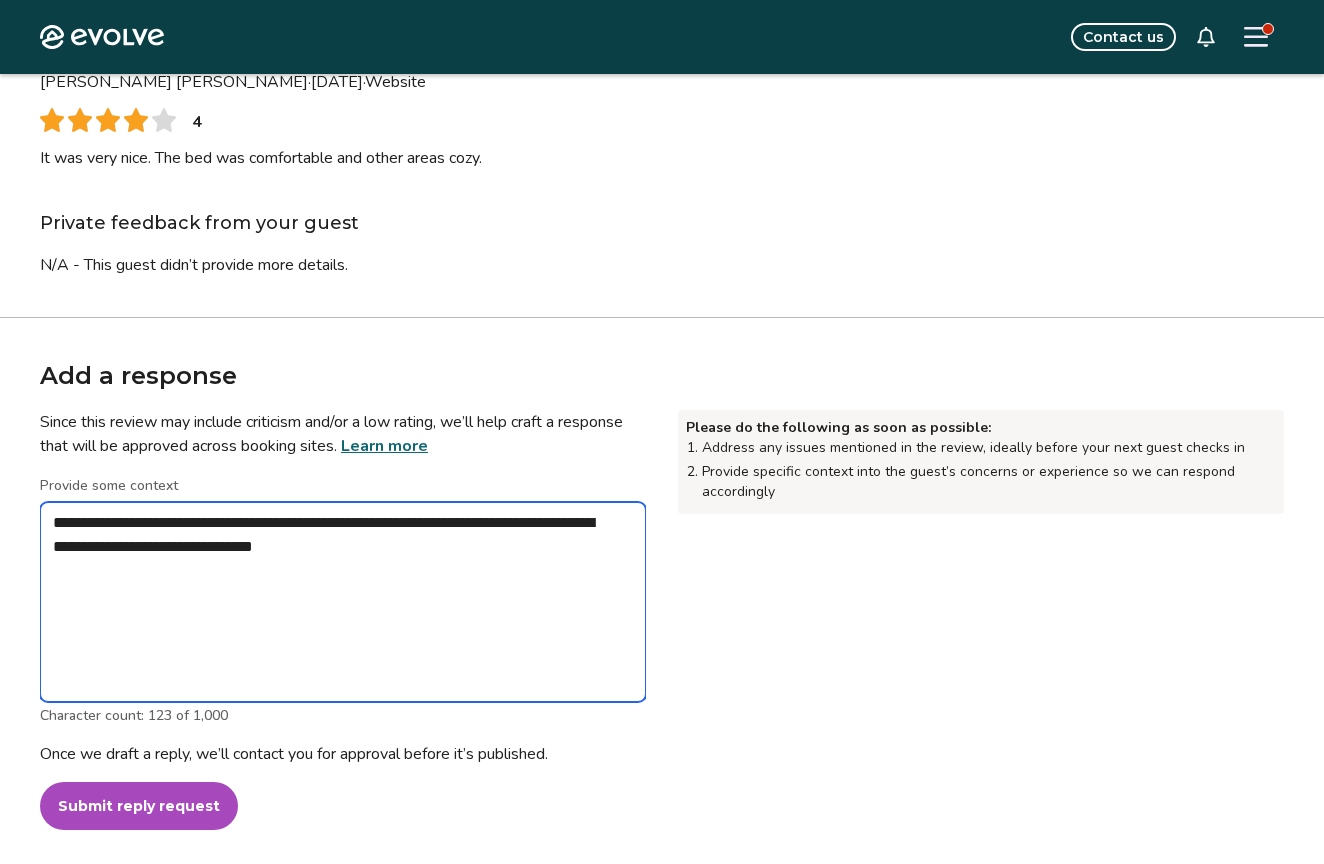 scroll, scrollTop: 151, scrollLeft: 0, axis: vertical 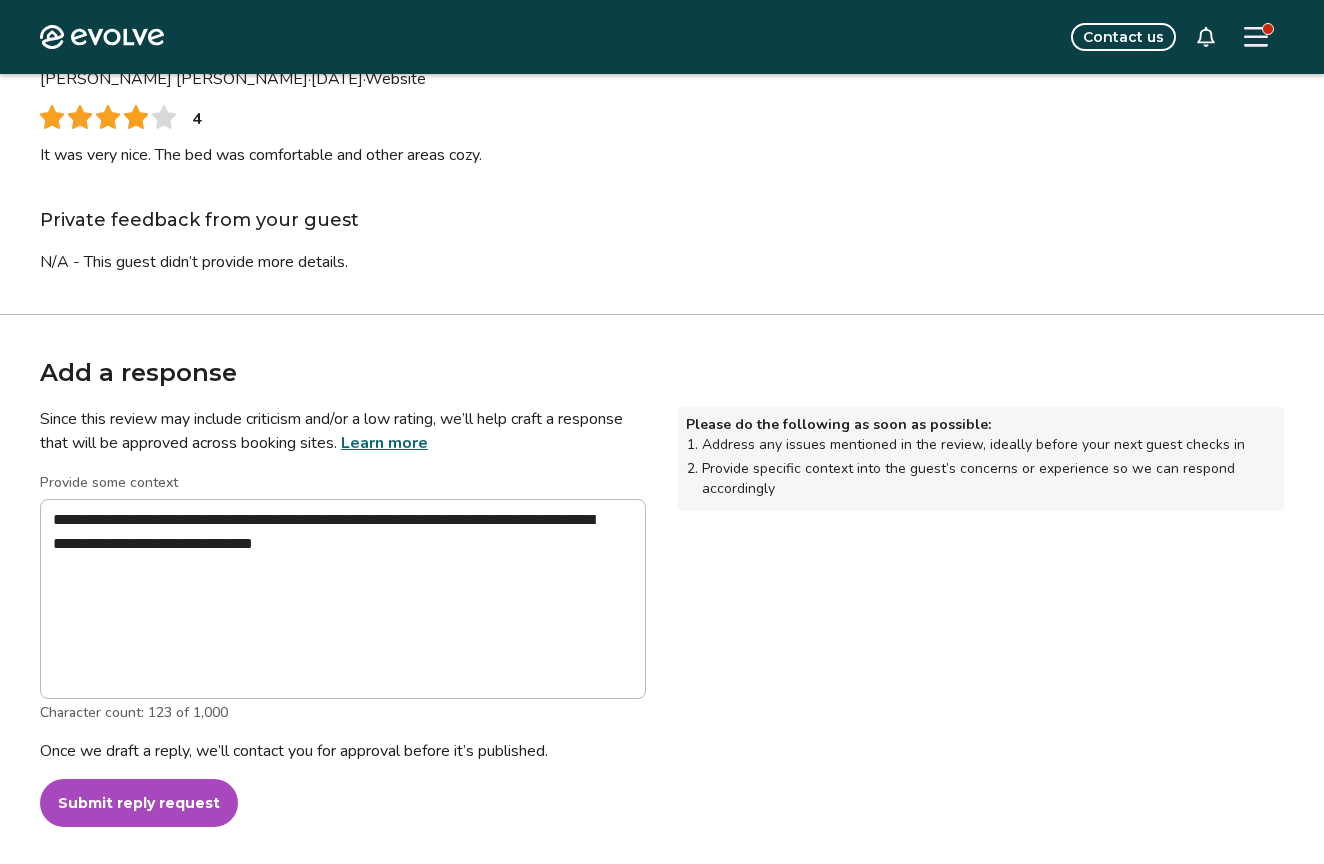 click on "Submit reply request" at bounding box center [139, 803] 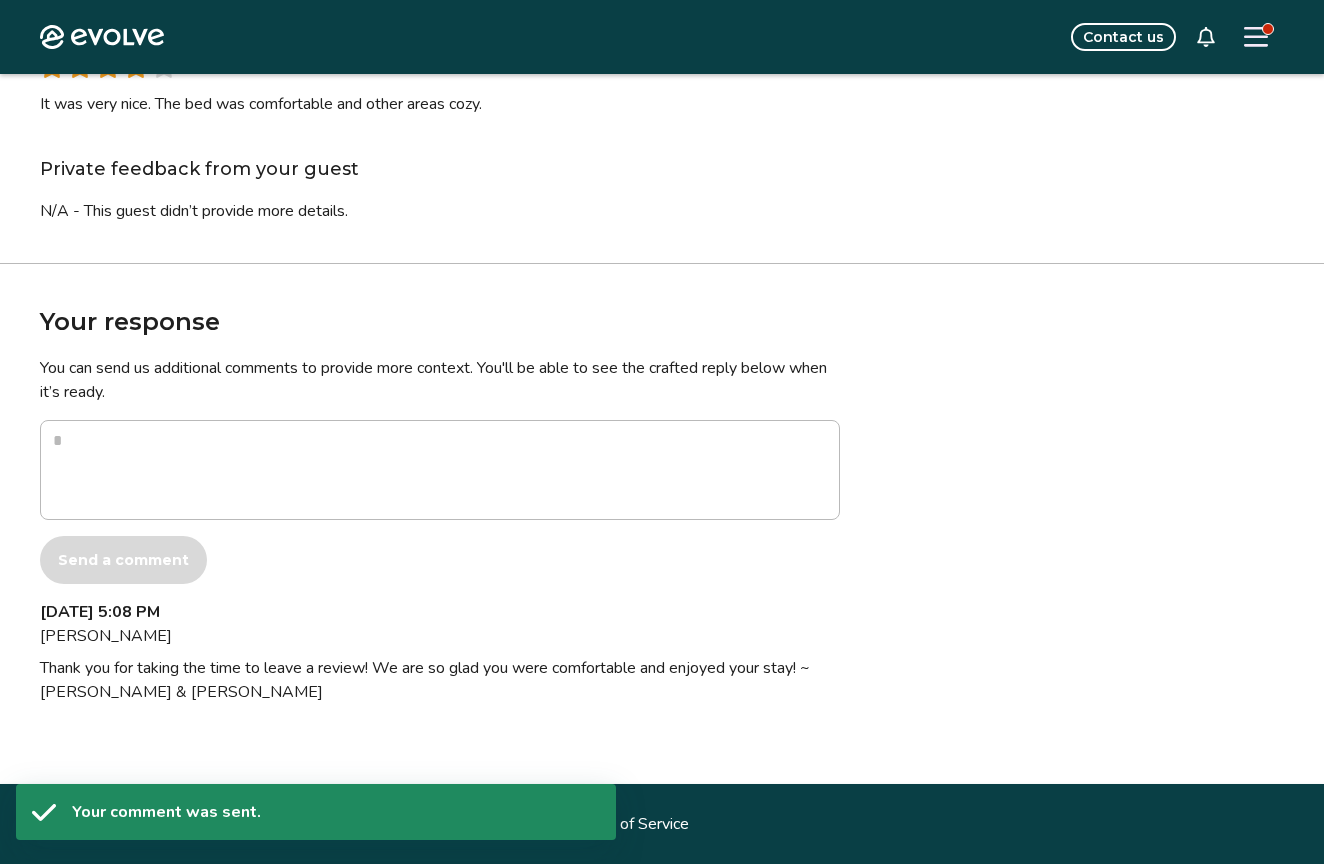 scroll, scrollTop: 0, scrollLeft: 0, axis: both 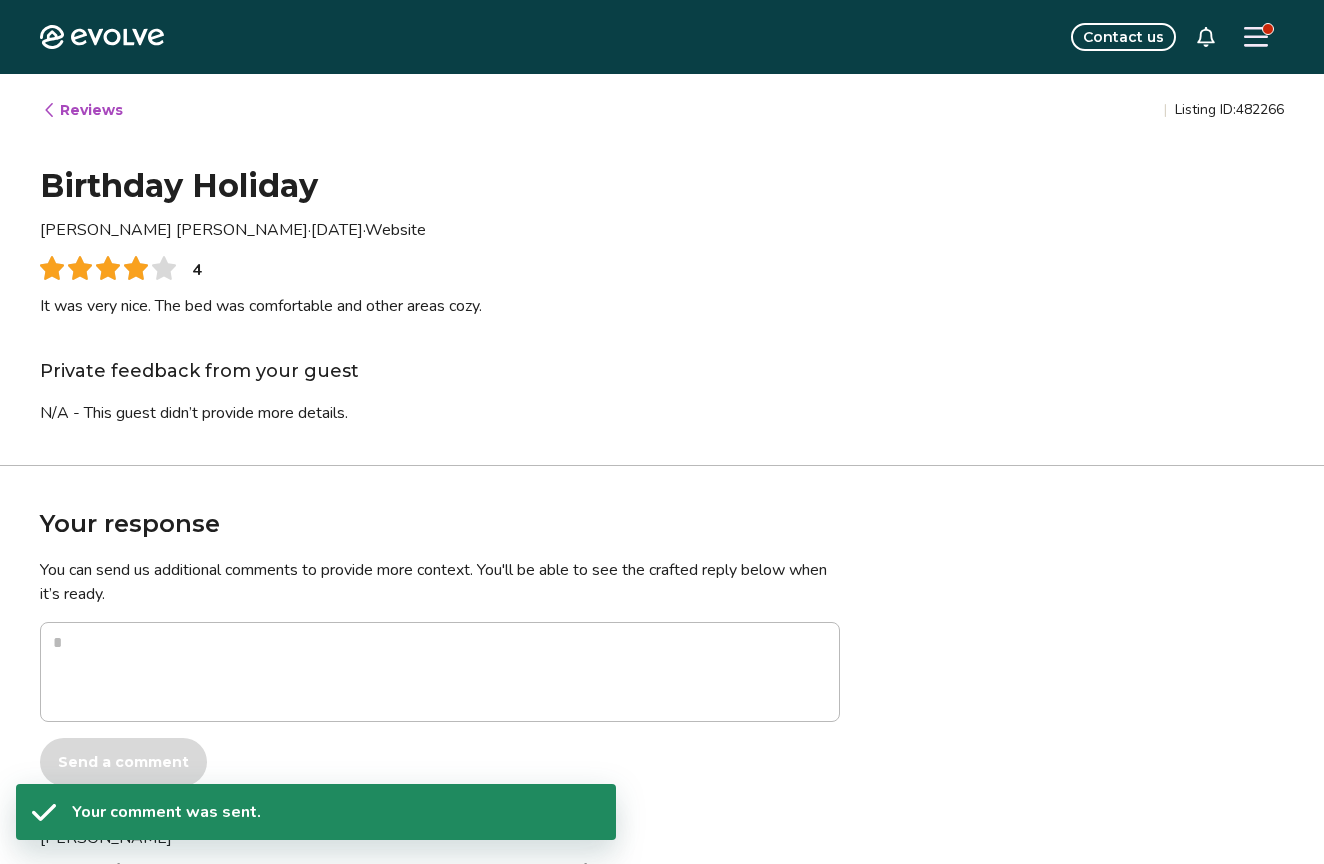 click on "Reviews" at bounding box center [82, 110] 